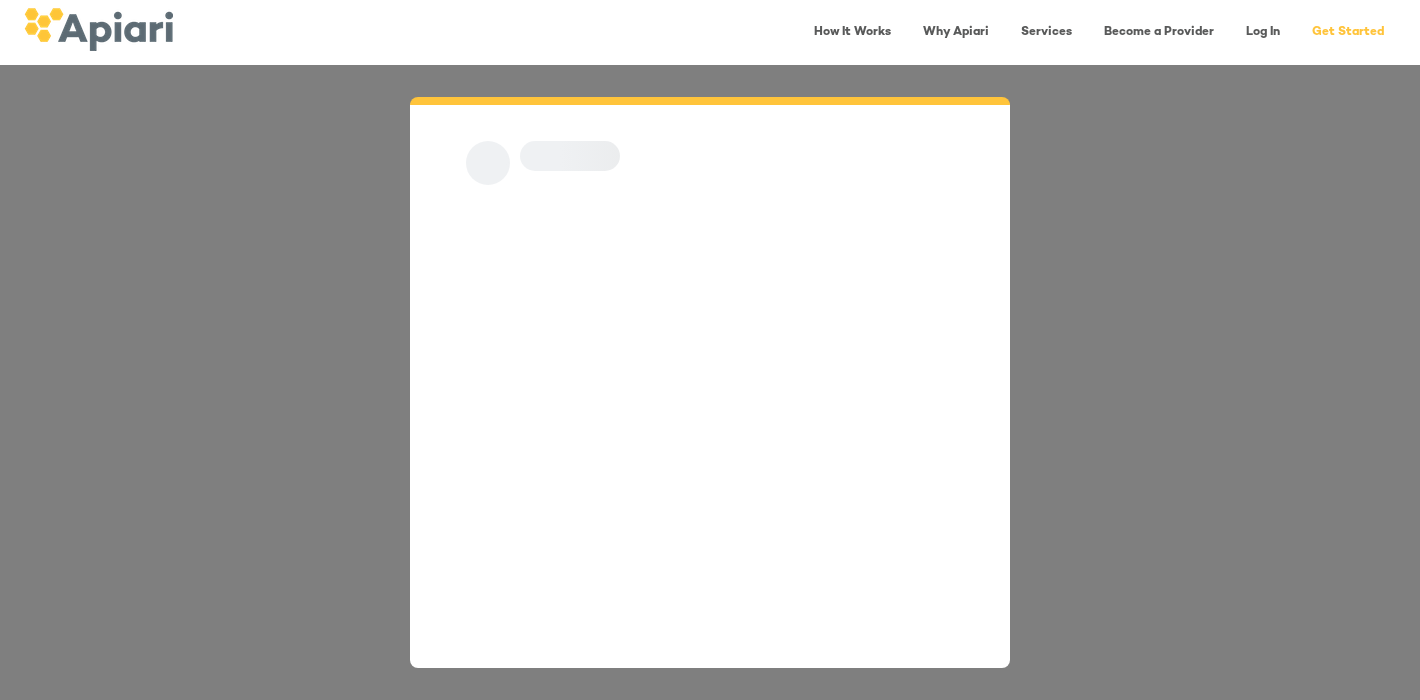 scroll, scrollTop: 0, scrollLeft: 0, axis: both 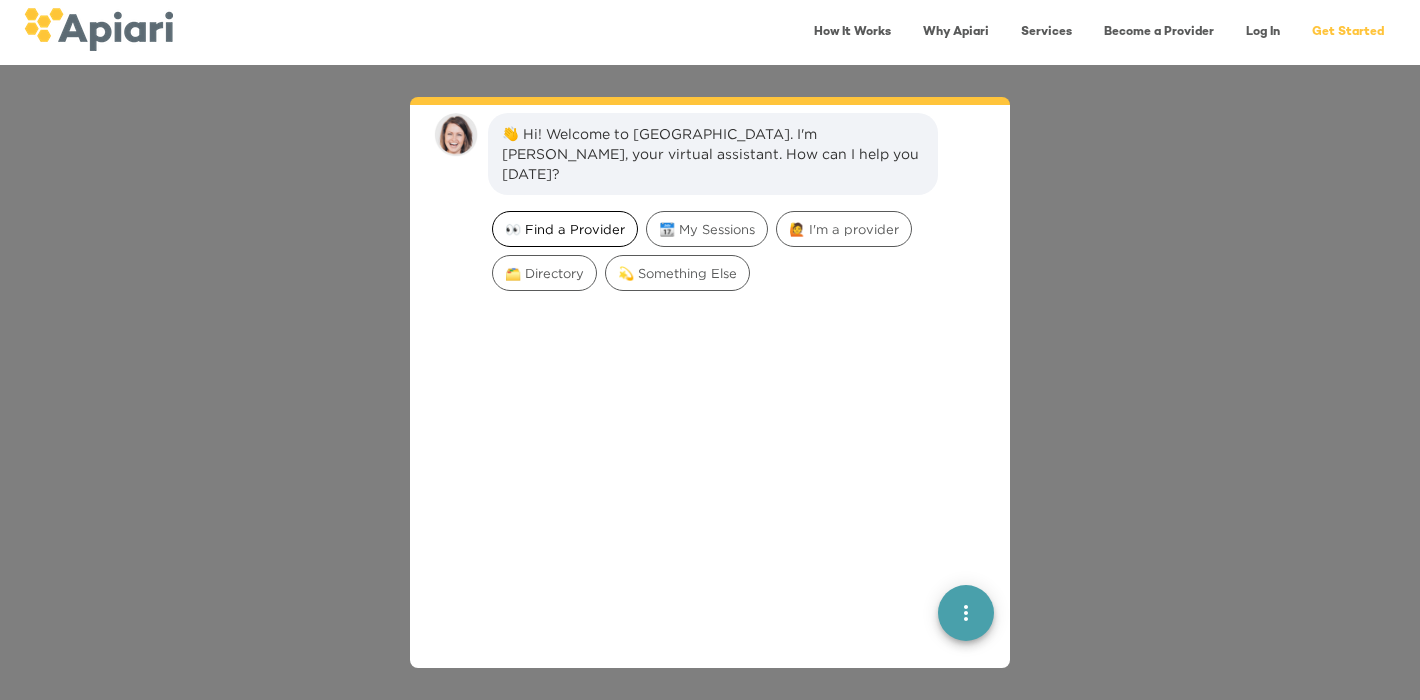 click on "👀 Find a Provider" at bounding box center (565, 229) 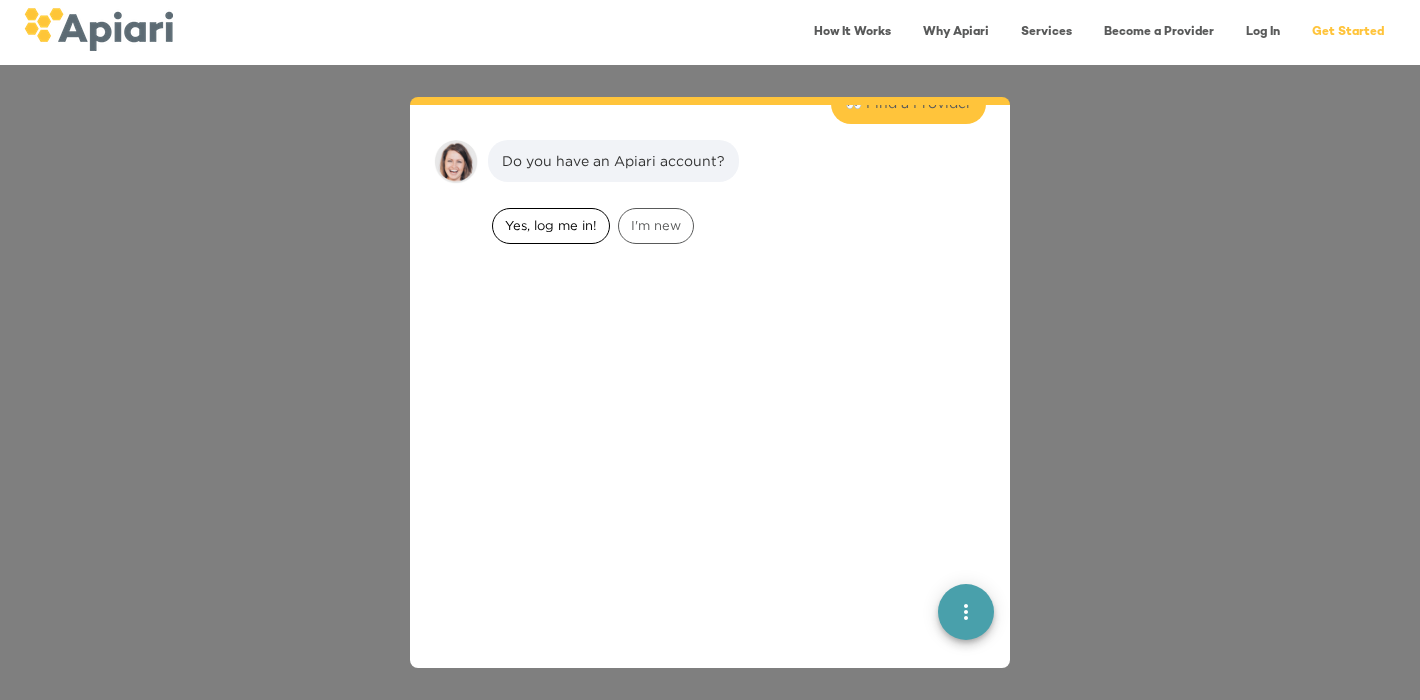 scroll, scrollTop: 165, scrollLeft: 0, axis: vertical 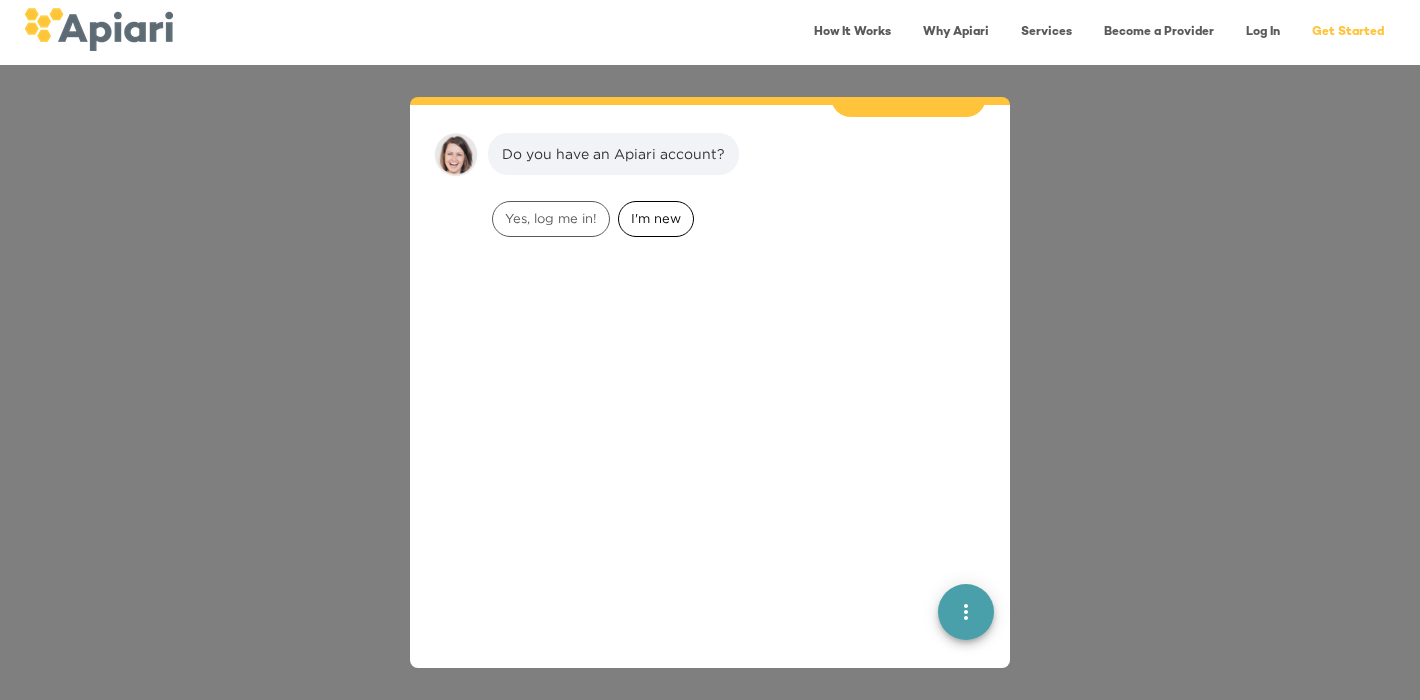 click on "I'm new" at bounding box center [656, 218] 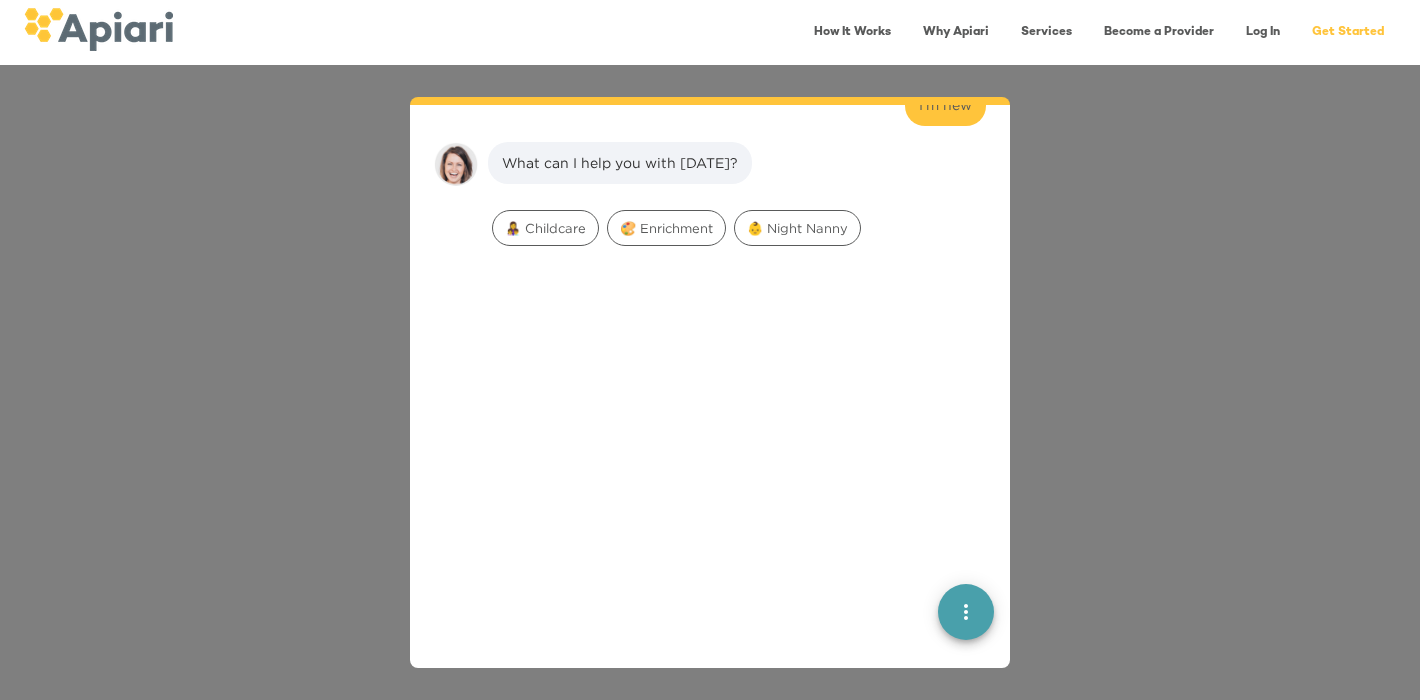 scroll, scrollTop: 291, scrollLeft: 0, axis: vertical 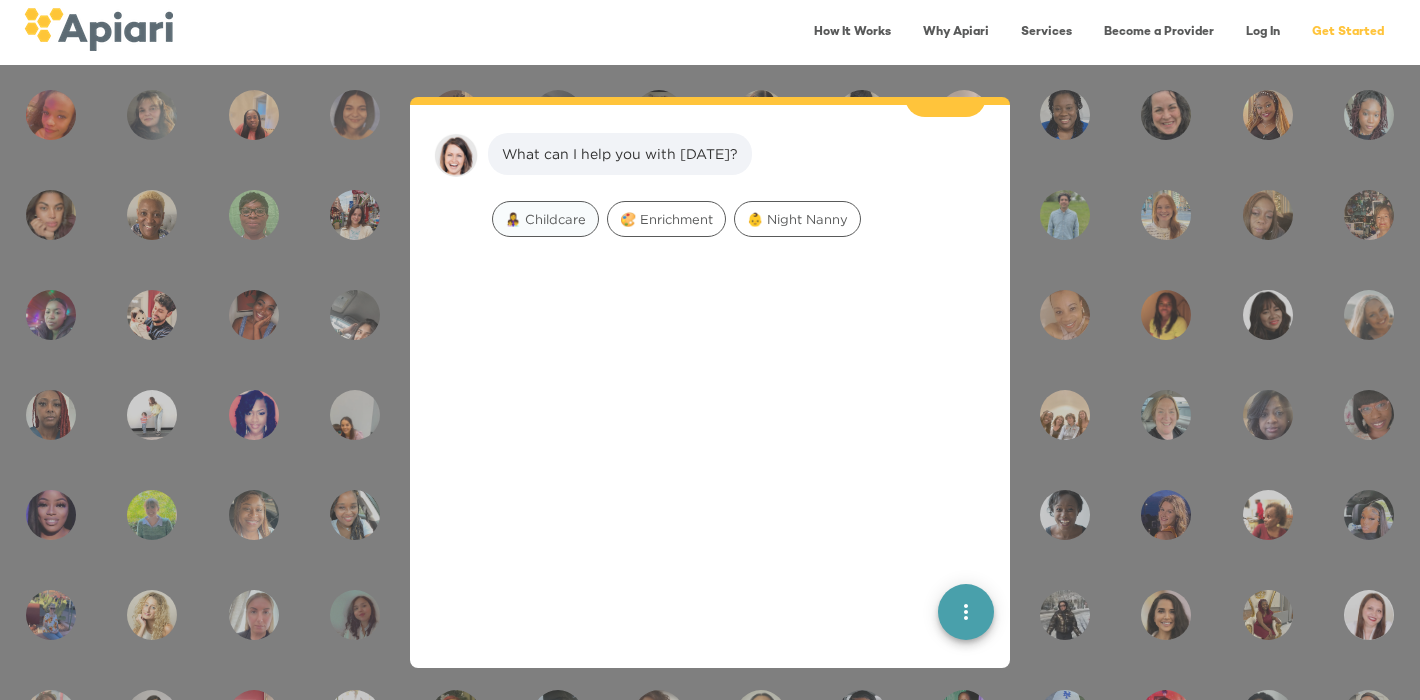 drag, startPoint x: 561, startPoint y: 210, endPoint x: 591, endPoint y: 269, distance: 66.189125 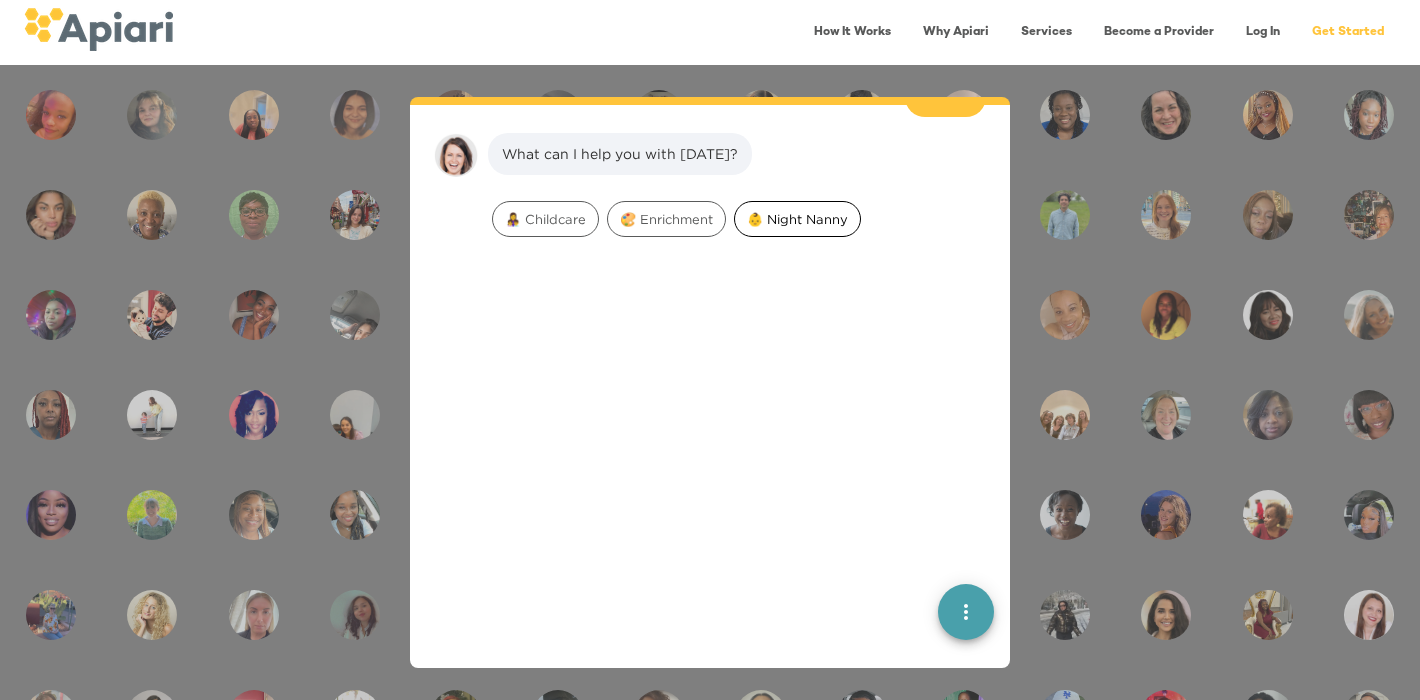 click on "👶 Night Nanny" at bounding box center [797, 219] 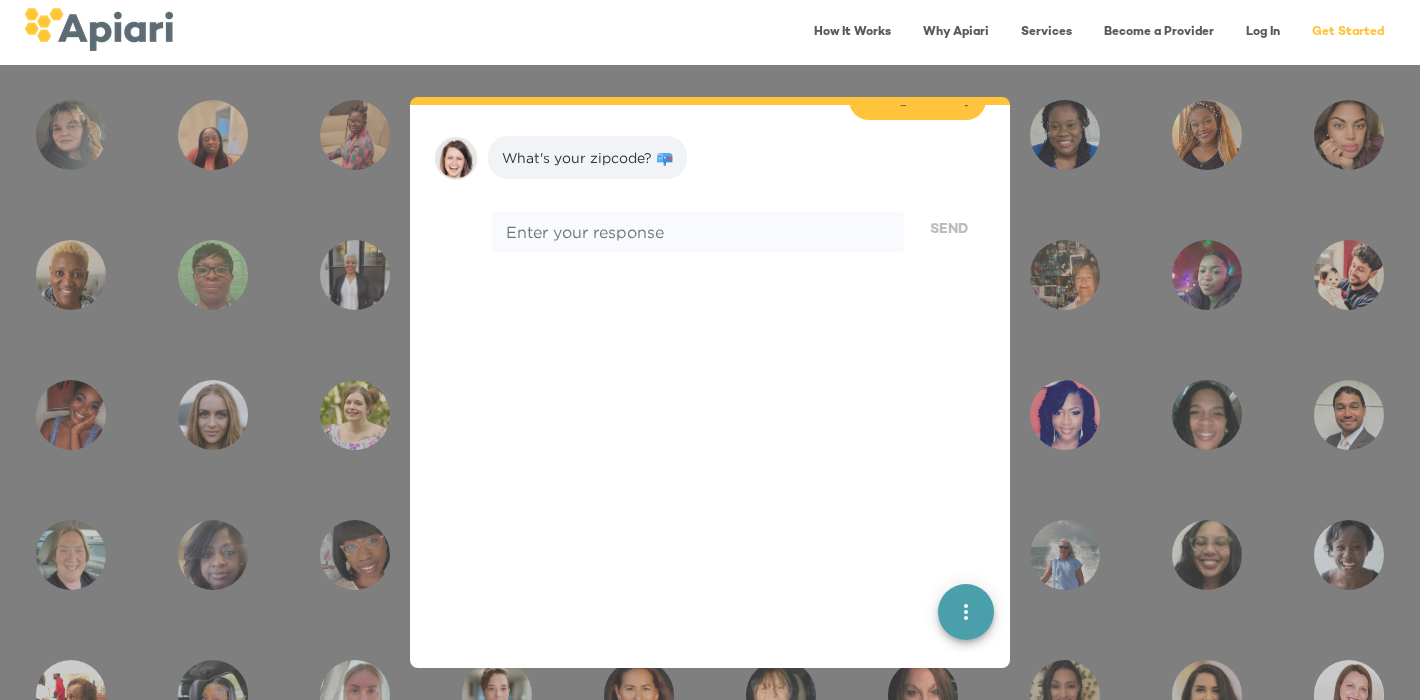 scroll, scrollTop: 417, scrollLeft: 0, axis: vertical 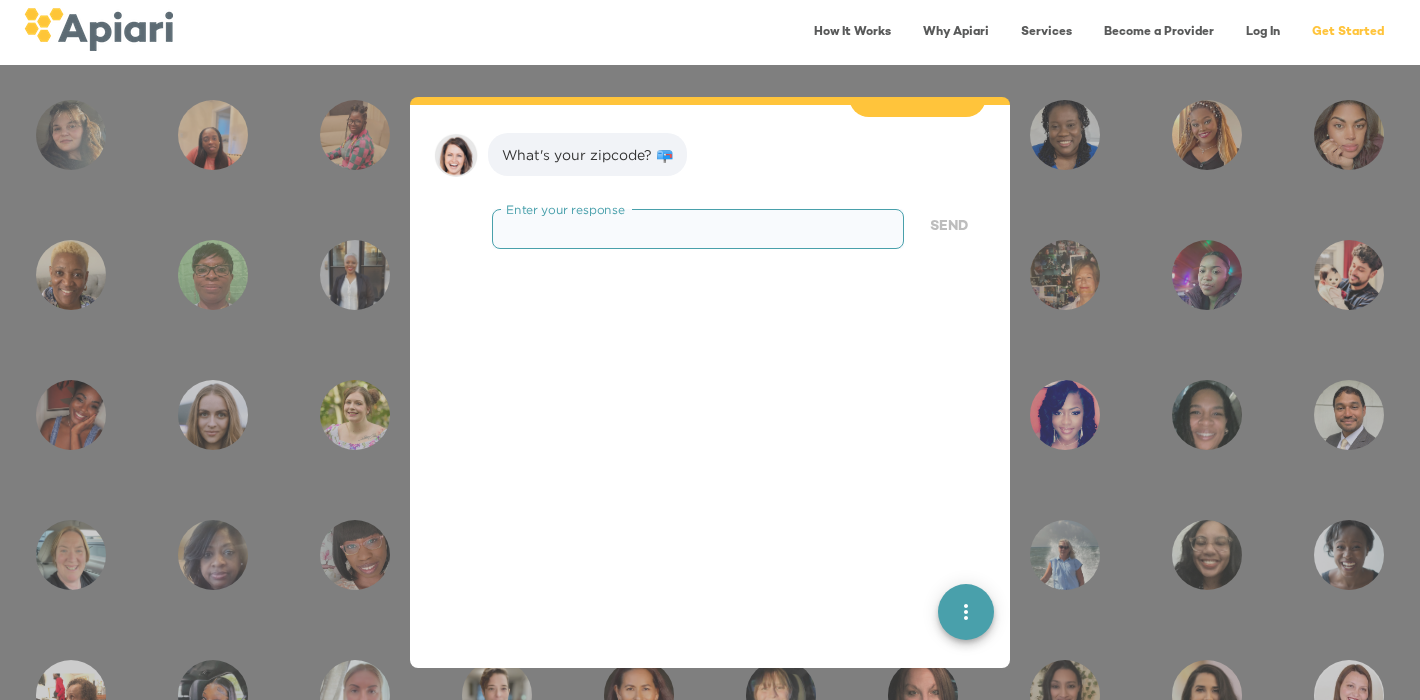 click at bounding box center (698, 229) 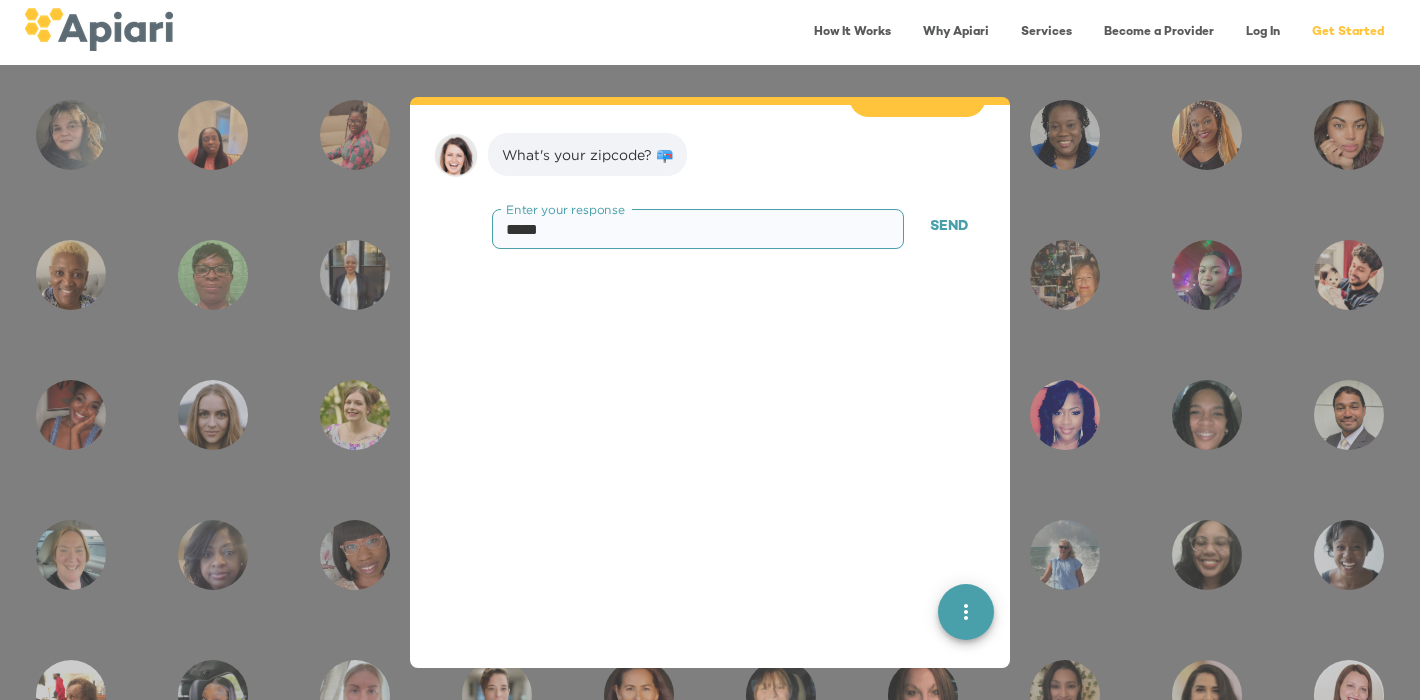 type on "*****" 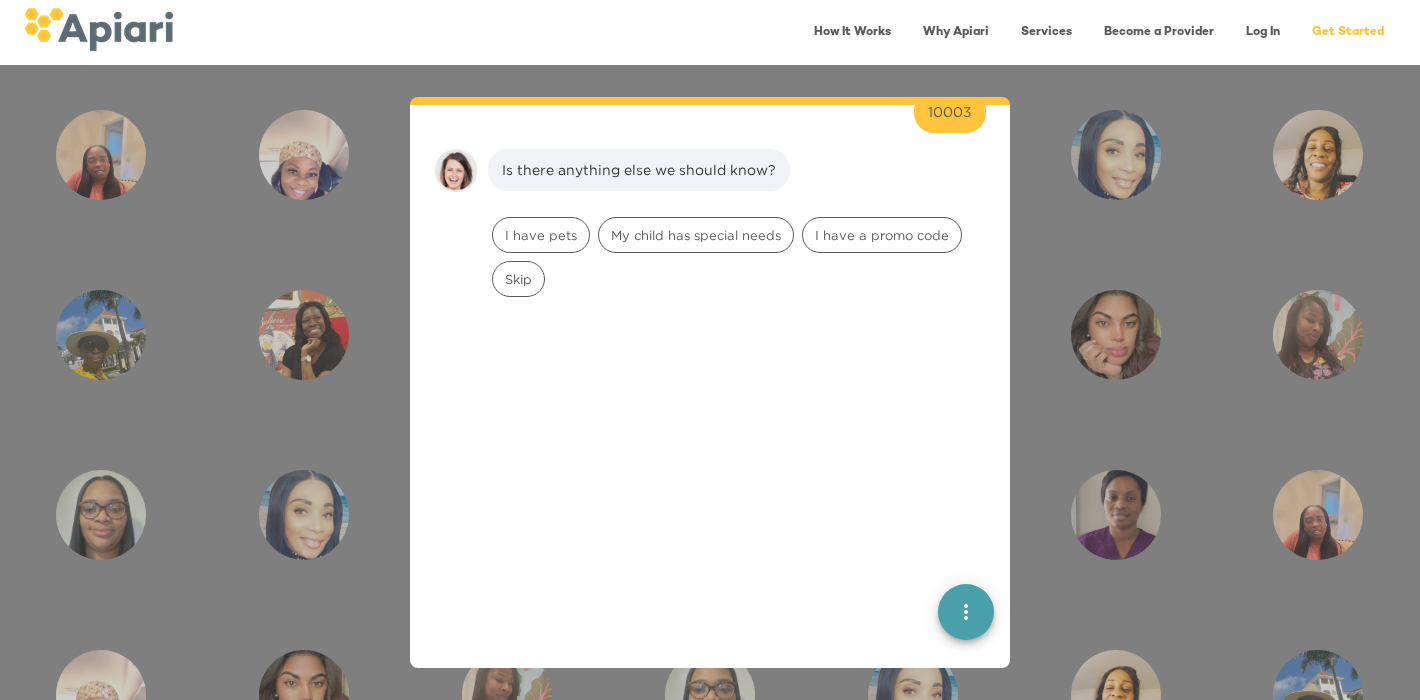 scroll, scrollTop: 544, scrollLeft: 0, axis: vertical 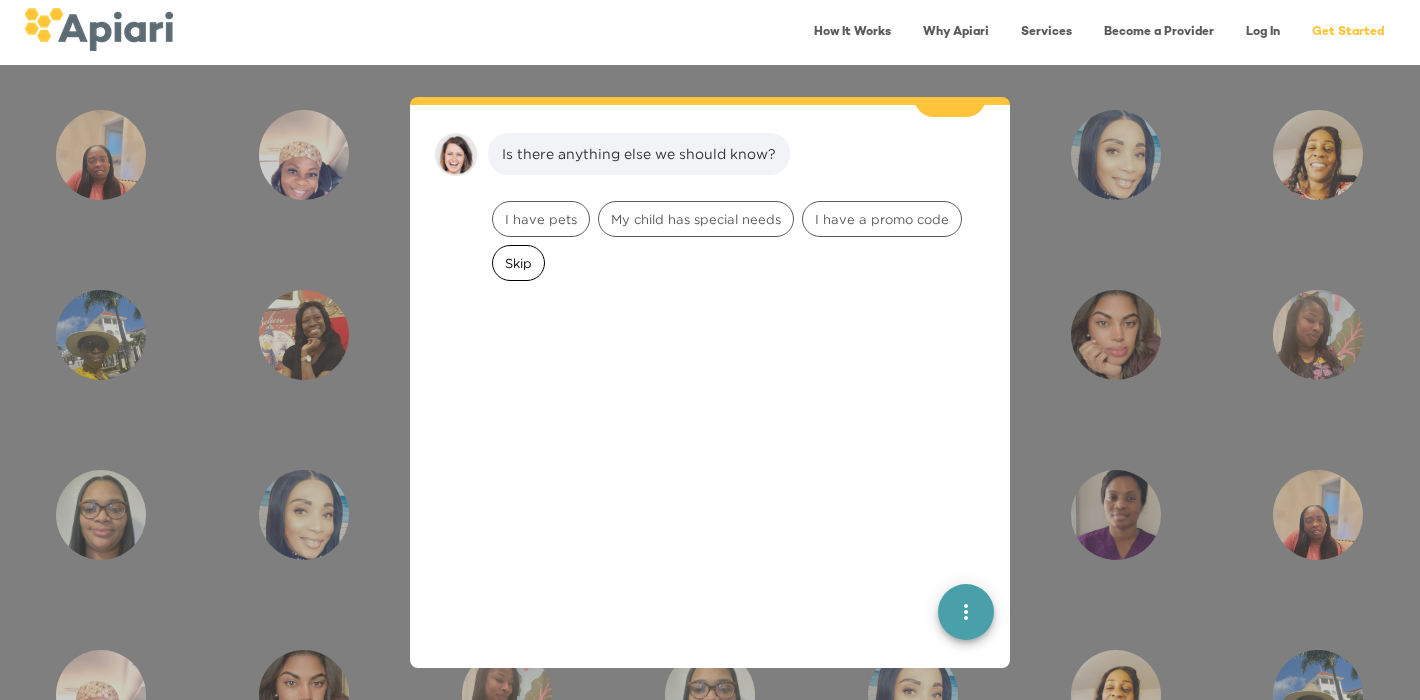 click on "Skip" at bounding box center [518, 263] 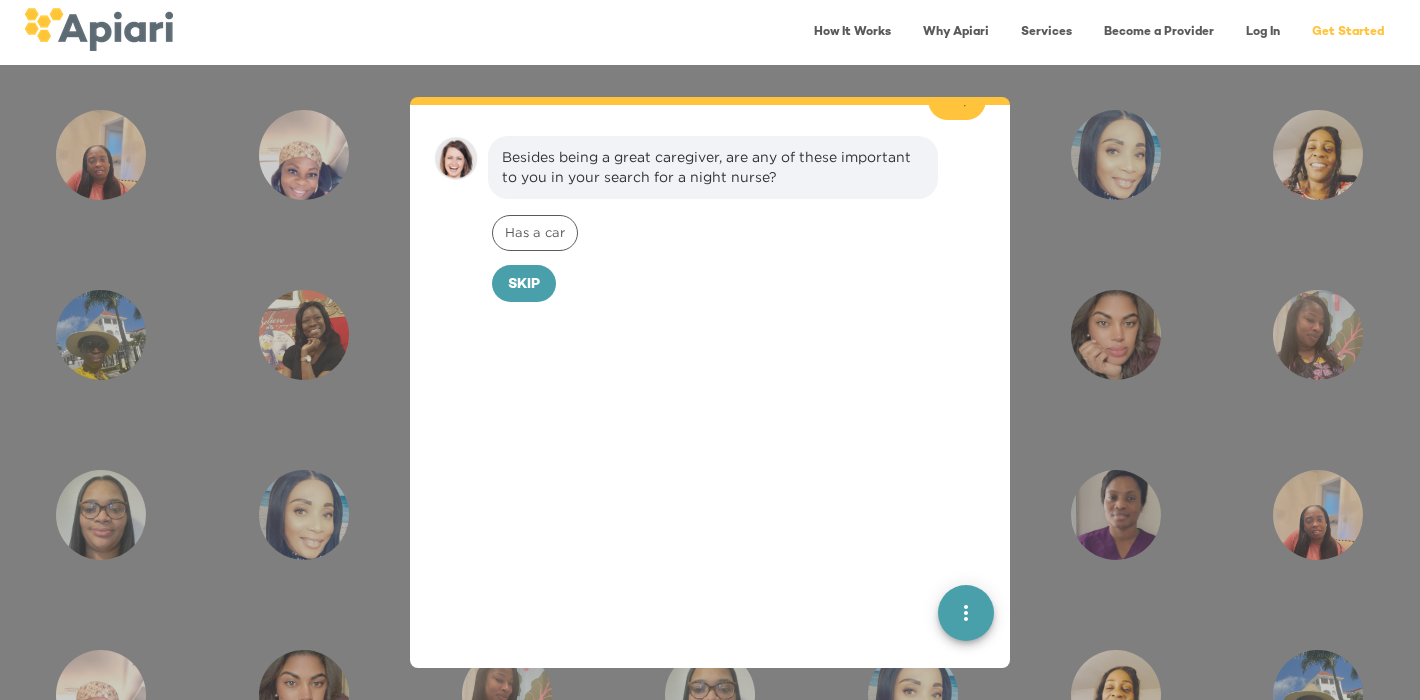 scroll, scrollTop: 670, scrollLeft: 0, axis: vertical 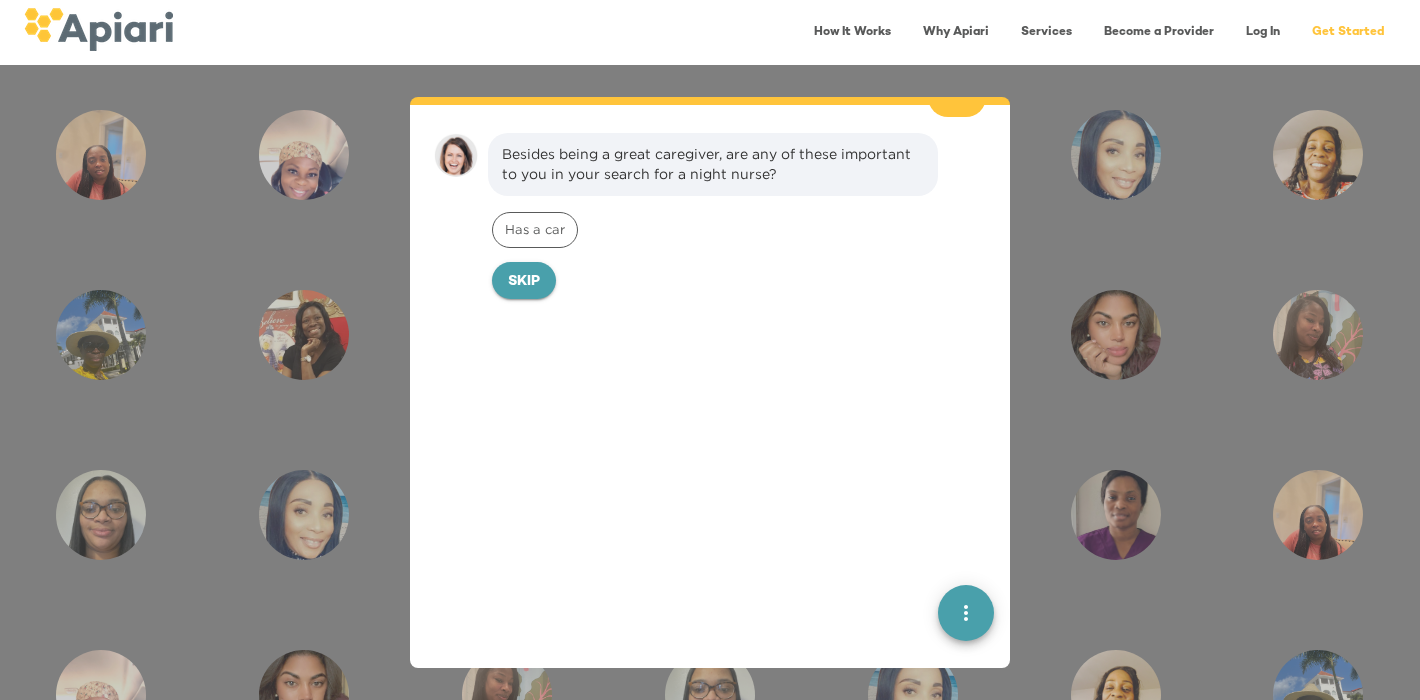 click on "Skip" at bounding box center [524, 282] 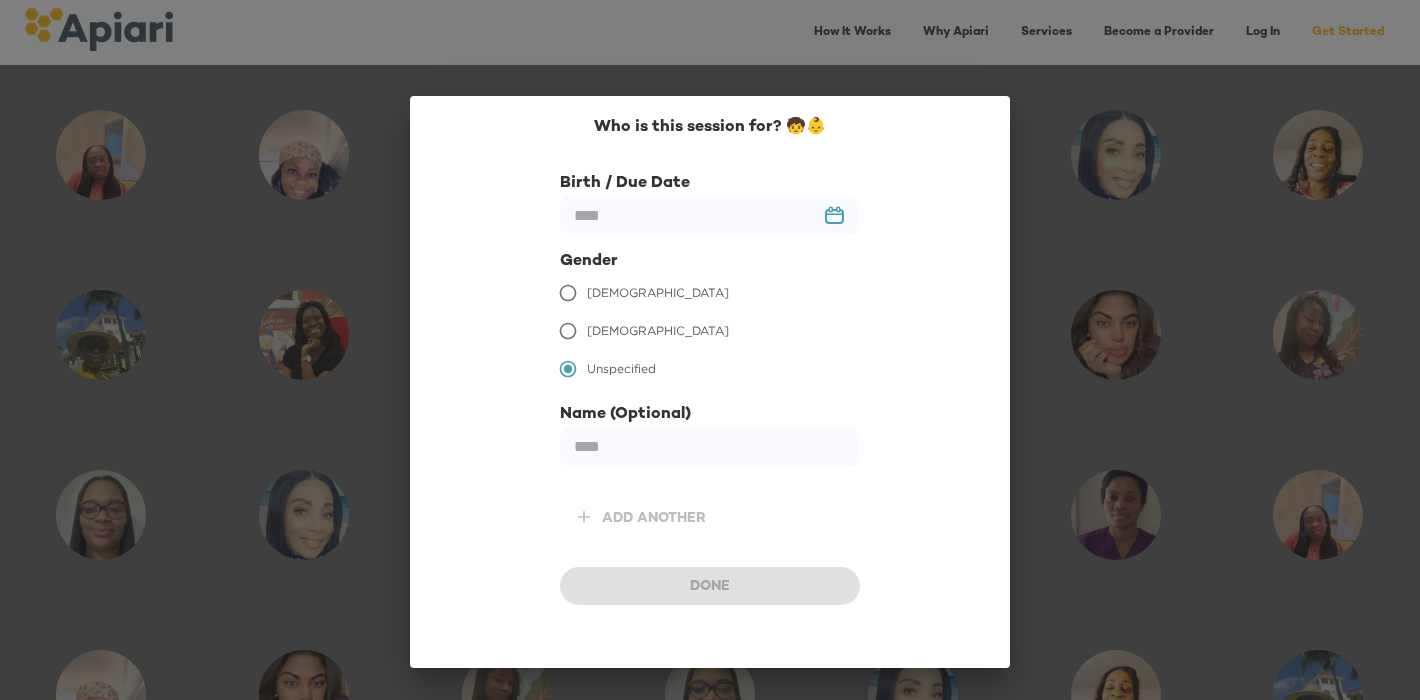 scroll, scrollTop: 807, scrollLeft: 0, axis: vertical 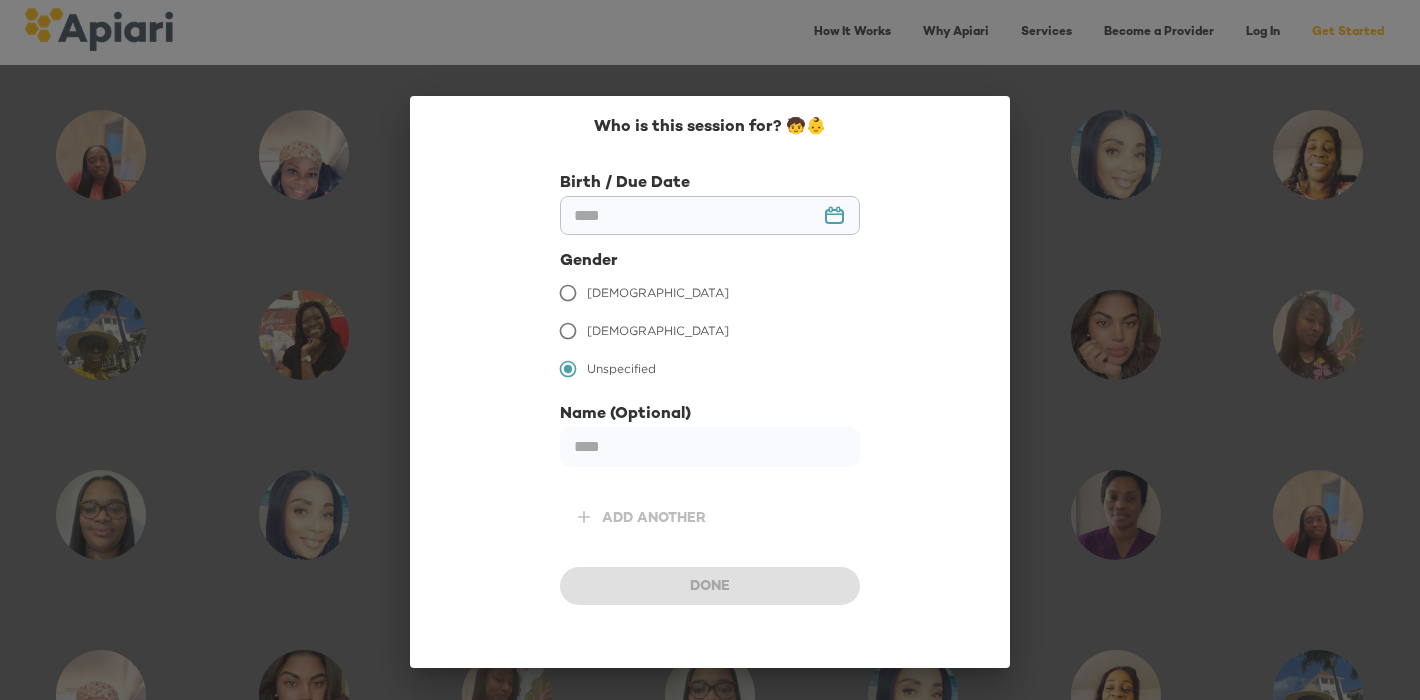 click at bounding box center [710, 215] 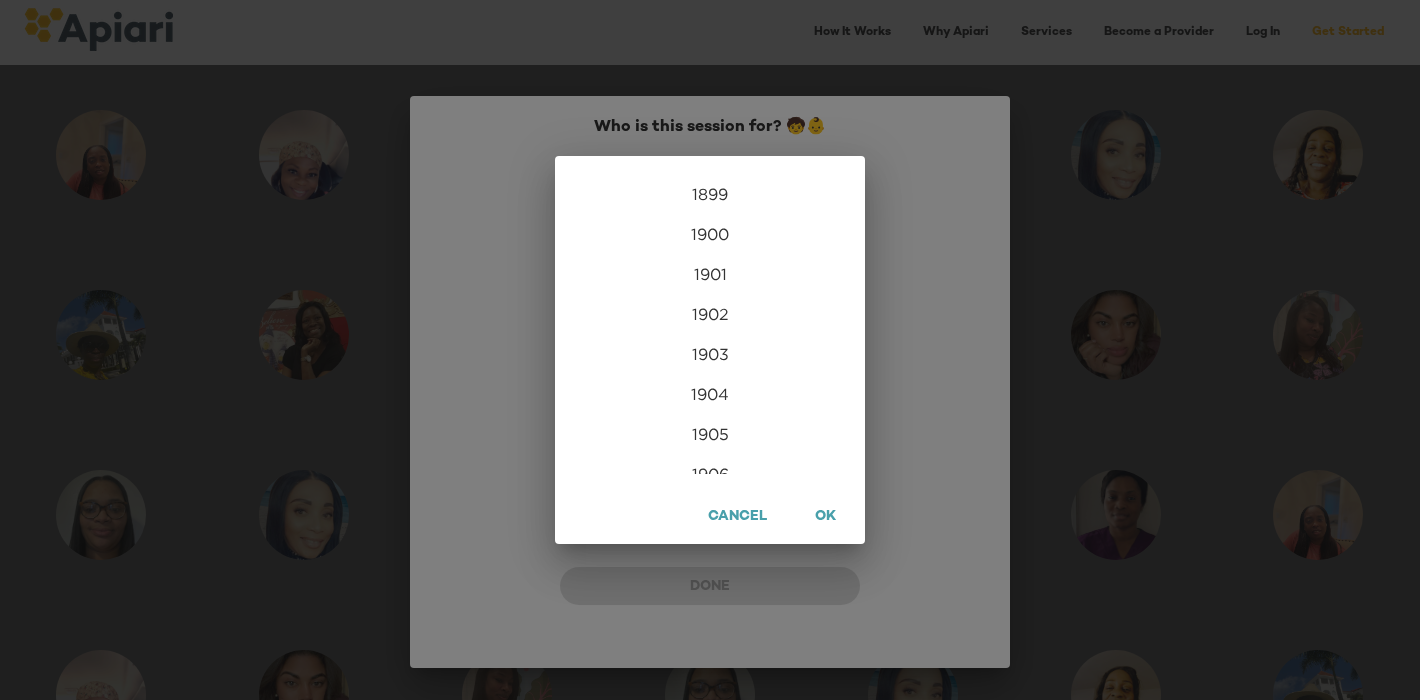 scroll, scrollTop: 4840, scrollLeft: 0, axis: vertical 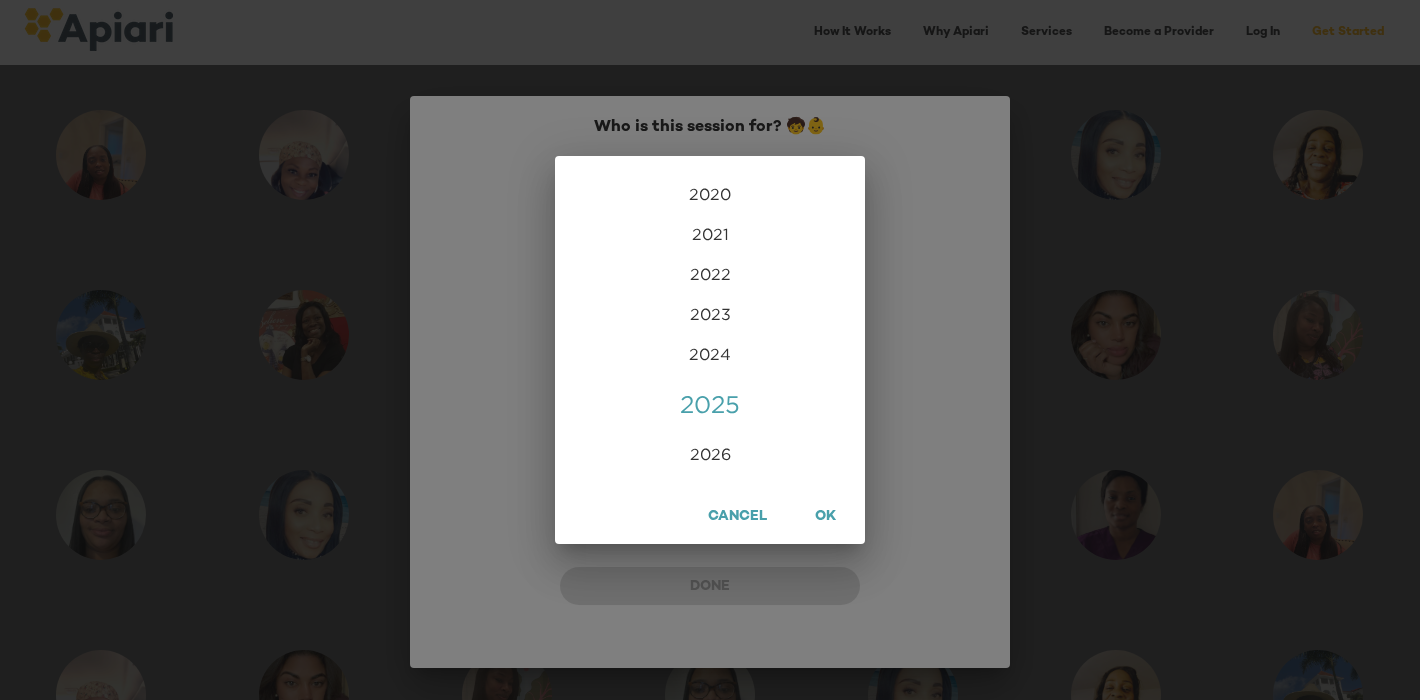 click on "OK" at bounding box center (825, 517) 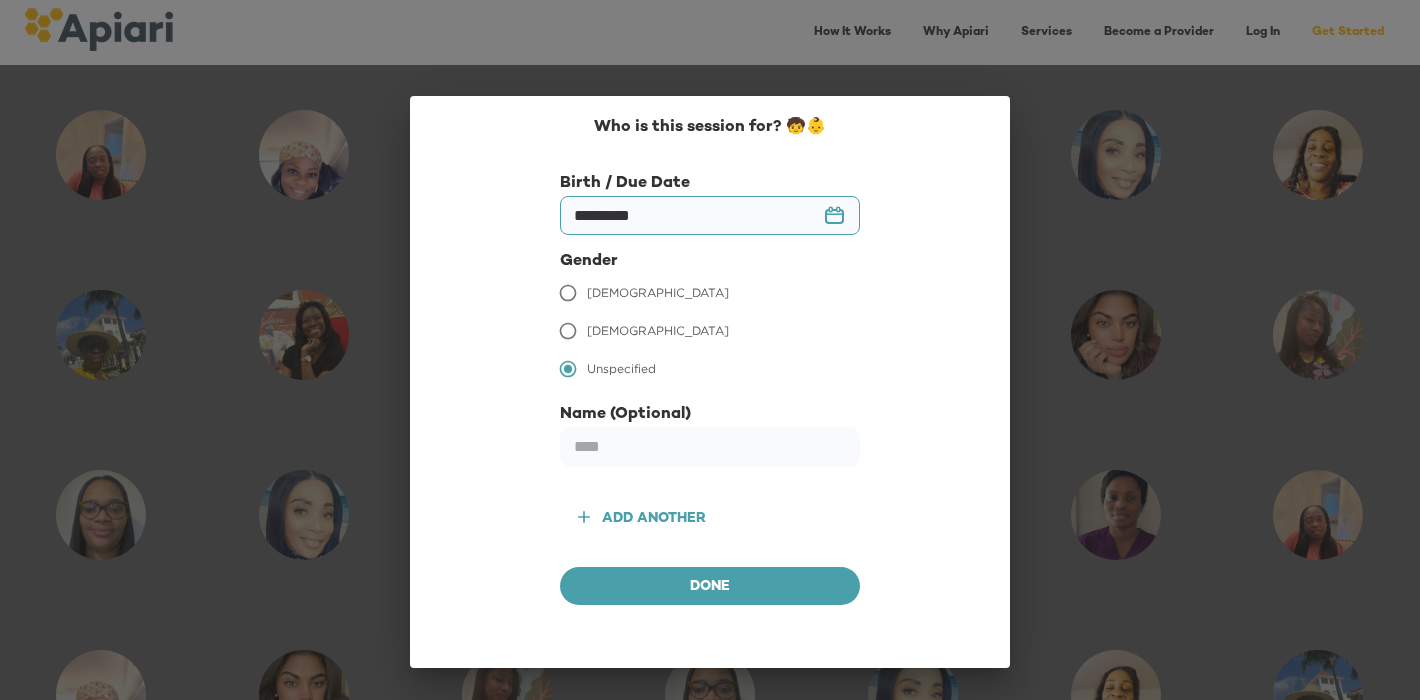 click on "*********" at bounding box center (710, 215) 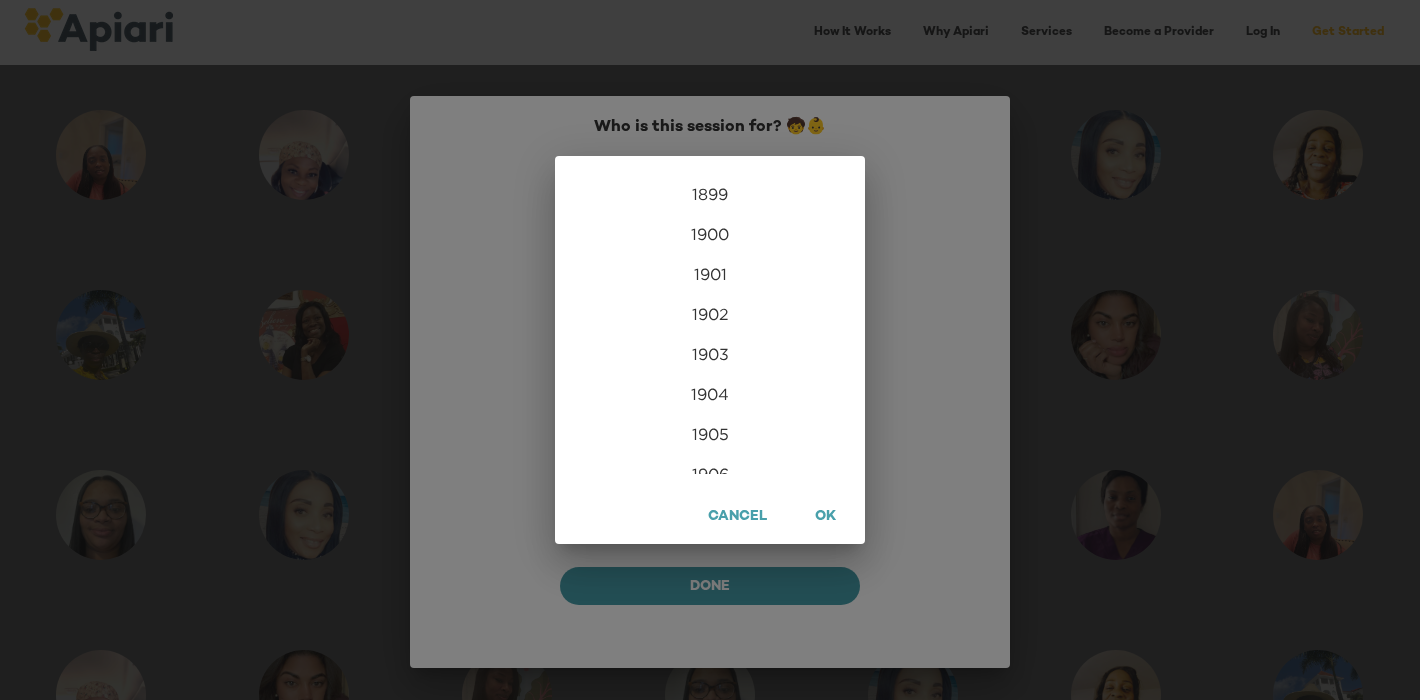 click on "2021" at bounding box center [710, 5074] 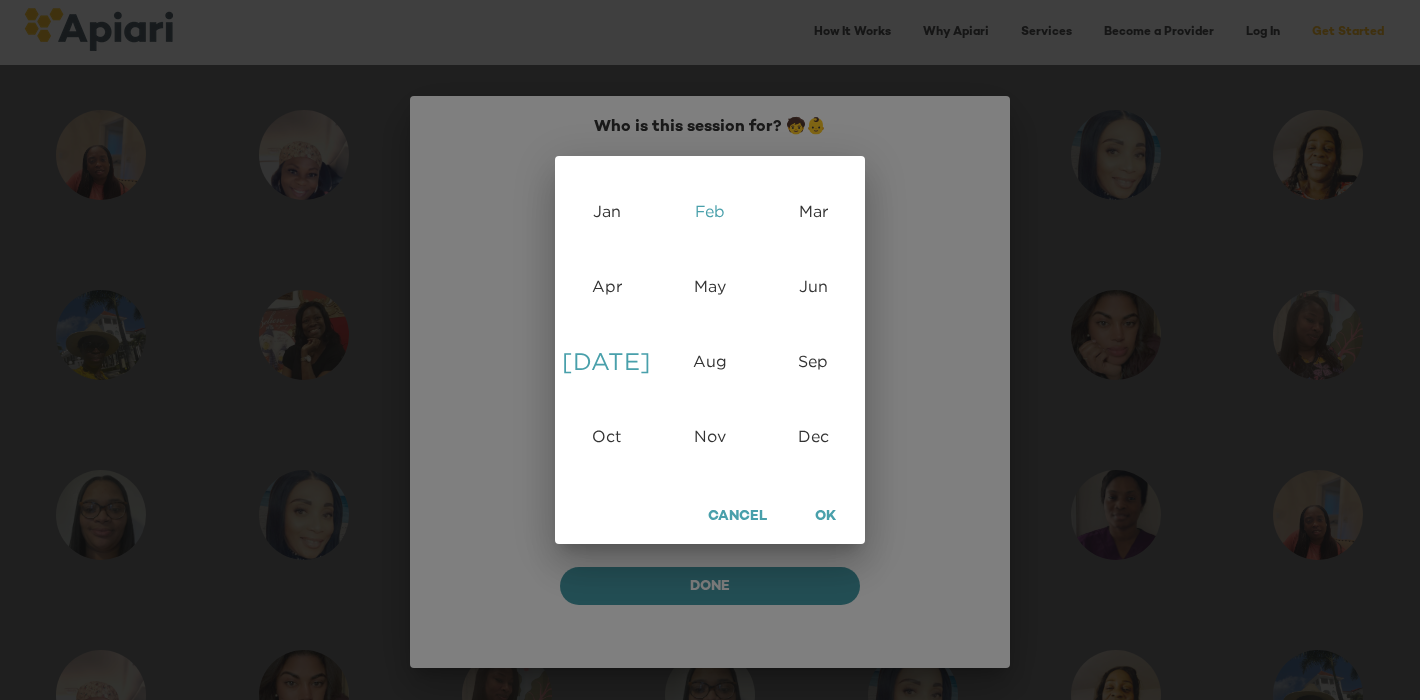 click on "Feb" at bounding box center [709, 211] 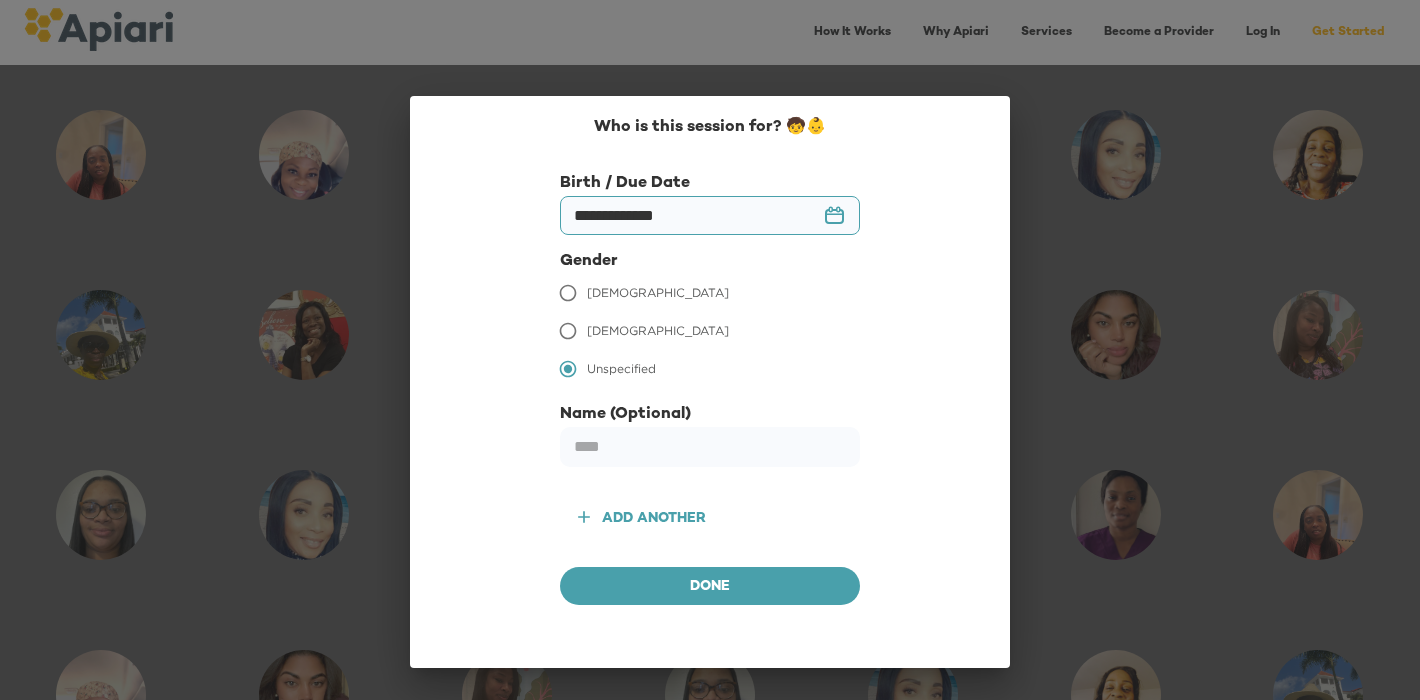 click on "**********" at bounding box center (710, 215) 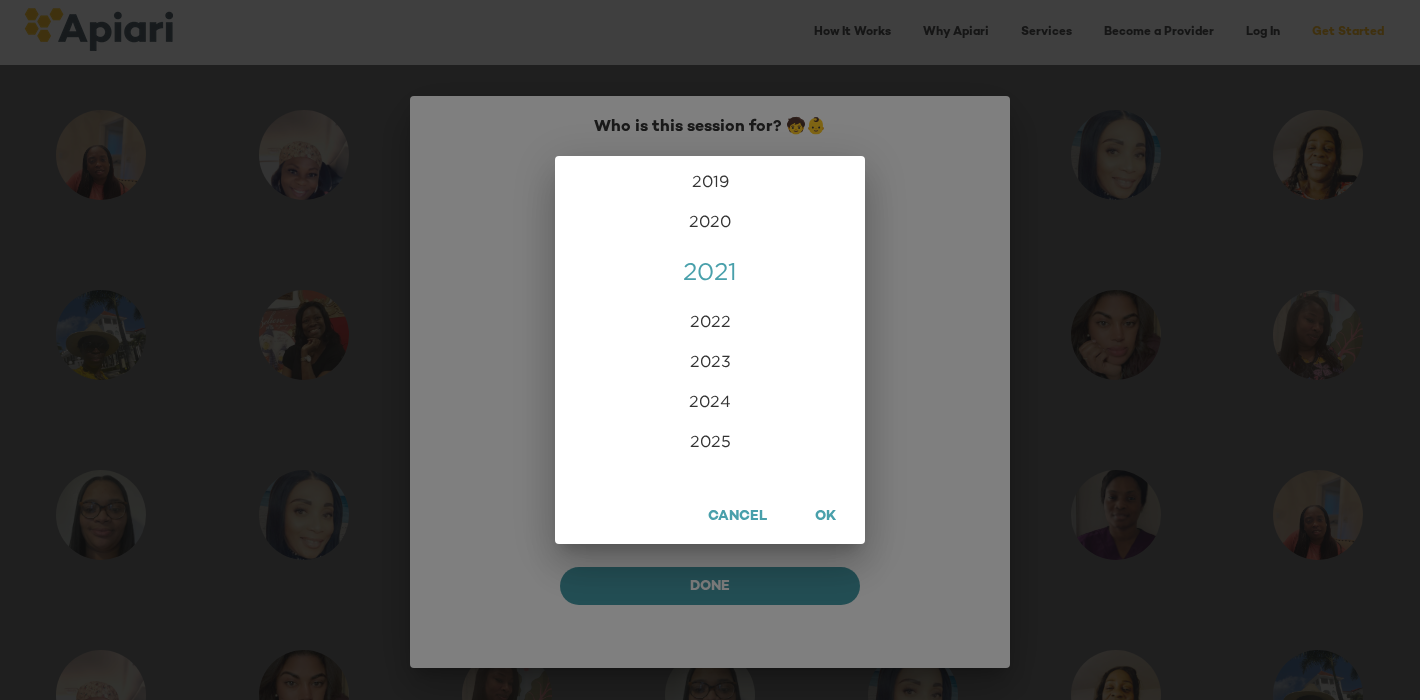 scroll, scrollTop: 4840, scrollLeft: 0, axis: vertical 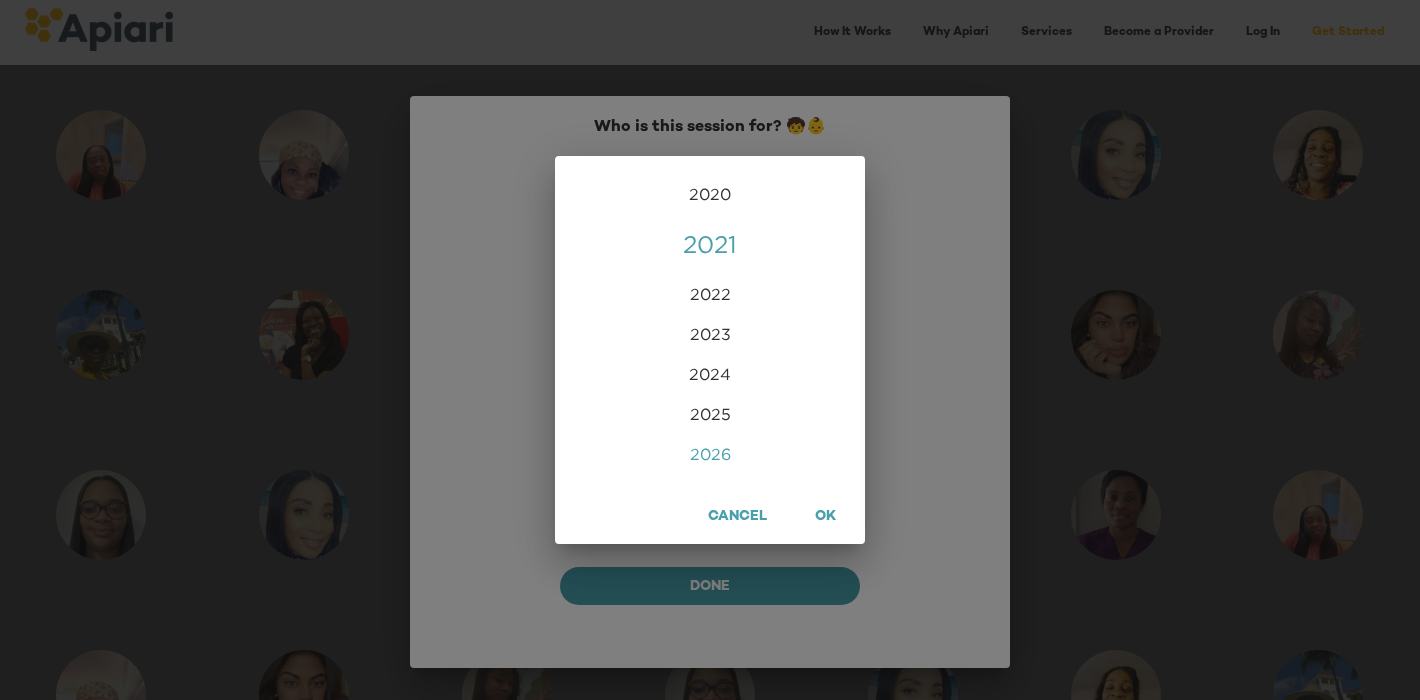 click on "2026" at bounding box center (710, 454) 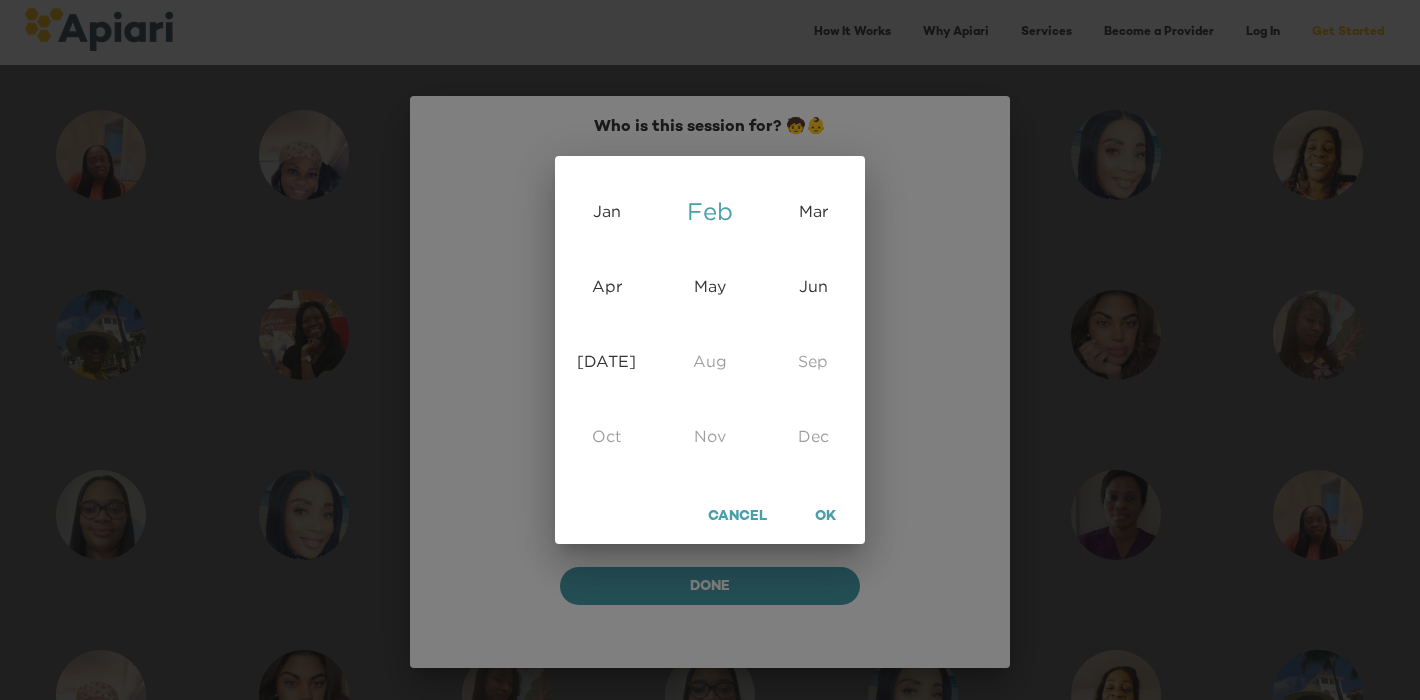 click on "OK" at bounding box center (825, 517) 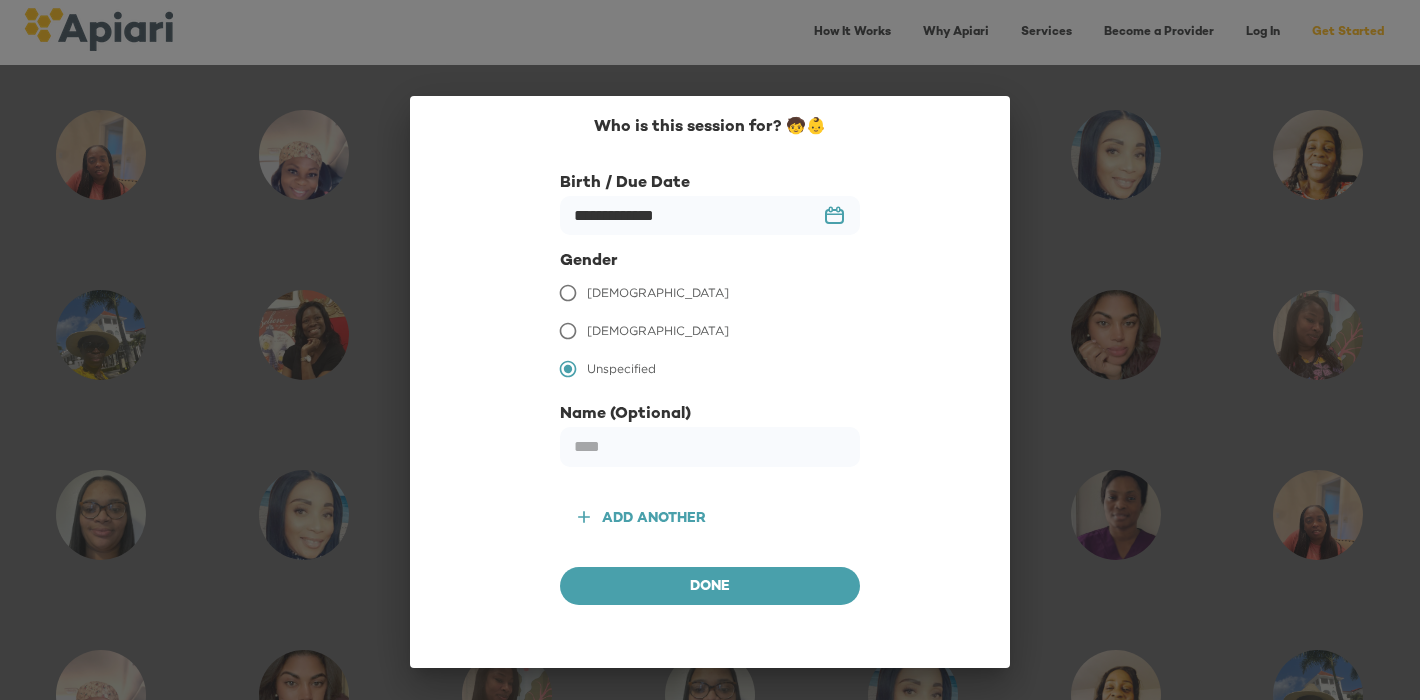 click on "Female" at bounding box center (658, 293) 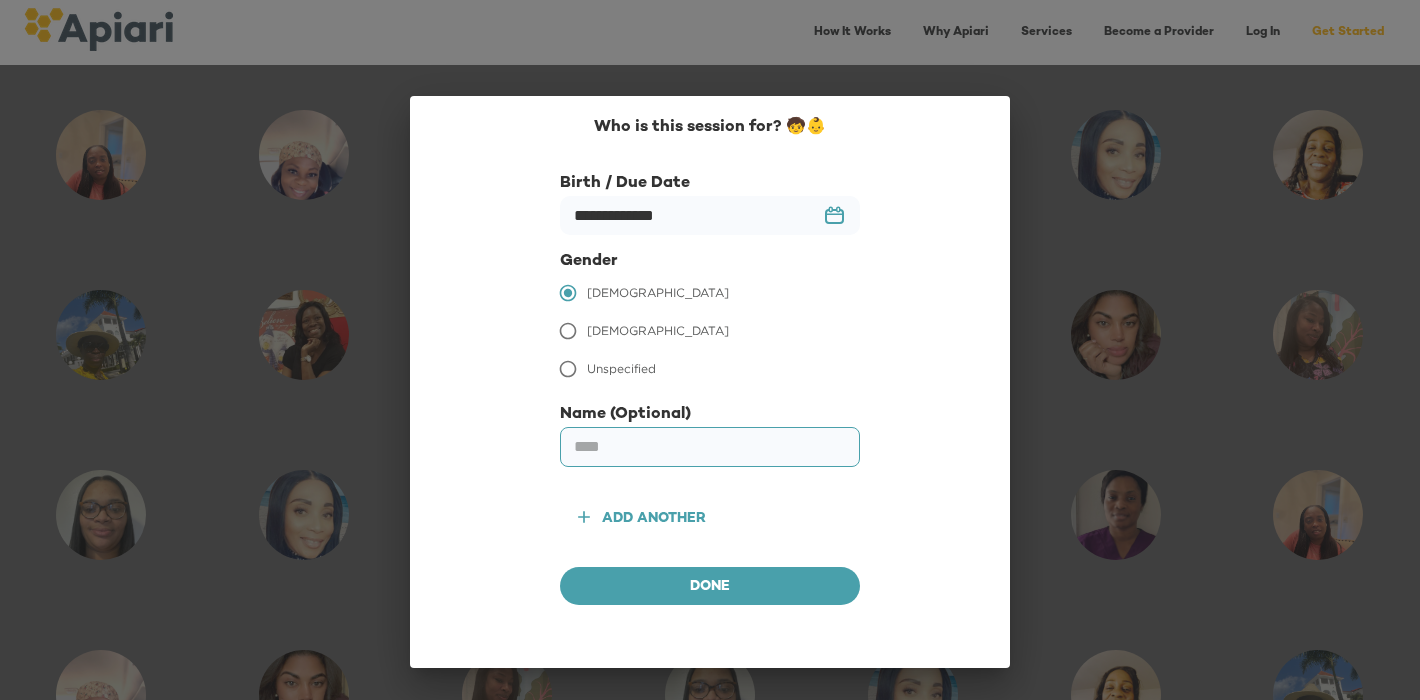 click at bounding box center [710, 447] 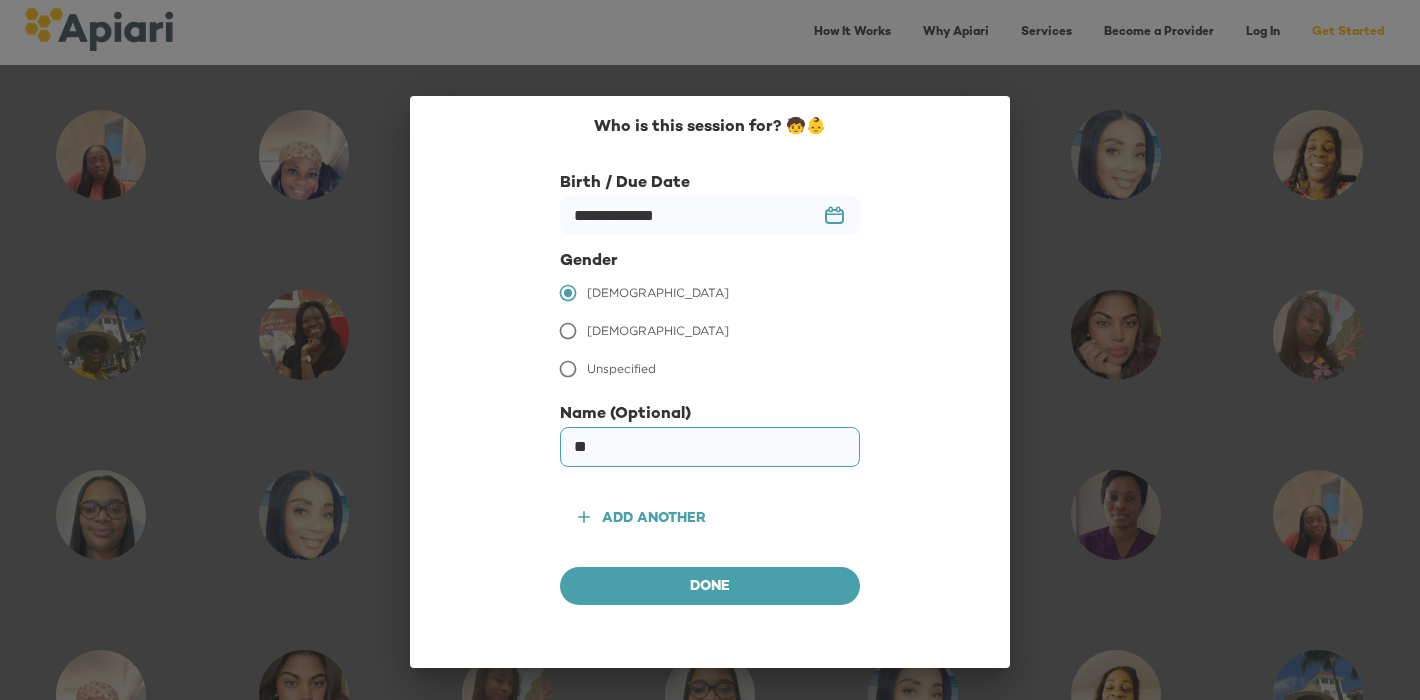 type on "*" 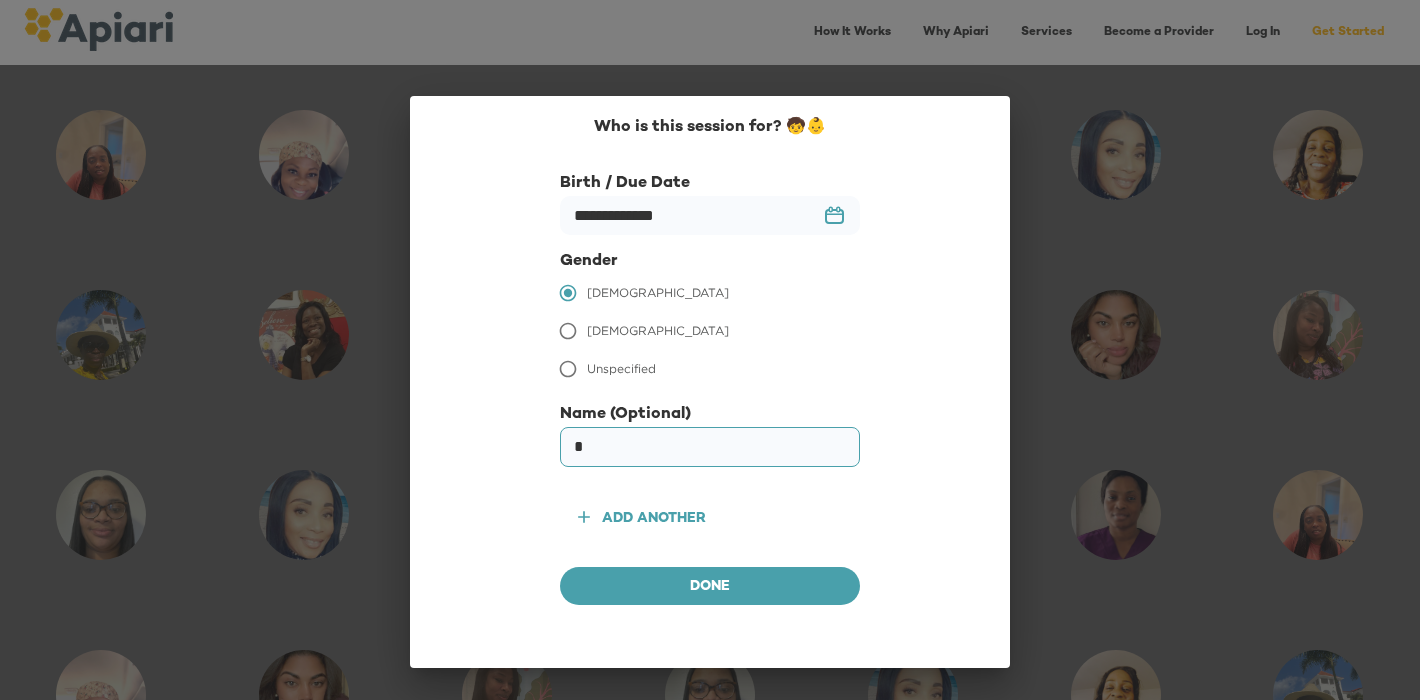 type 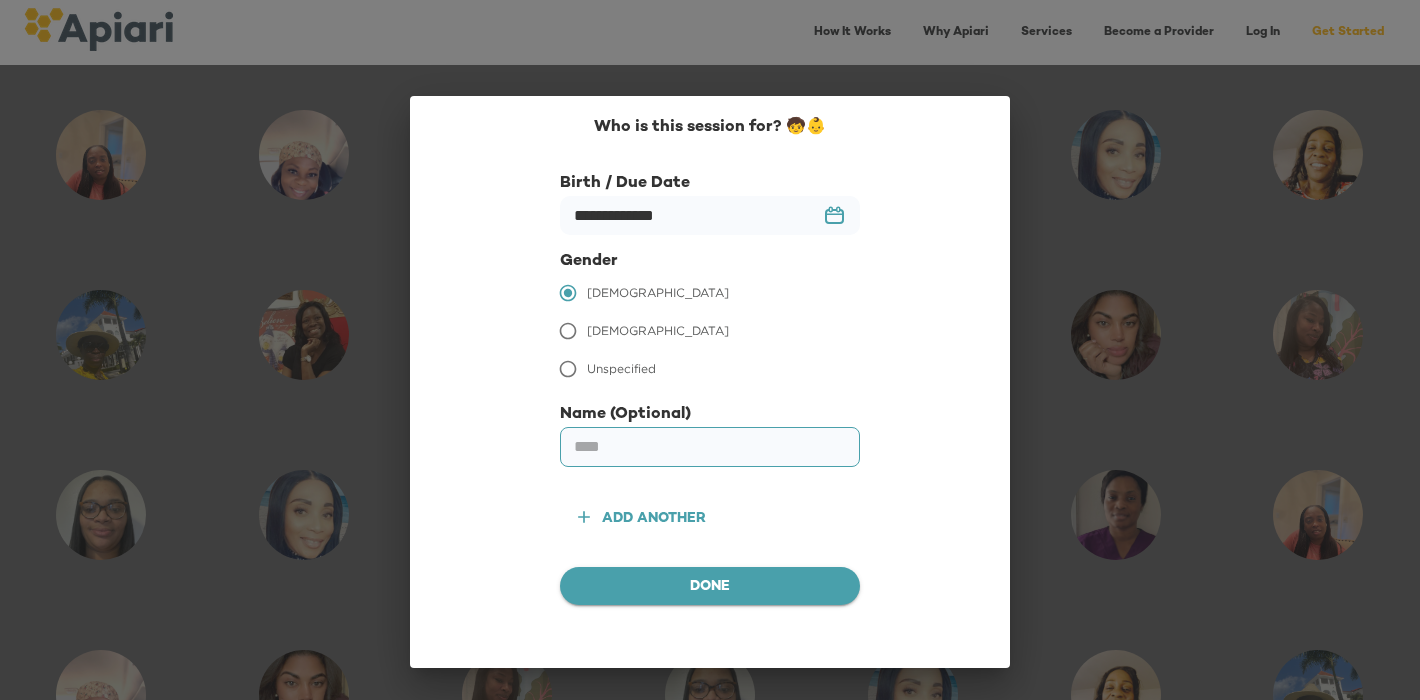 click on "Done" at bounding box center (710, 586) 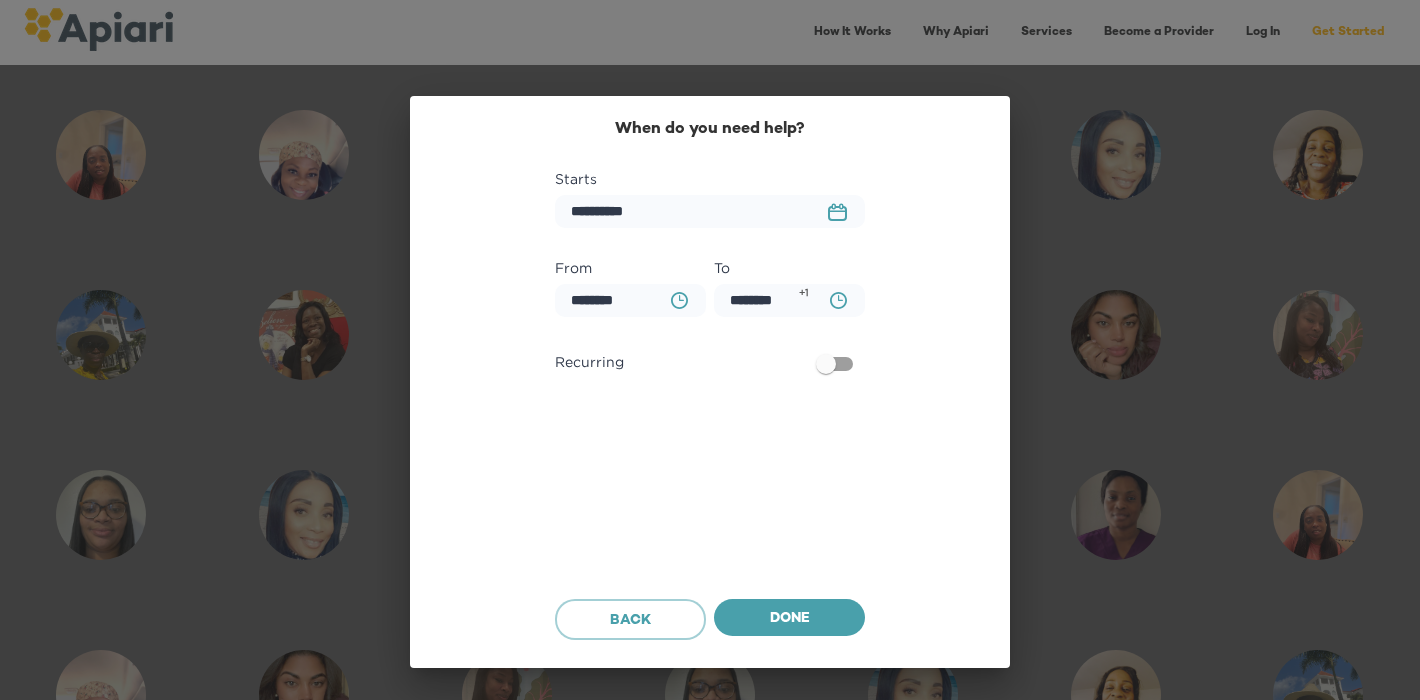scroll, scrollTop: 933, scrollLeft: 0, axis: vertical 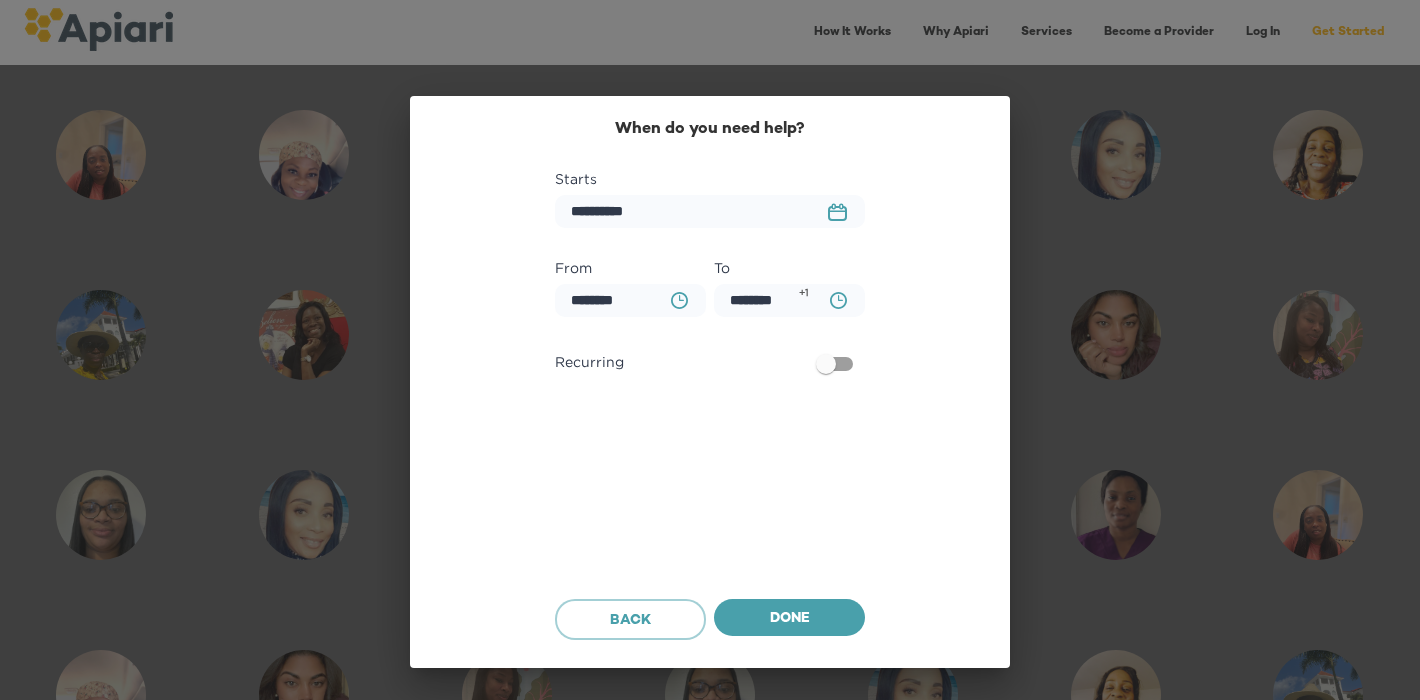 click on "23979DC4-A7E4-489C-88E7-37869341D308 Created with sketchtool." 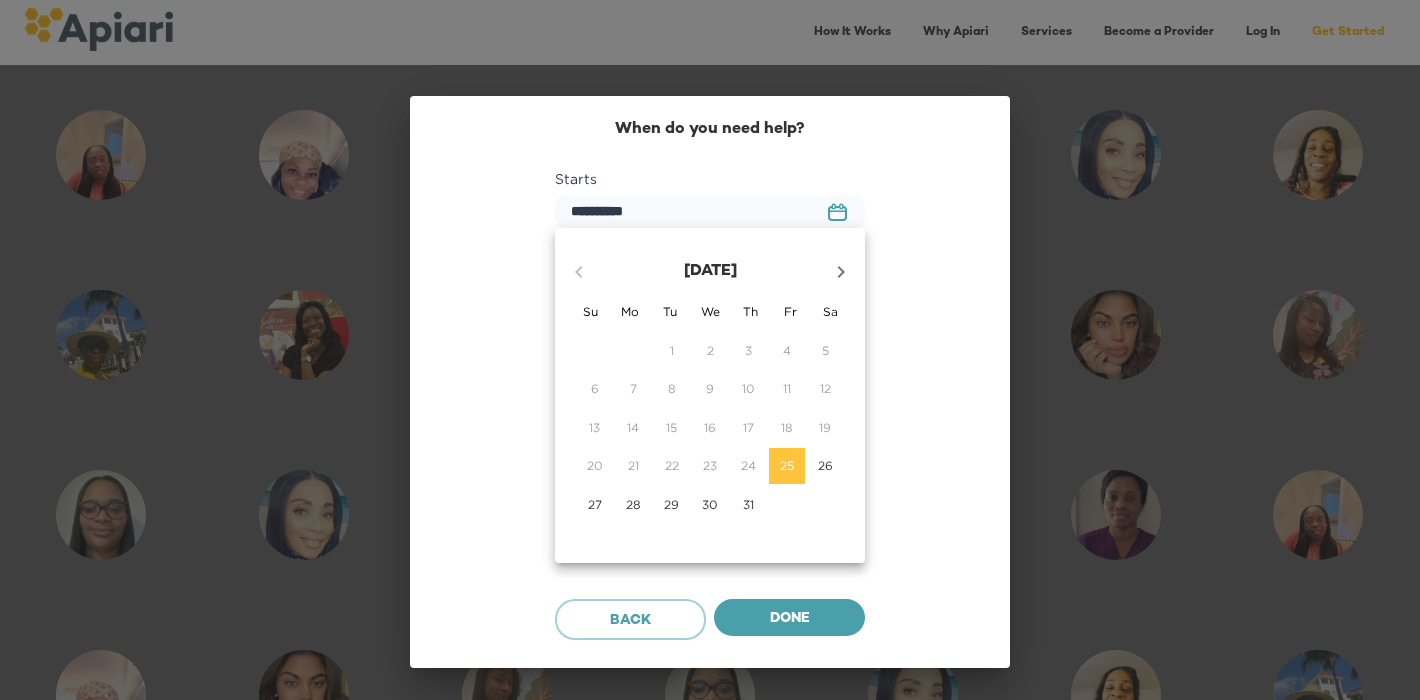 click 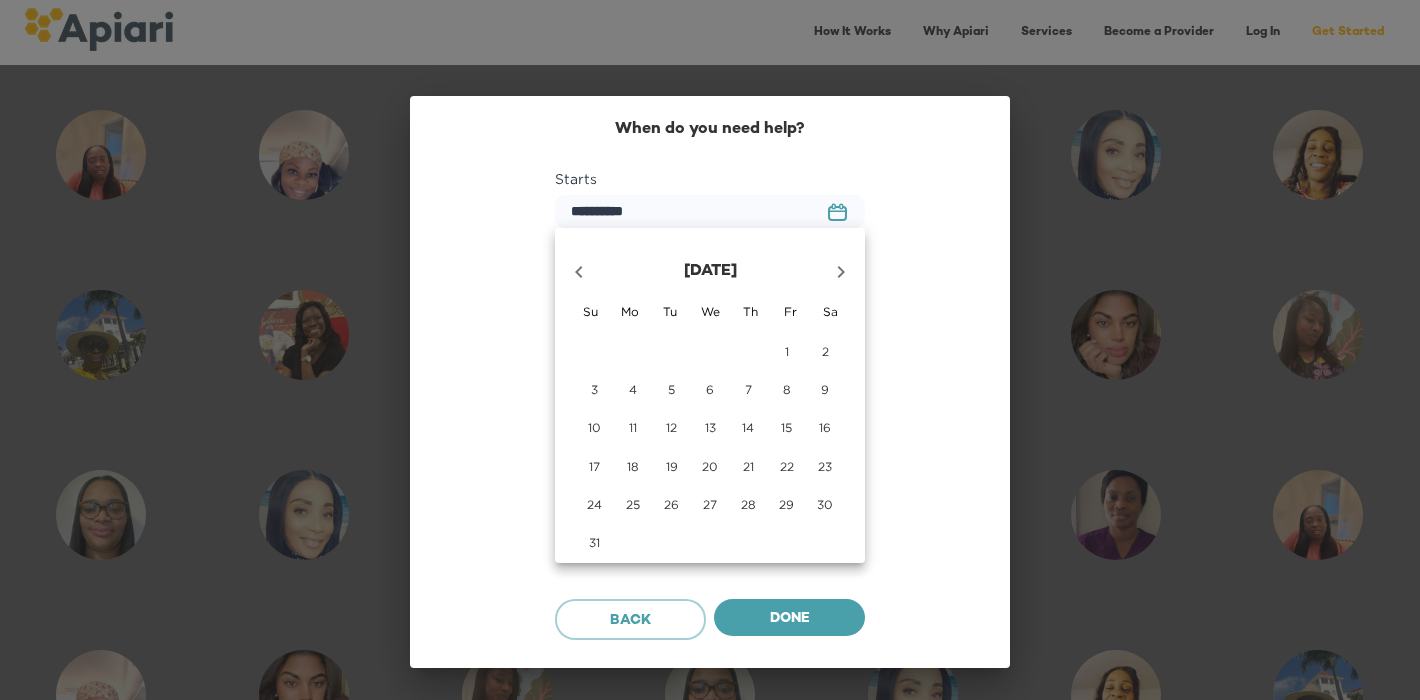 click 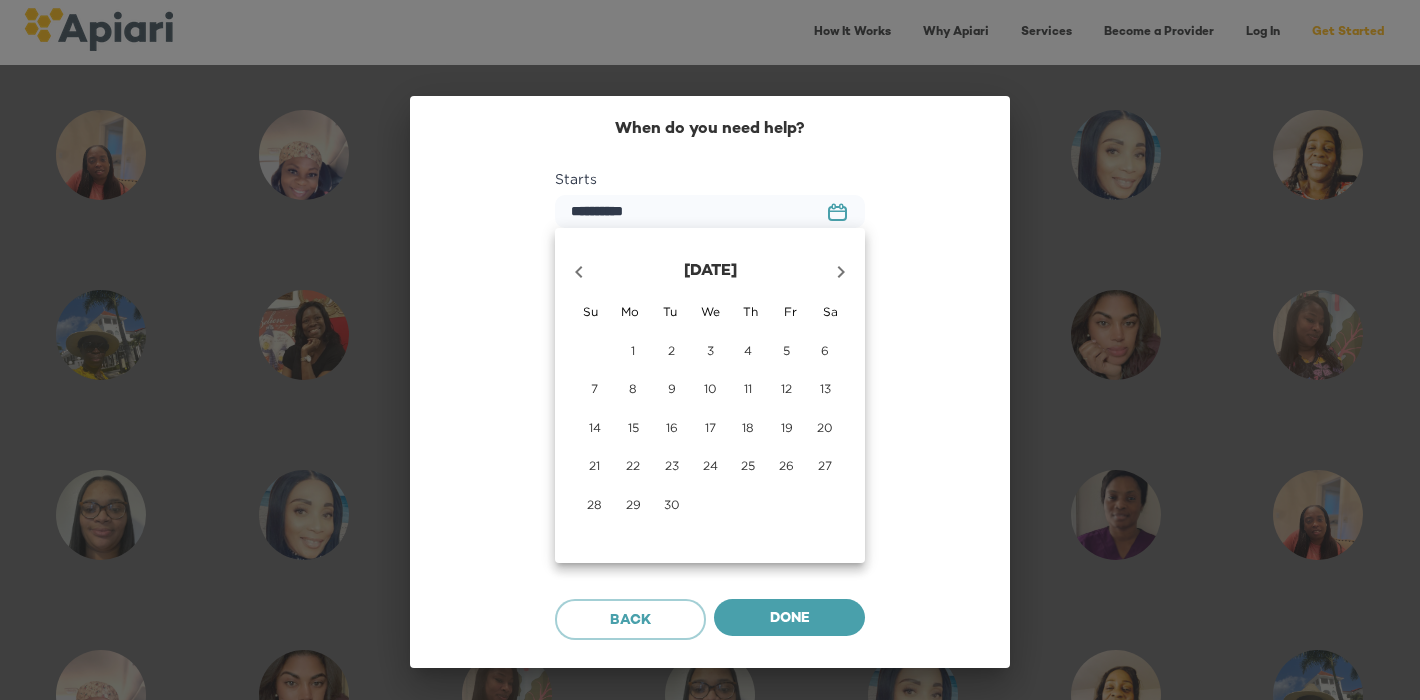 click 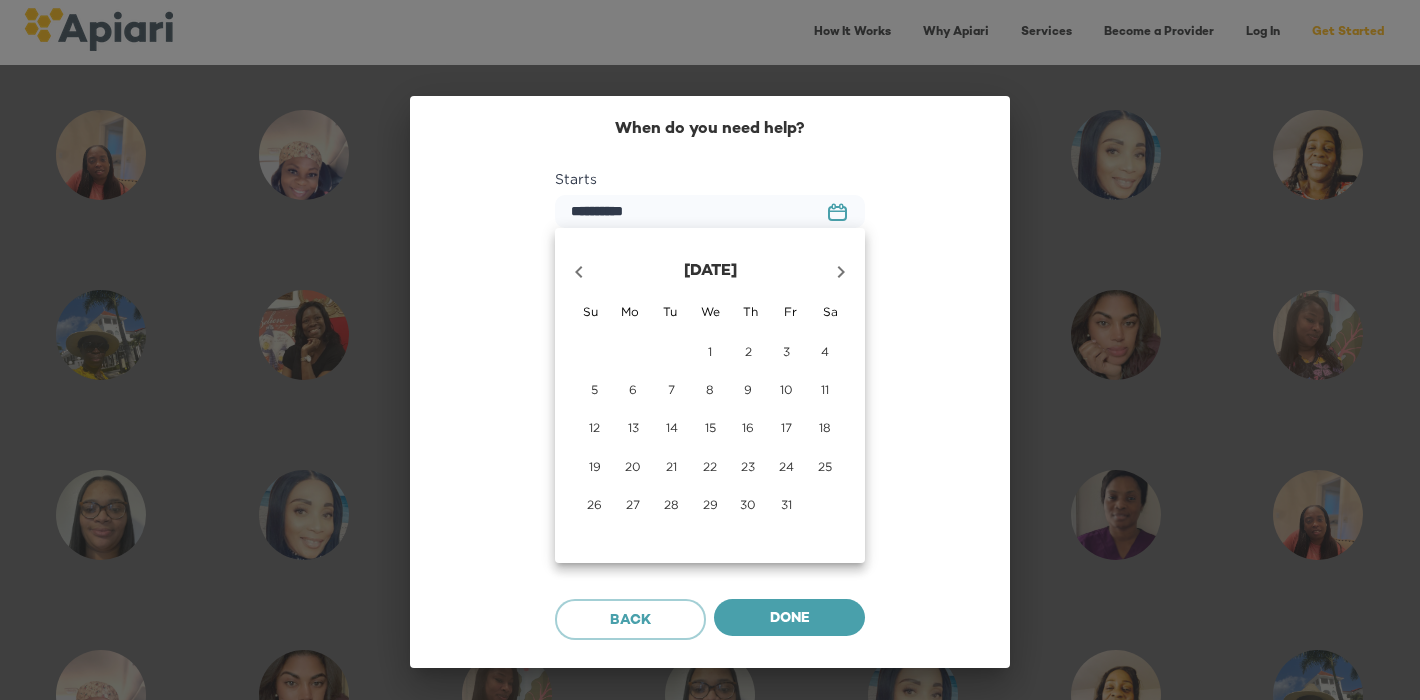 click 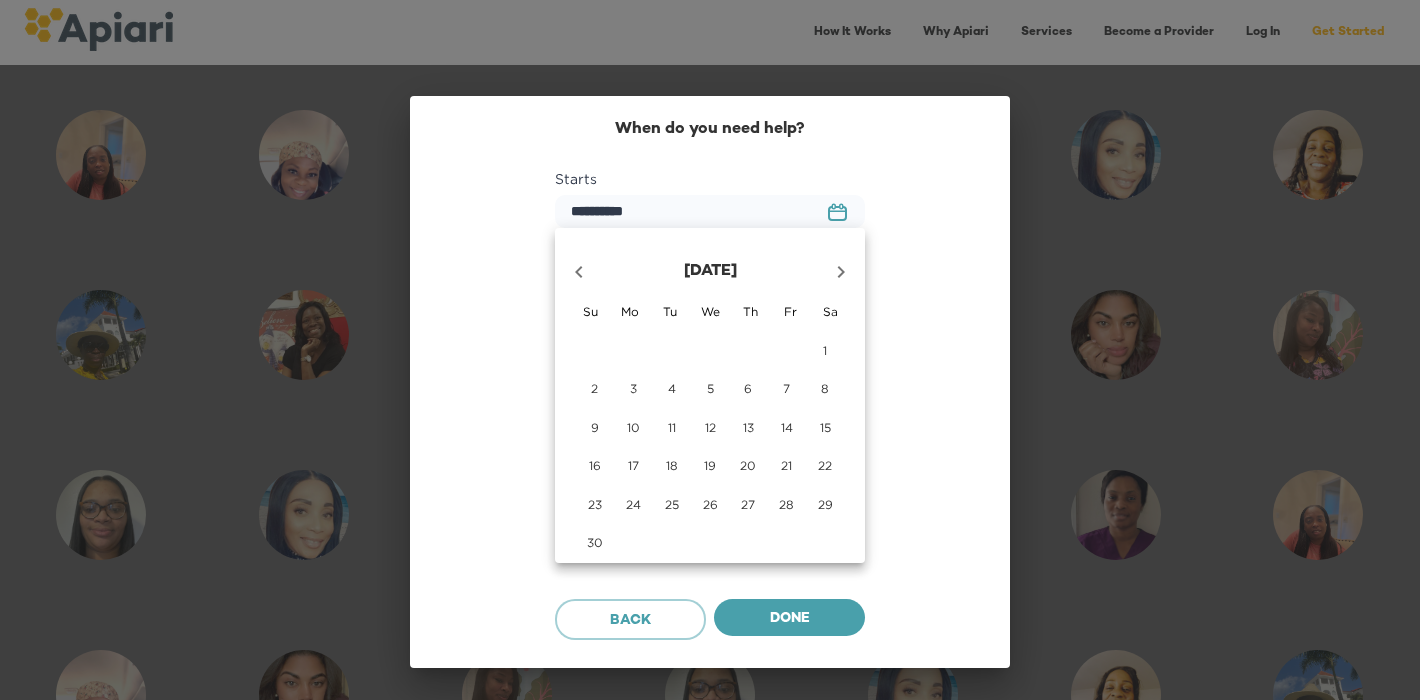 click 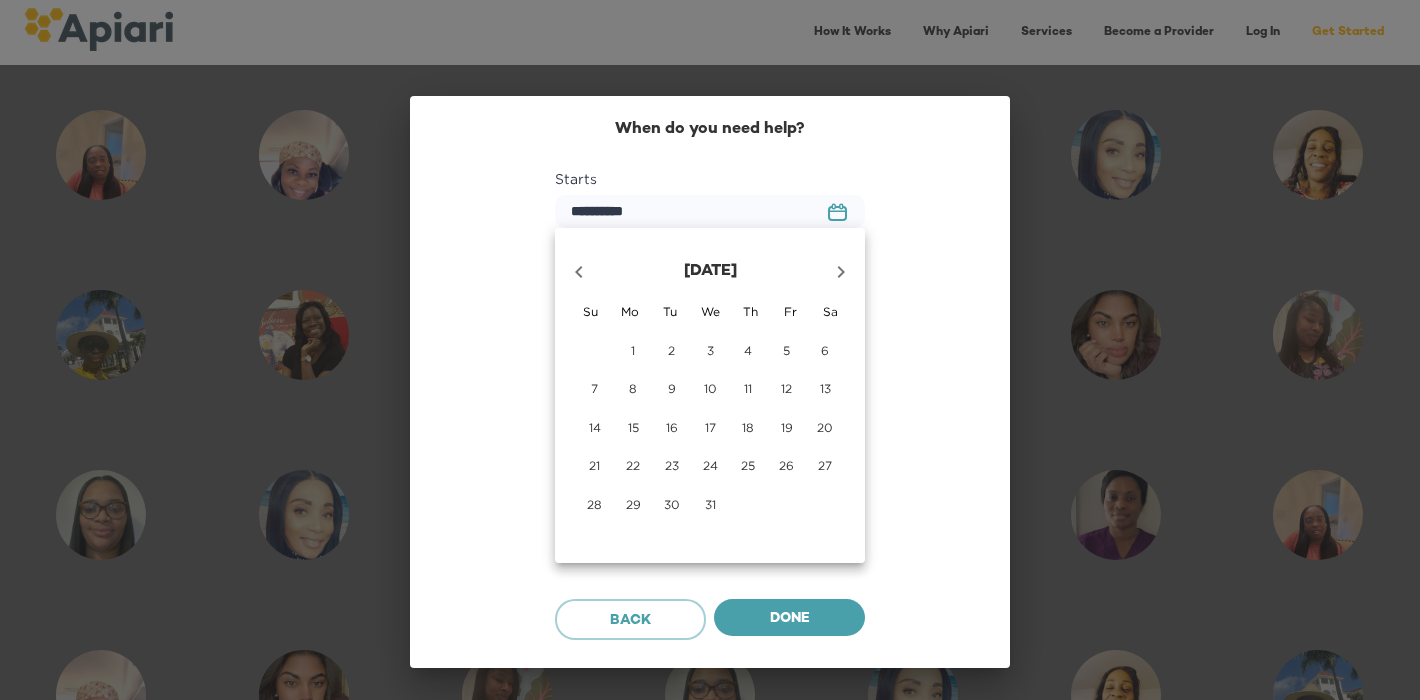 click 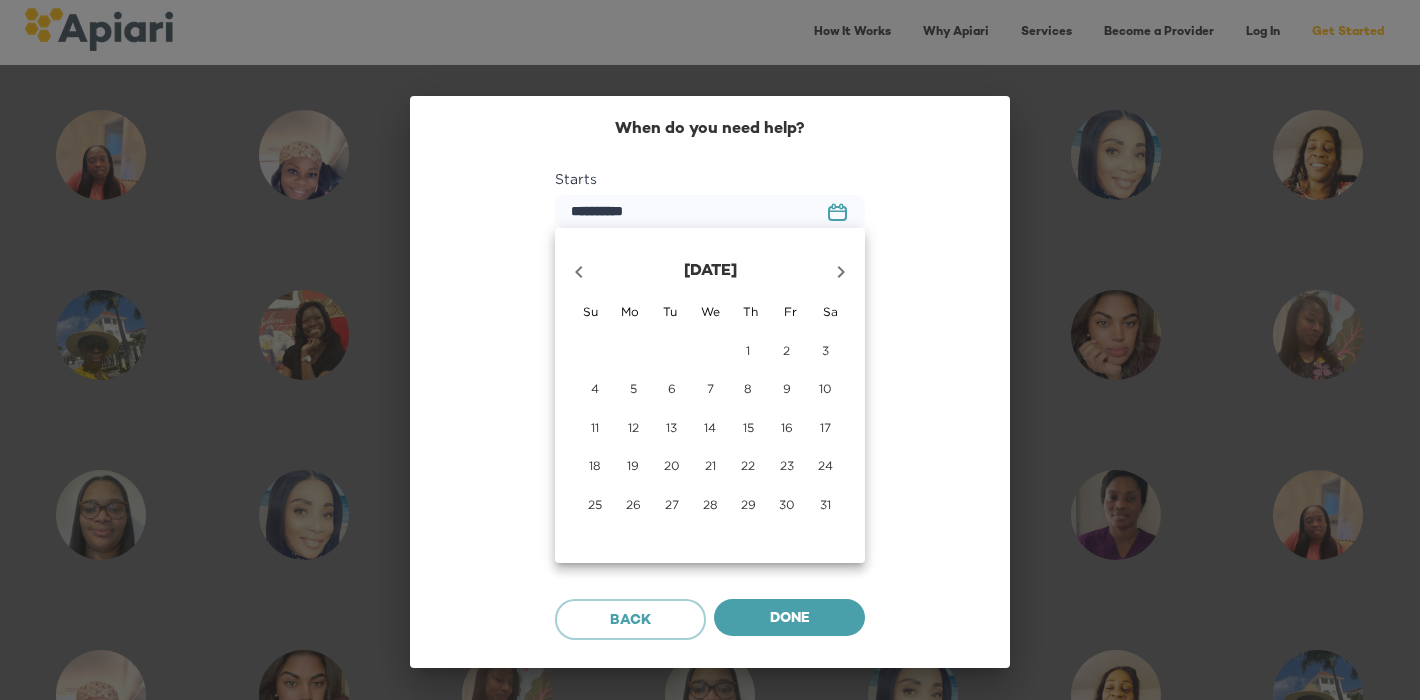 click 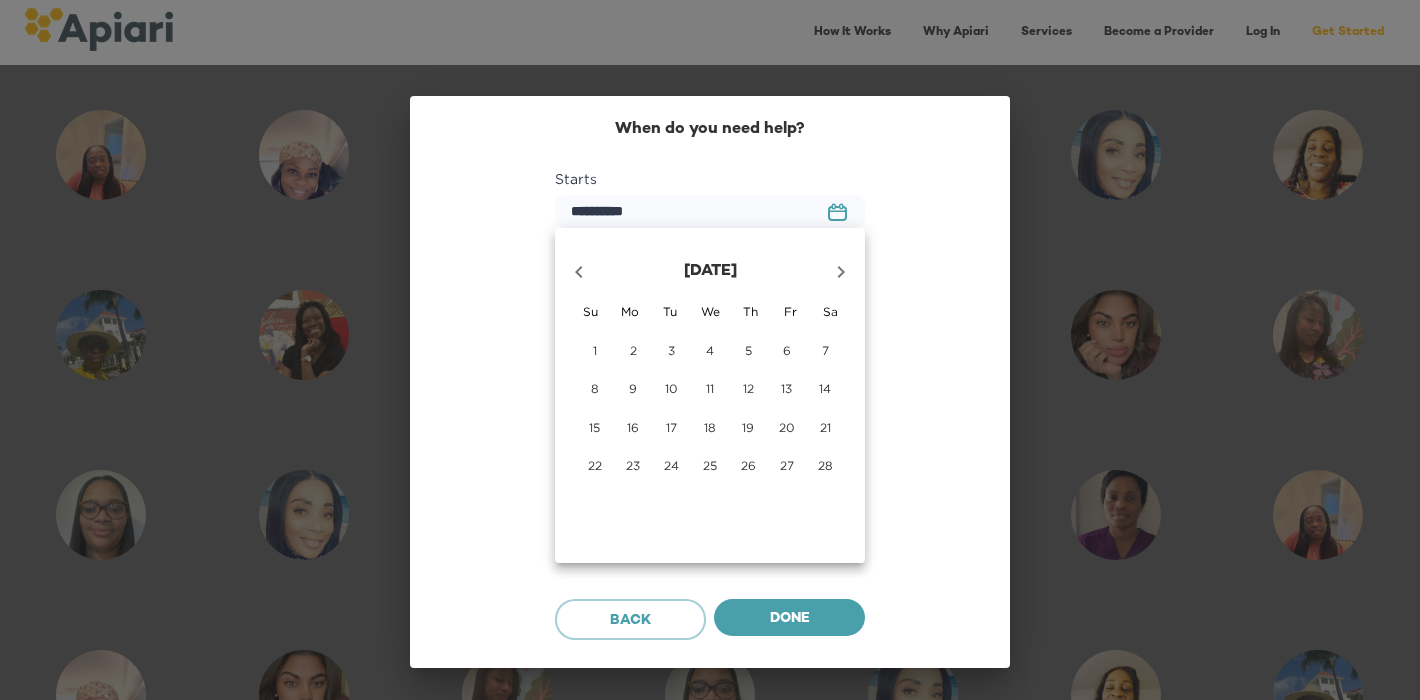 click on "5" at bounding box center (748, 350) 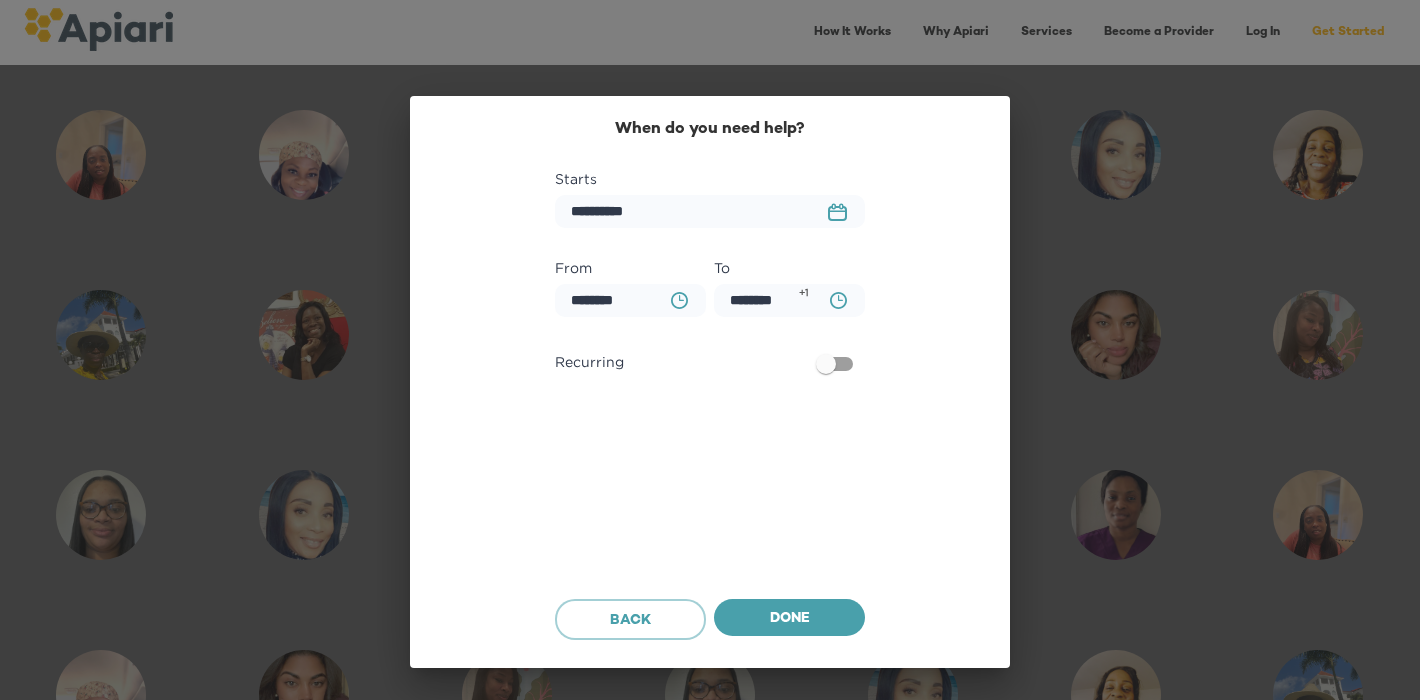click on "BA0D2328-0349-4FFE-B945-982DA367CA30 Created with sketchtool." at bounding box center [679, 300] 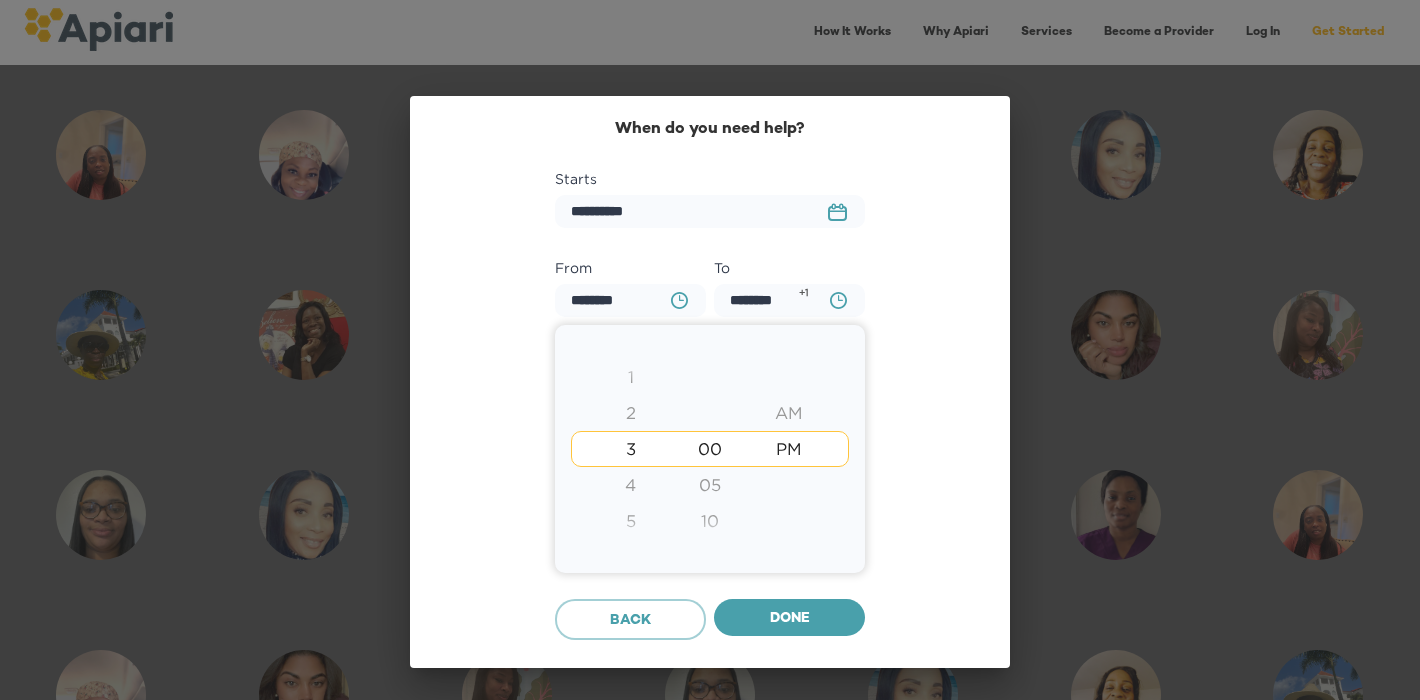 type on "********" 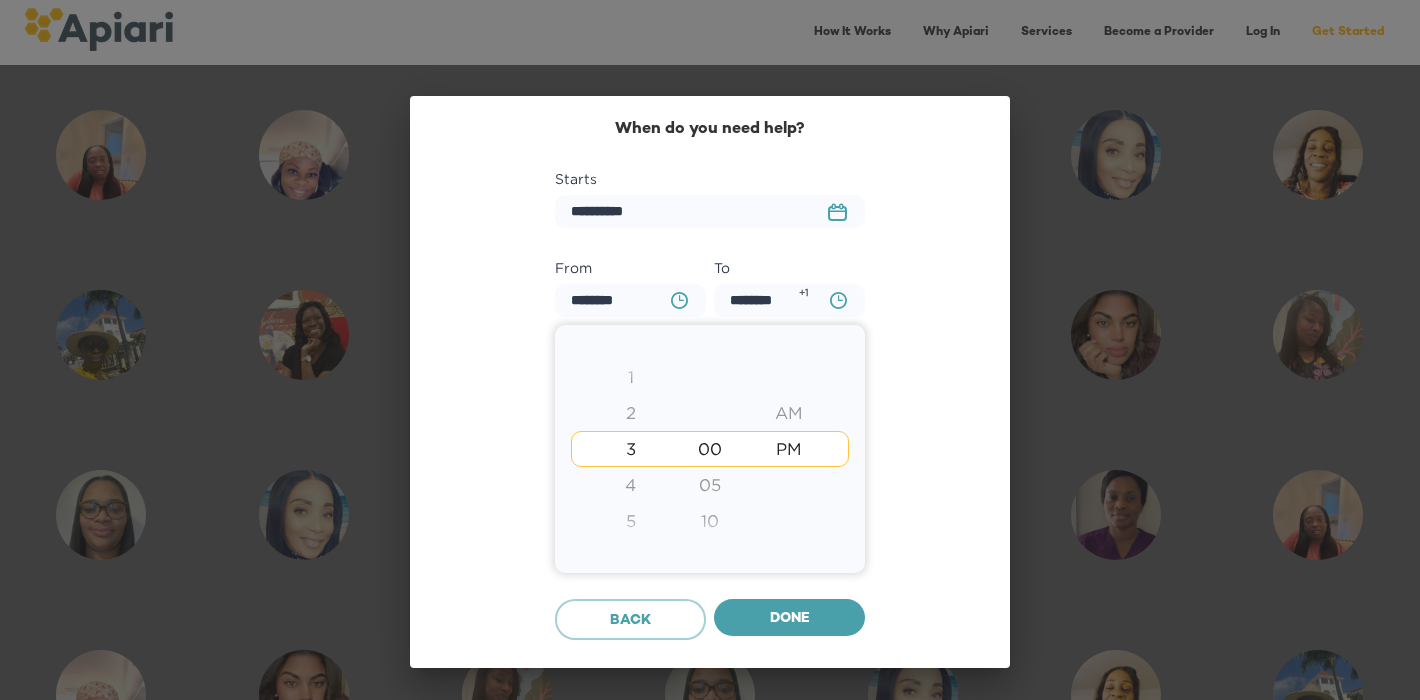 type on "********" 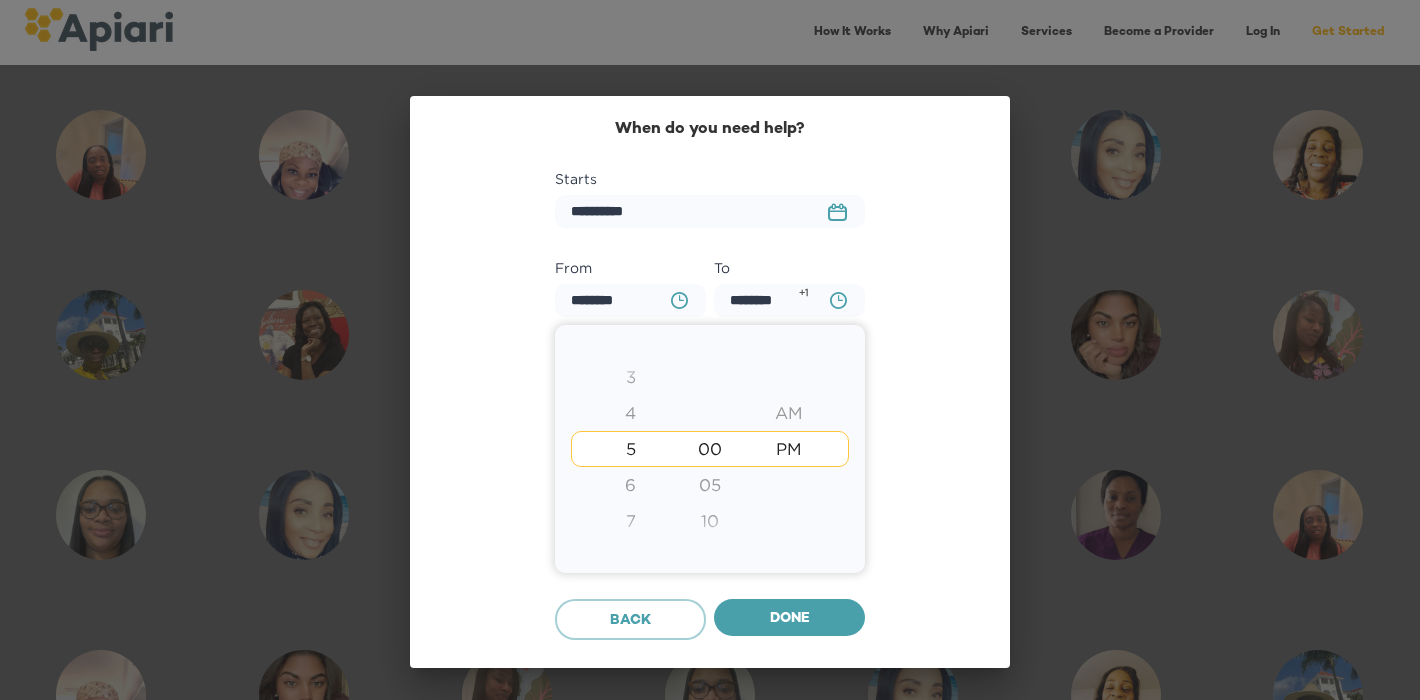 type on "********" 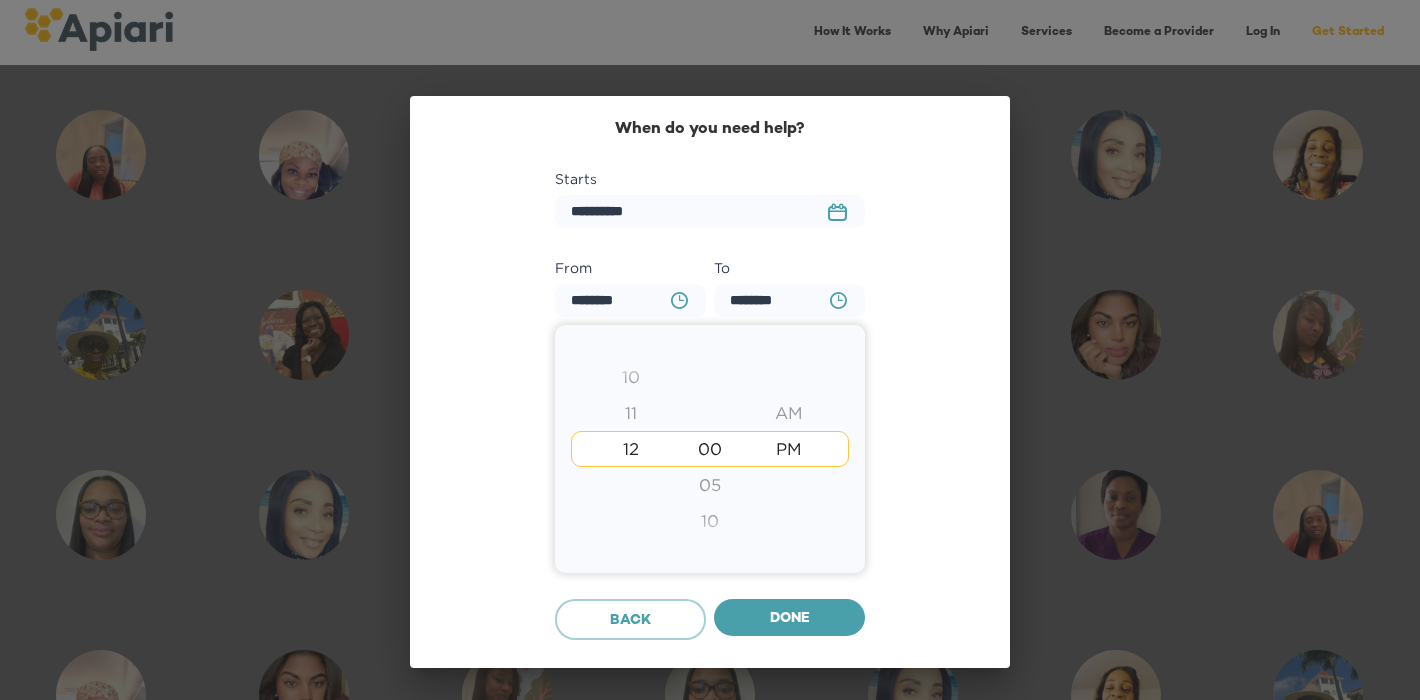 click on "10" at bounding box center [630, 377] 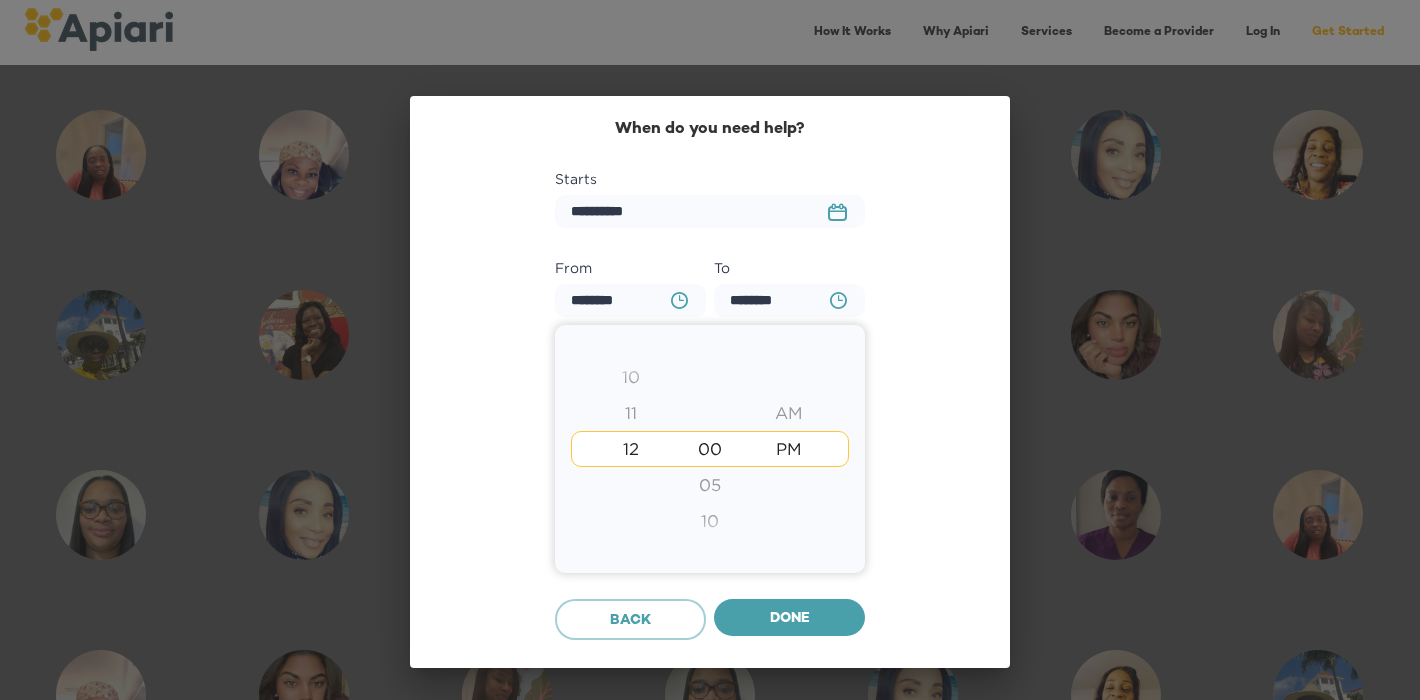type on "********" 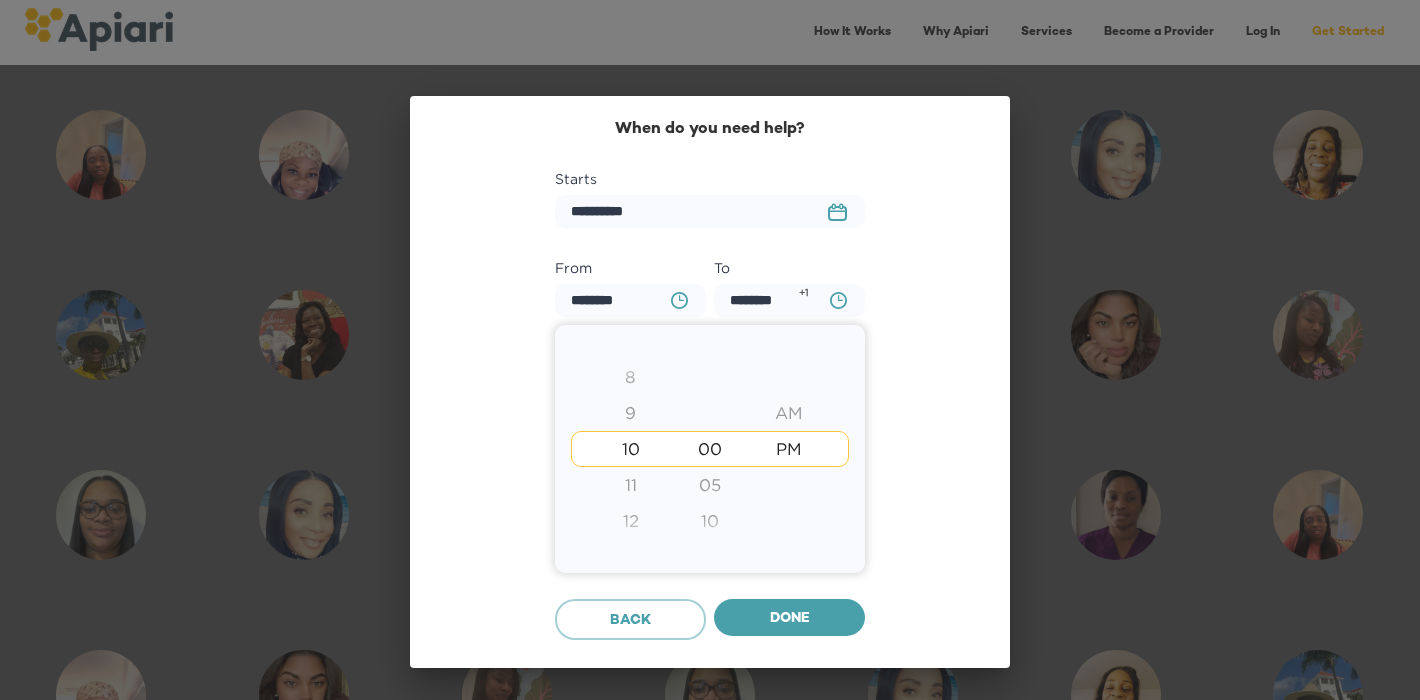 click on "AM" at bounding box center [789, 413] 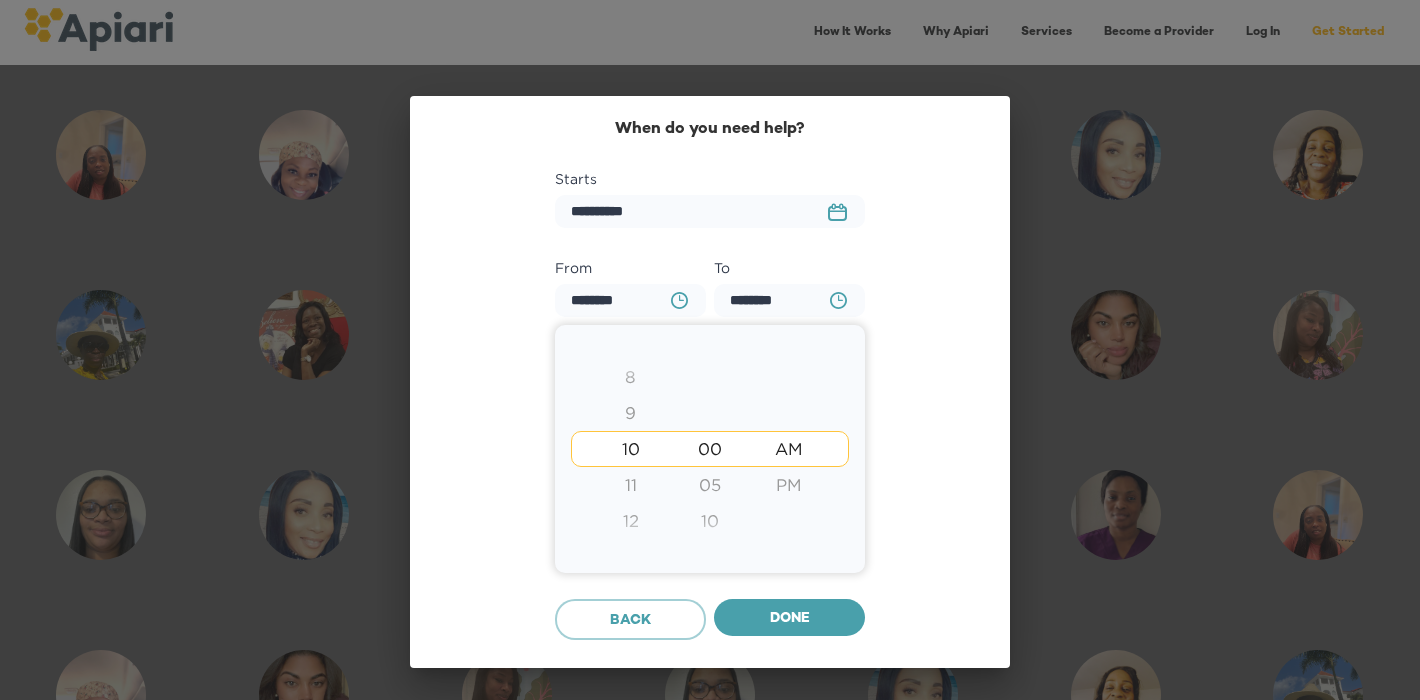 click at bounding box center [710, 350] 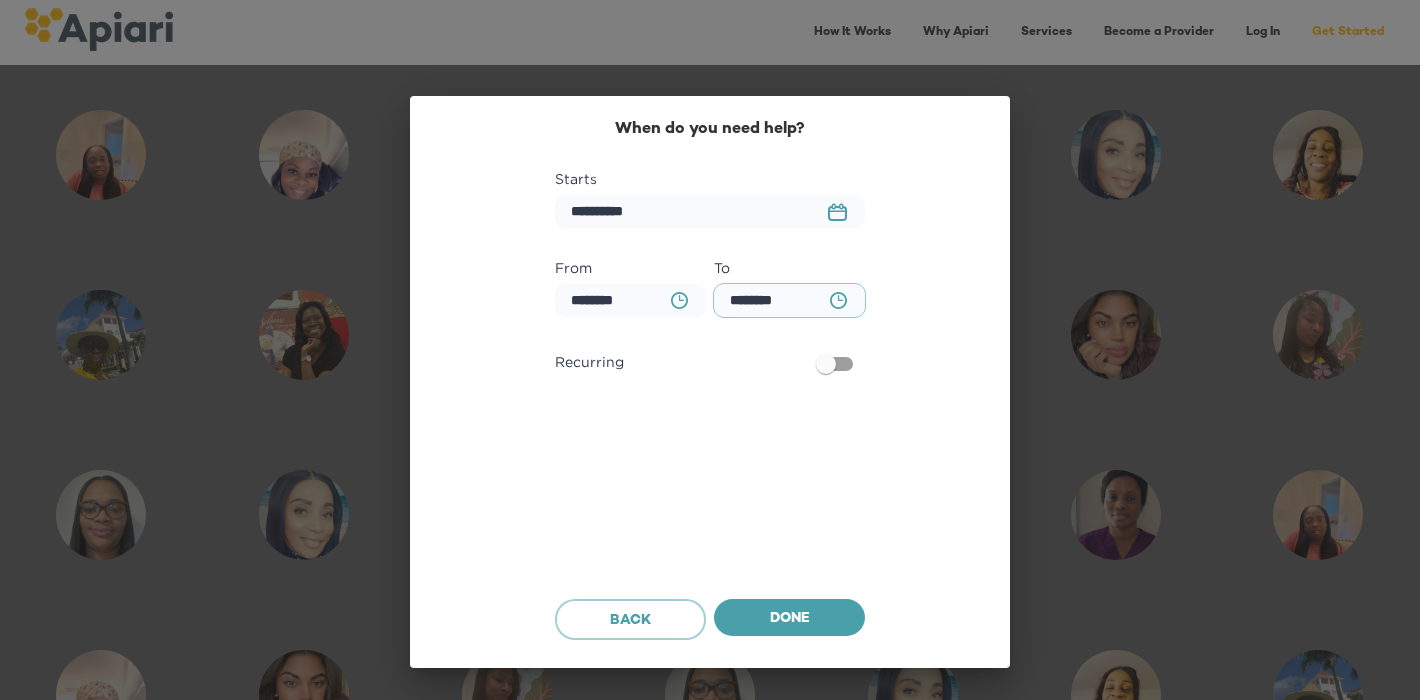 click on "********" at bounding box center [789, 300] 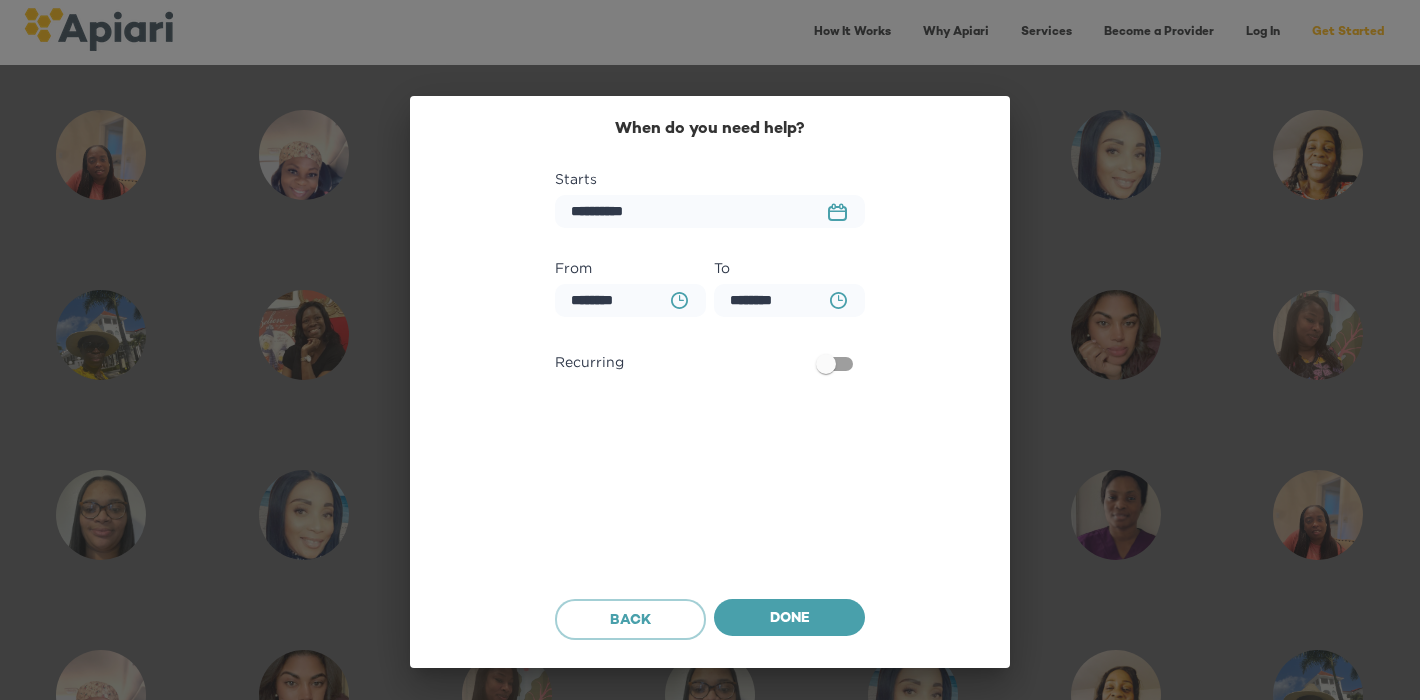 click 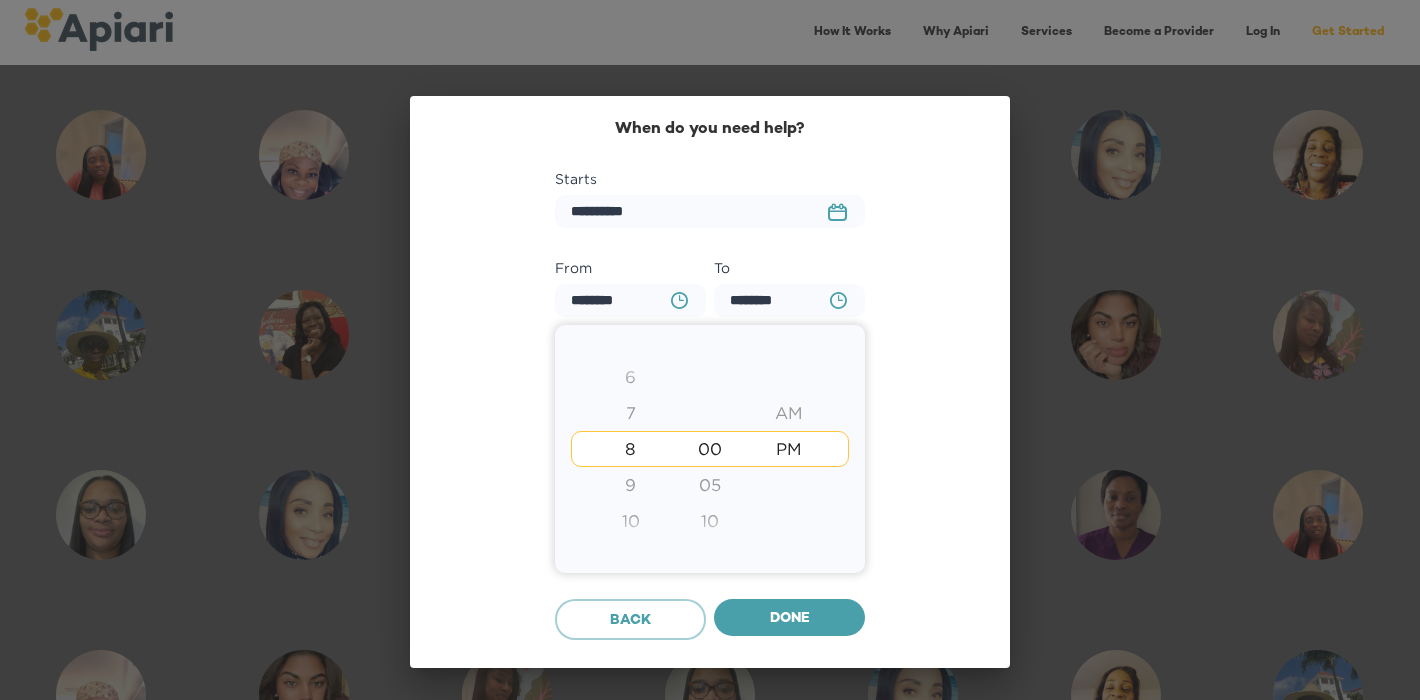 click on "7" at bounding box center [630, 413] 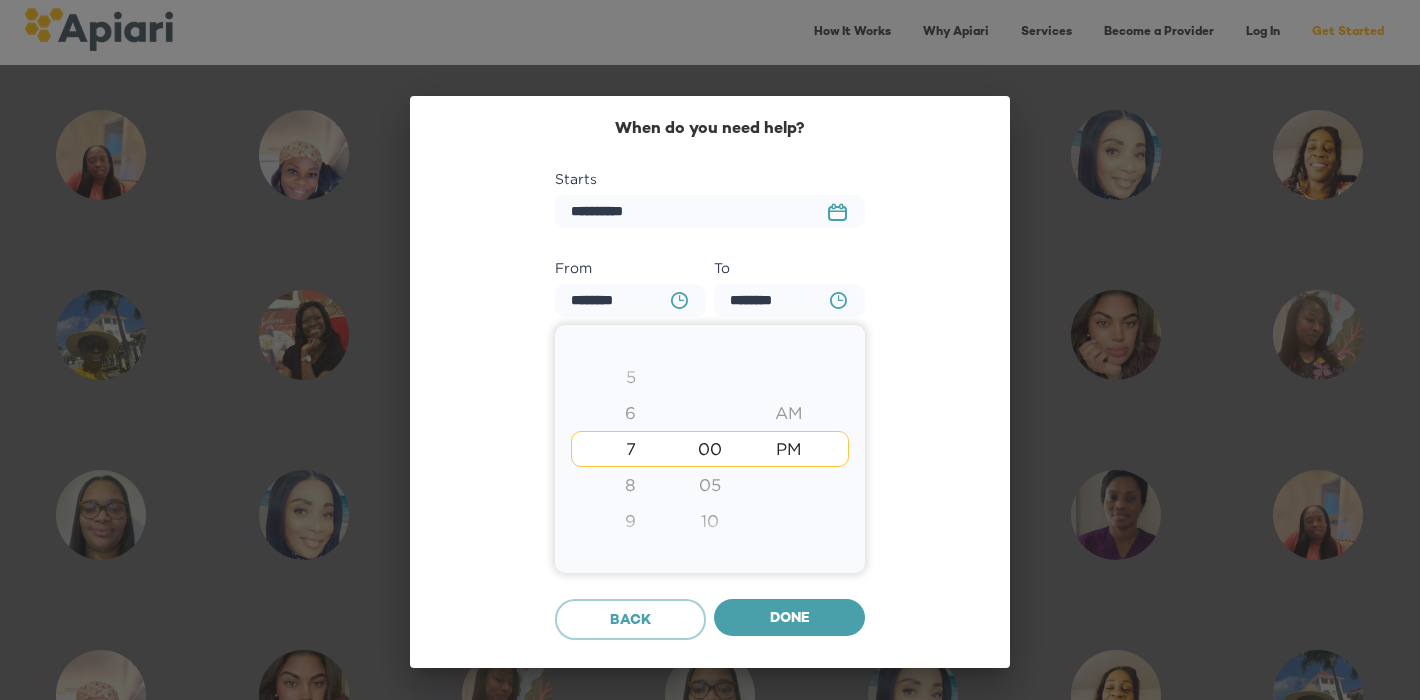click on "AM" at bounding box center [789, 413] 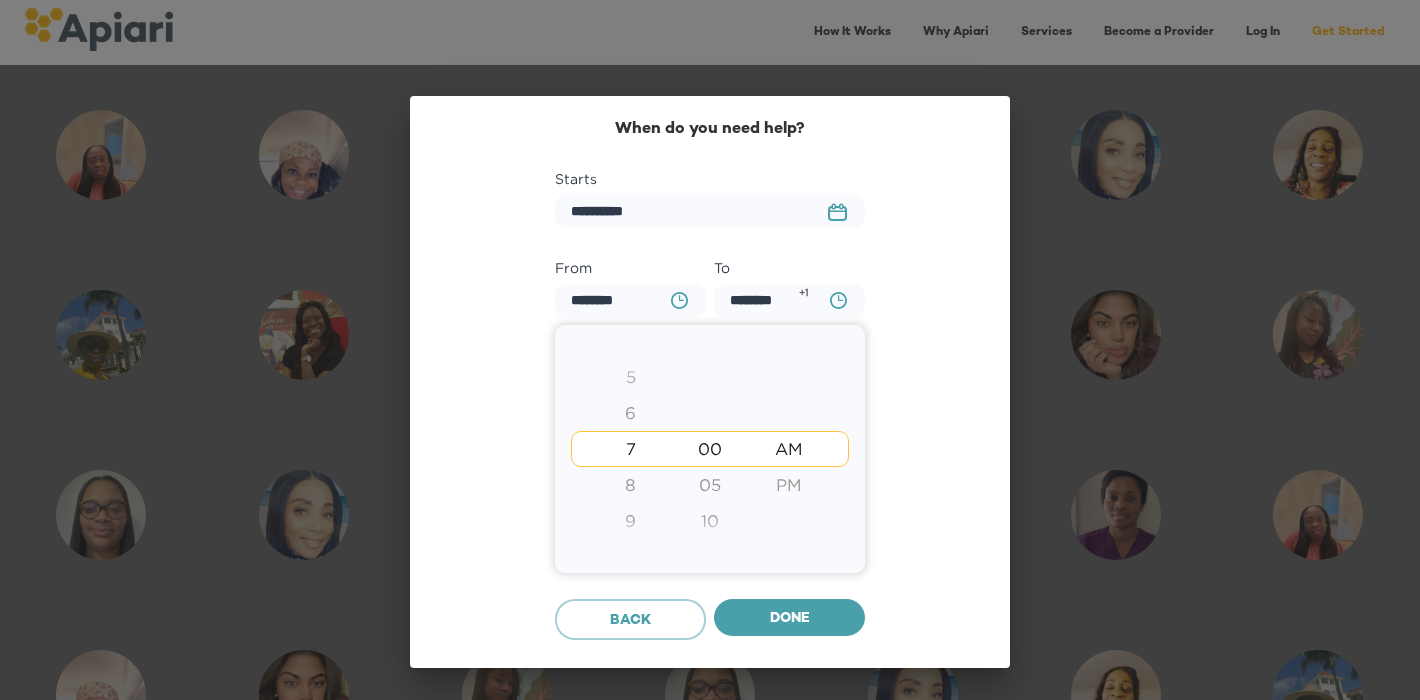 click at bounding box center [710, 350] 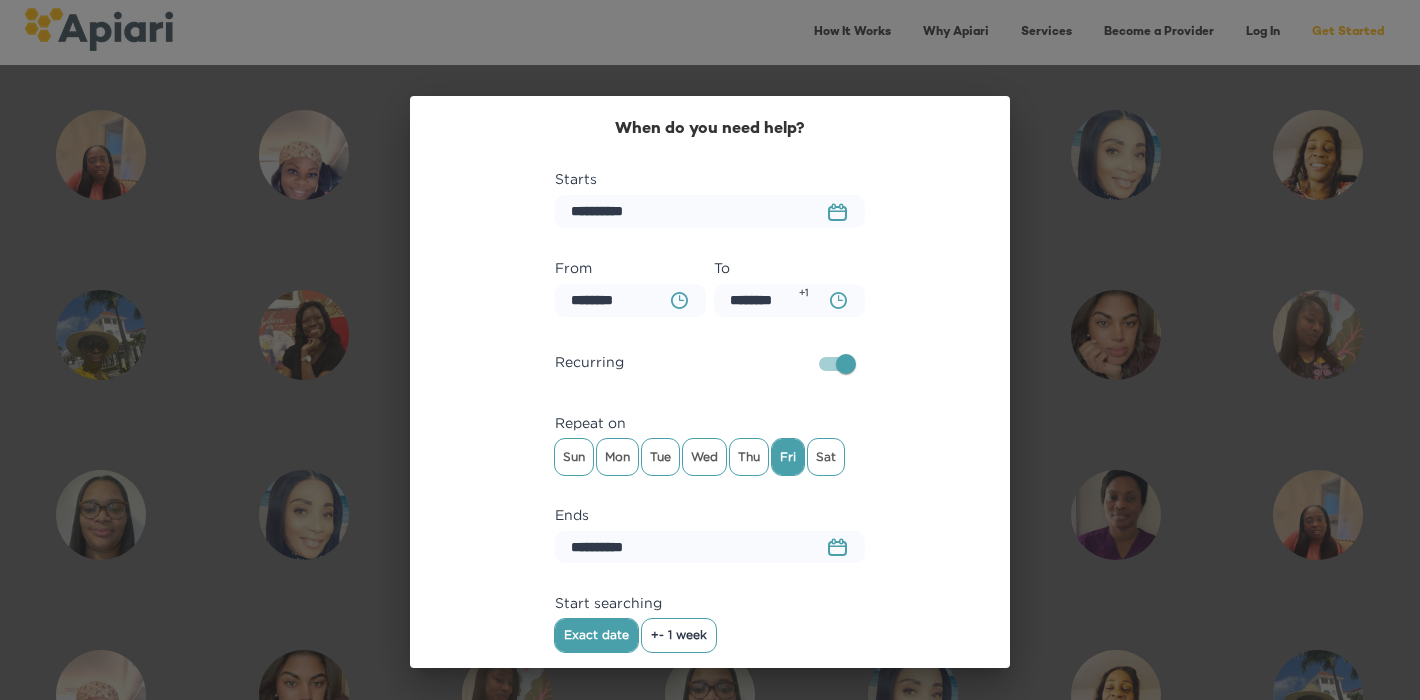 scroll, scrollTop: 61, scrollLeft: 0, axis: vertical 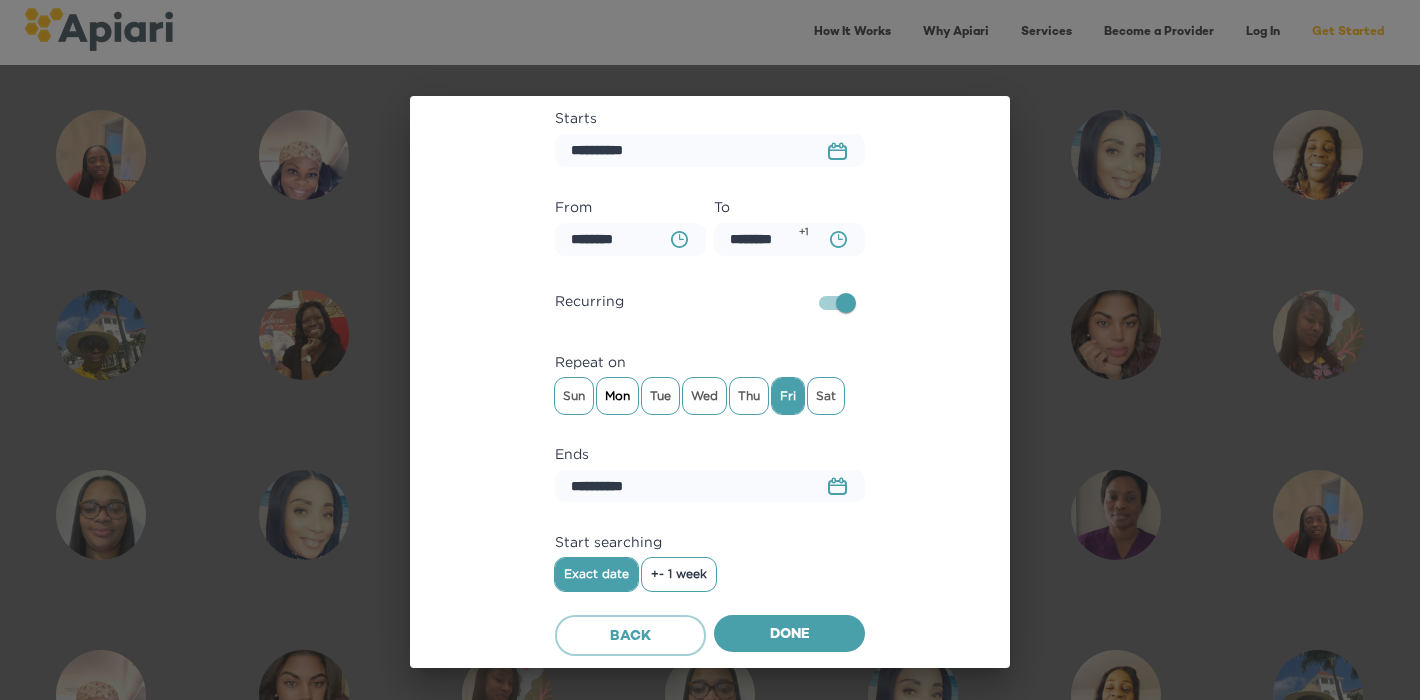 click on "Mon" at bounding box center [617, 396] 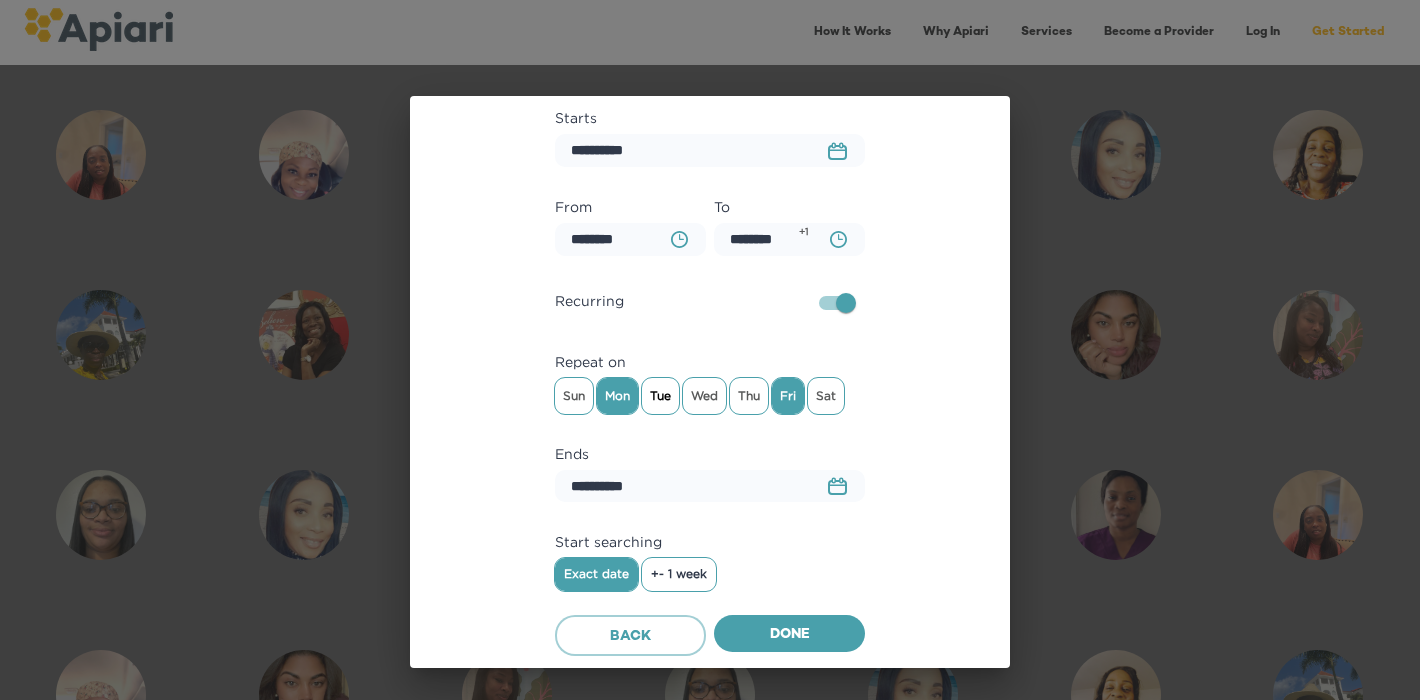 click on "Tue" at bounding box center (660, 396) 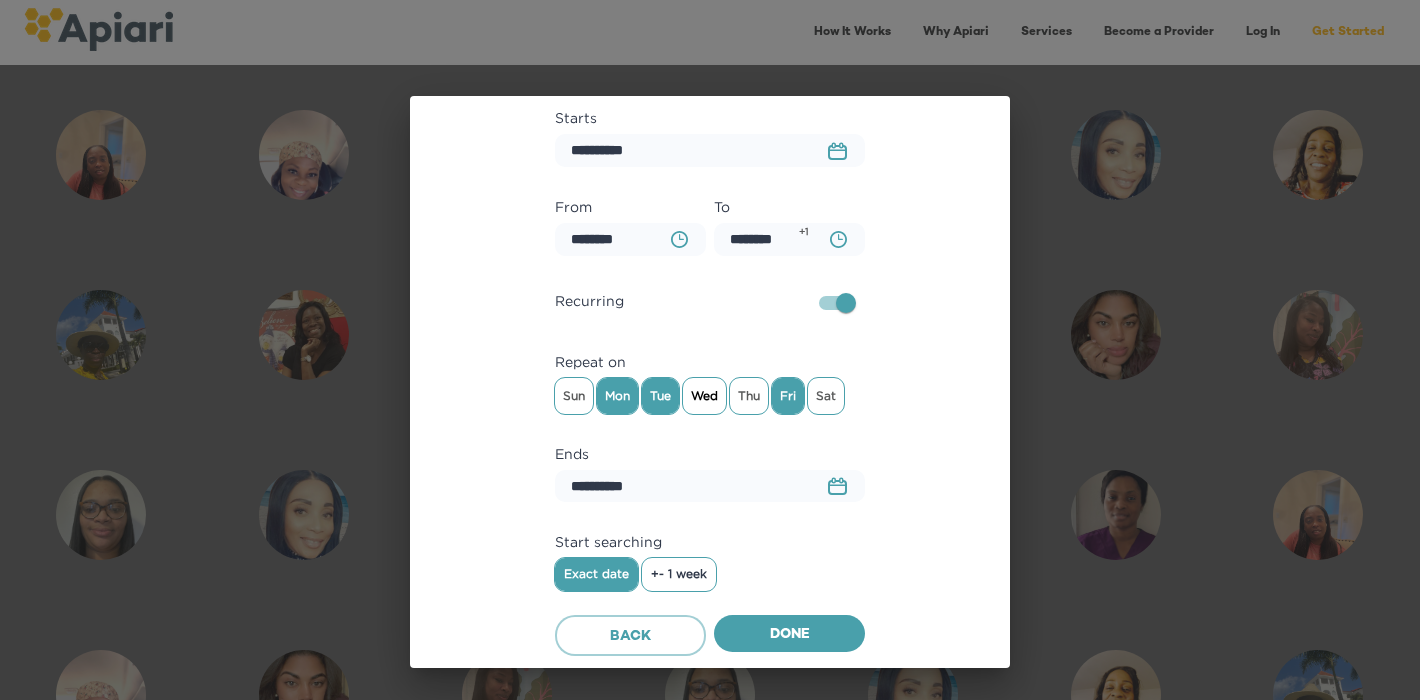 click on "Wed" at bounding box center (704, 396) 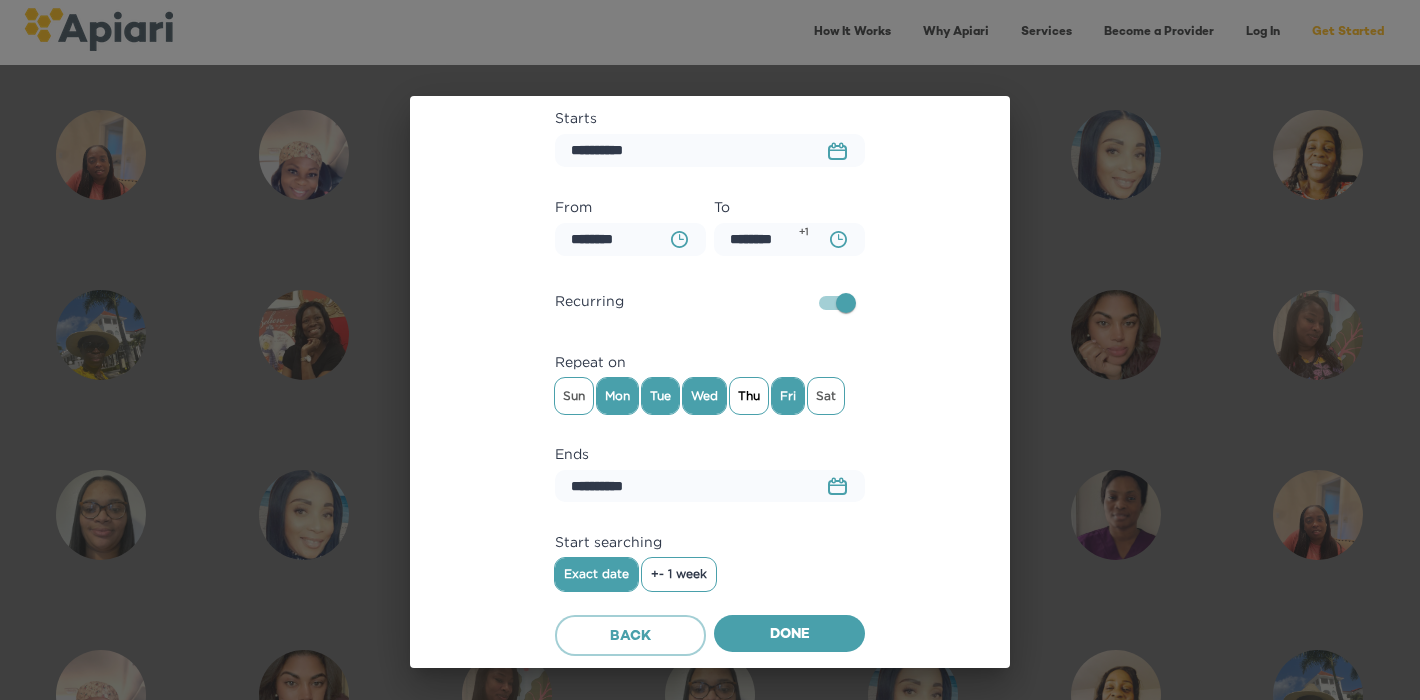 click on "Thu" at bounding box center [749, 396] 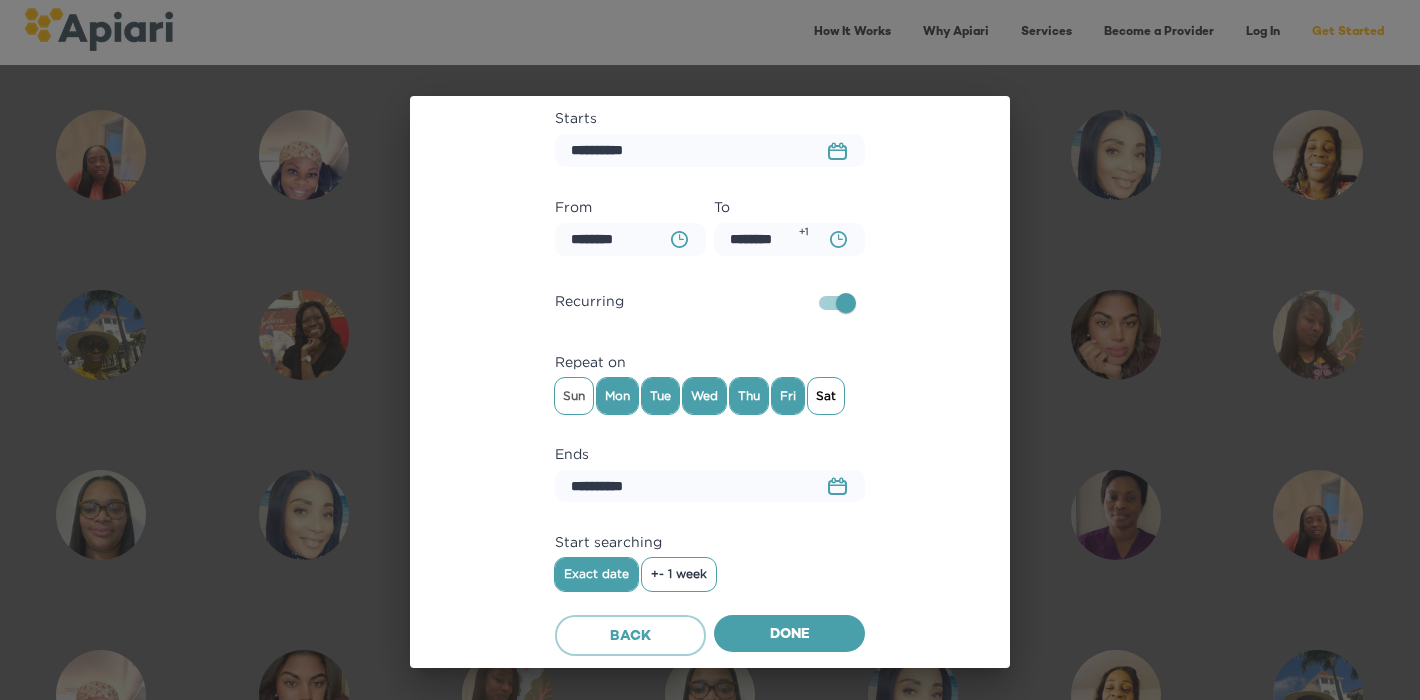 click on "Sat" at bounding box center [826, 396] 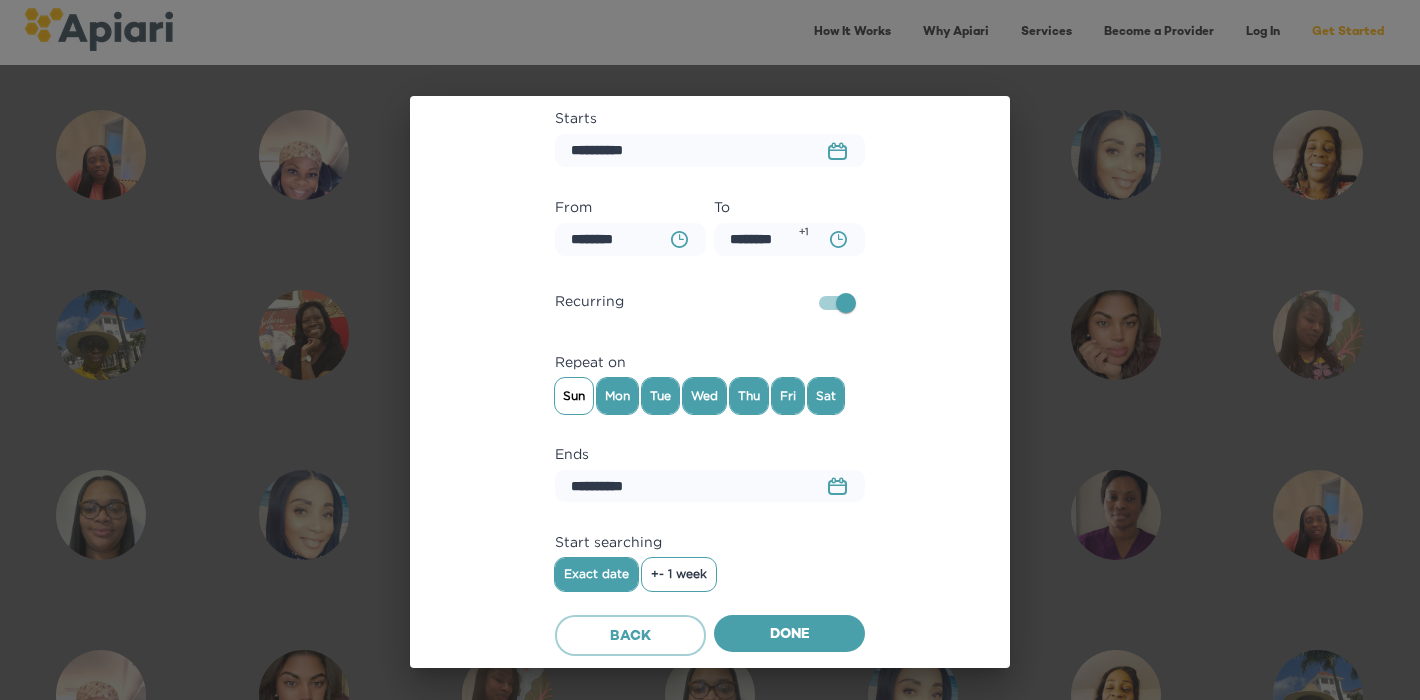 click on "Sun" at bounding box center (574, 396) 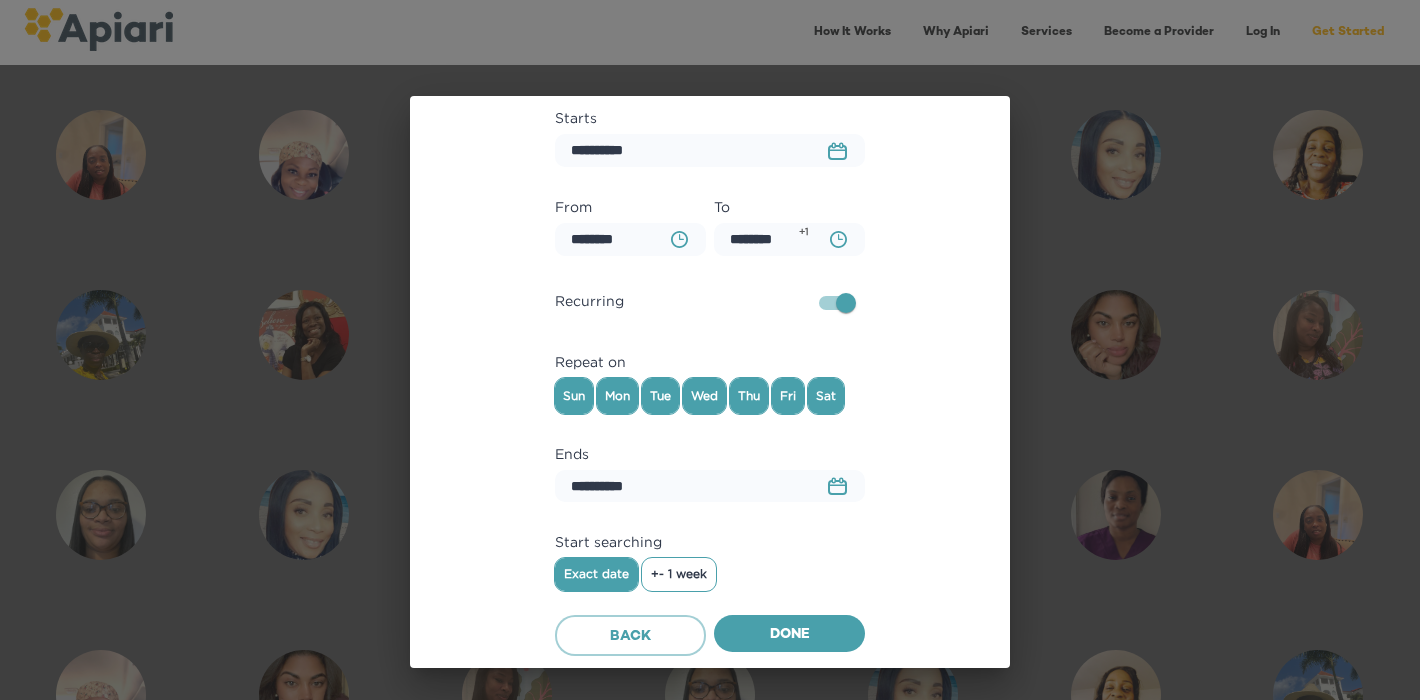 click on "23979DC4-A7E4-489C-88E7-37869341D308 Created with sketchtool." 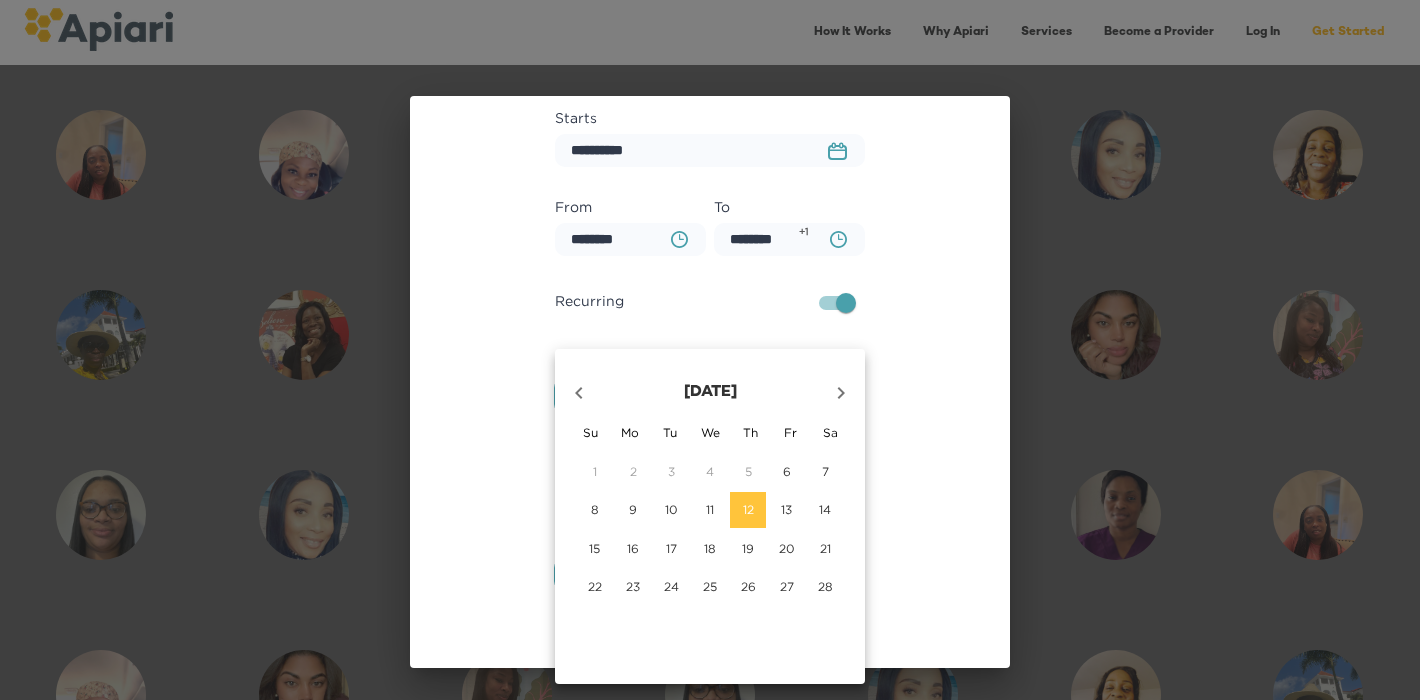 click 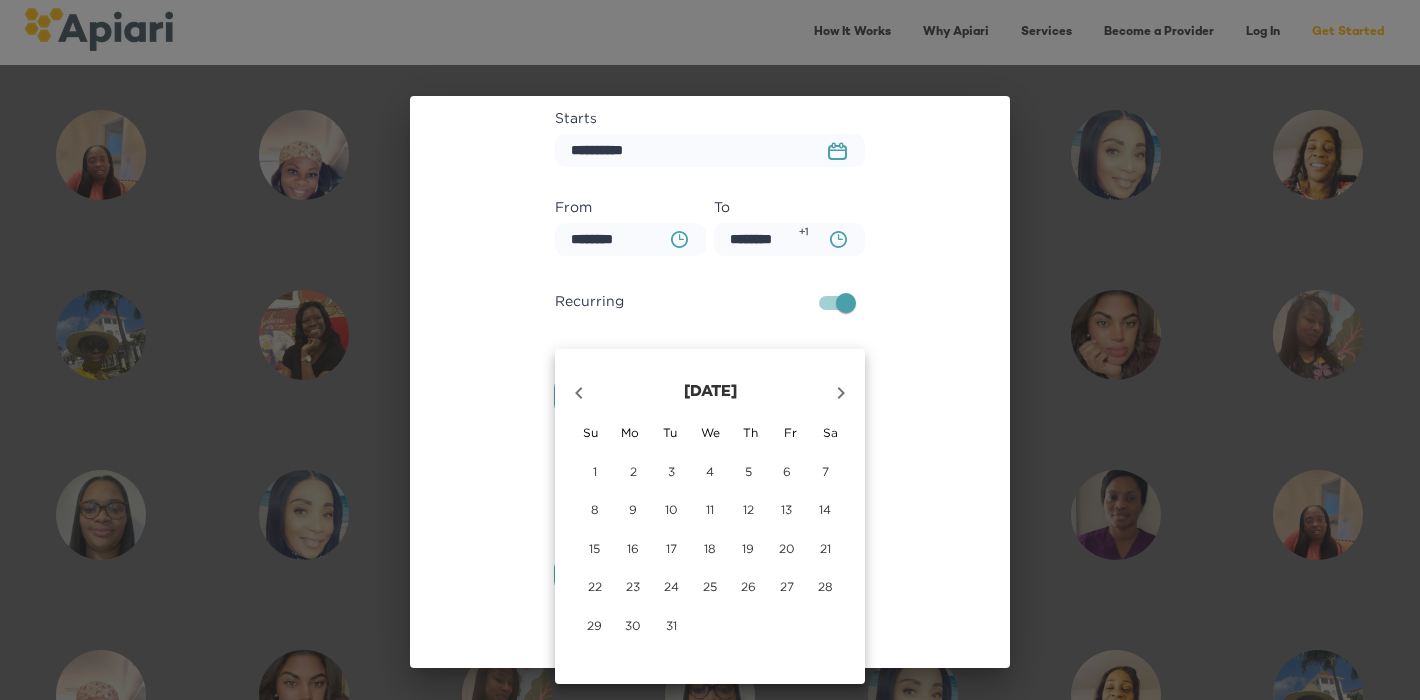 click on "5" at bounding box center [748, 471] 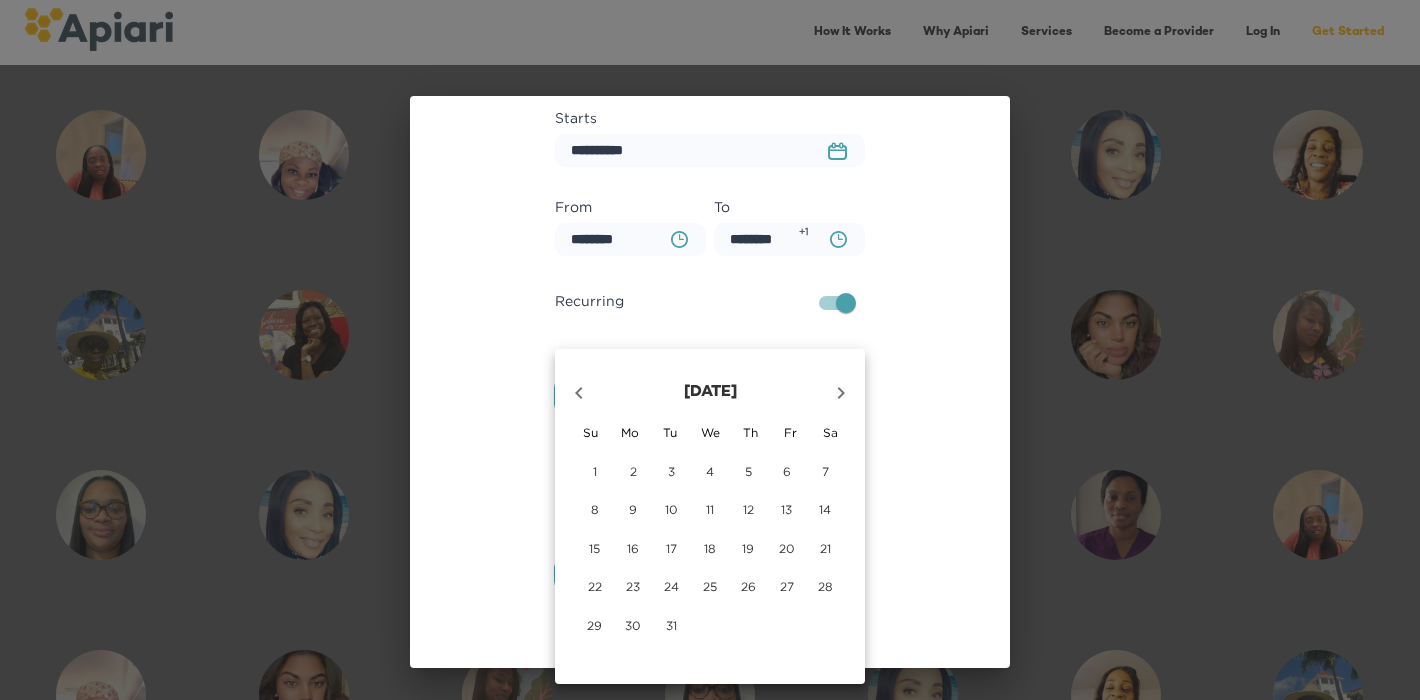 type on "**********" 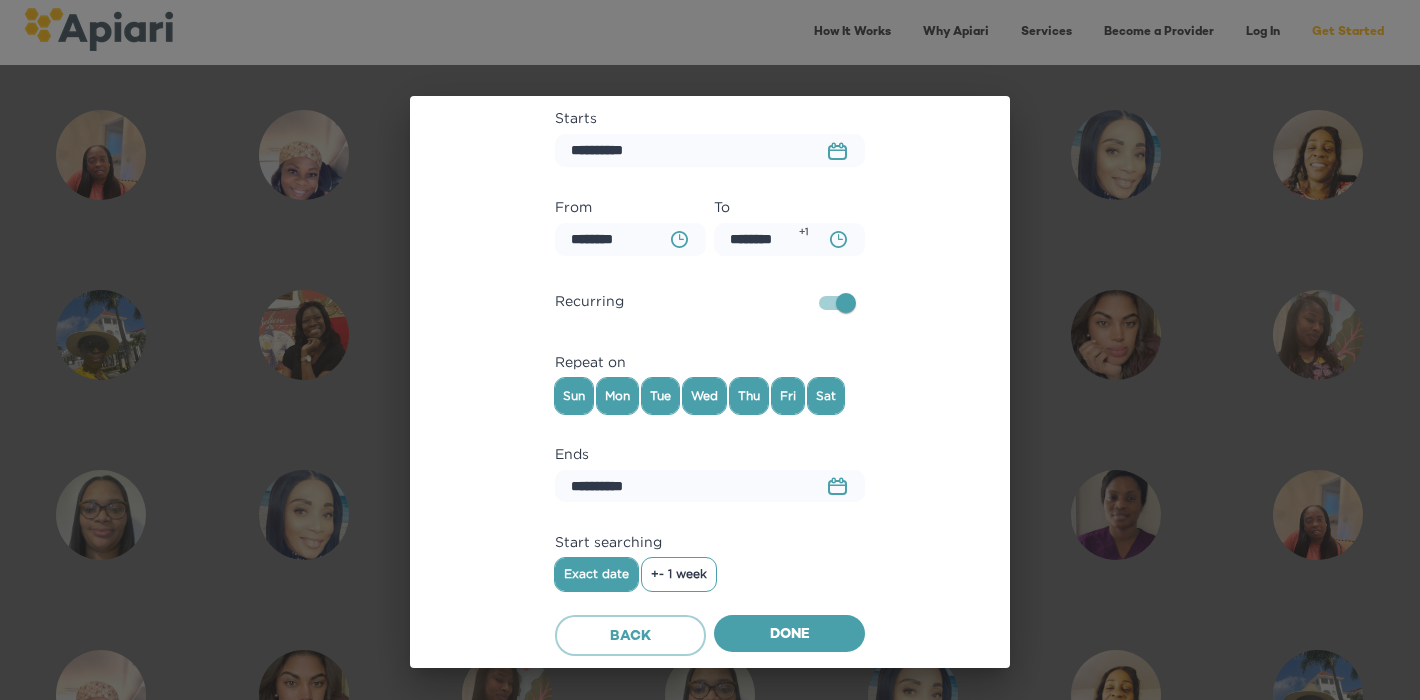click on "+- 1 week" at bounding box center (679, 574) 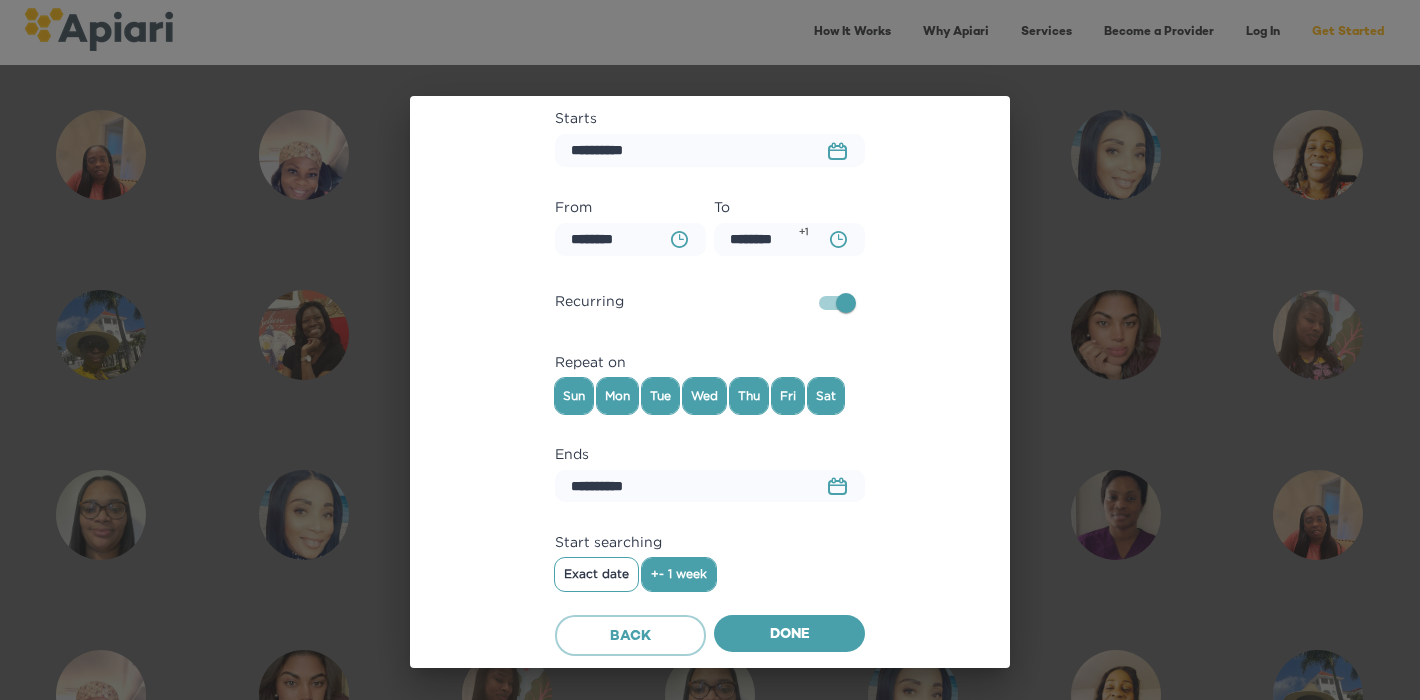 click on "Done" at bounding box center [789, 635] 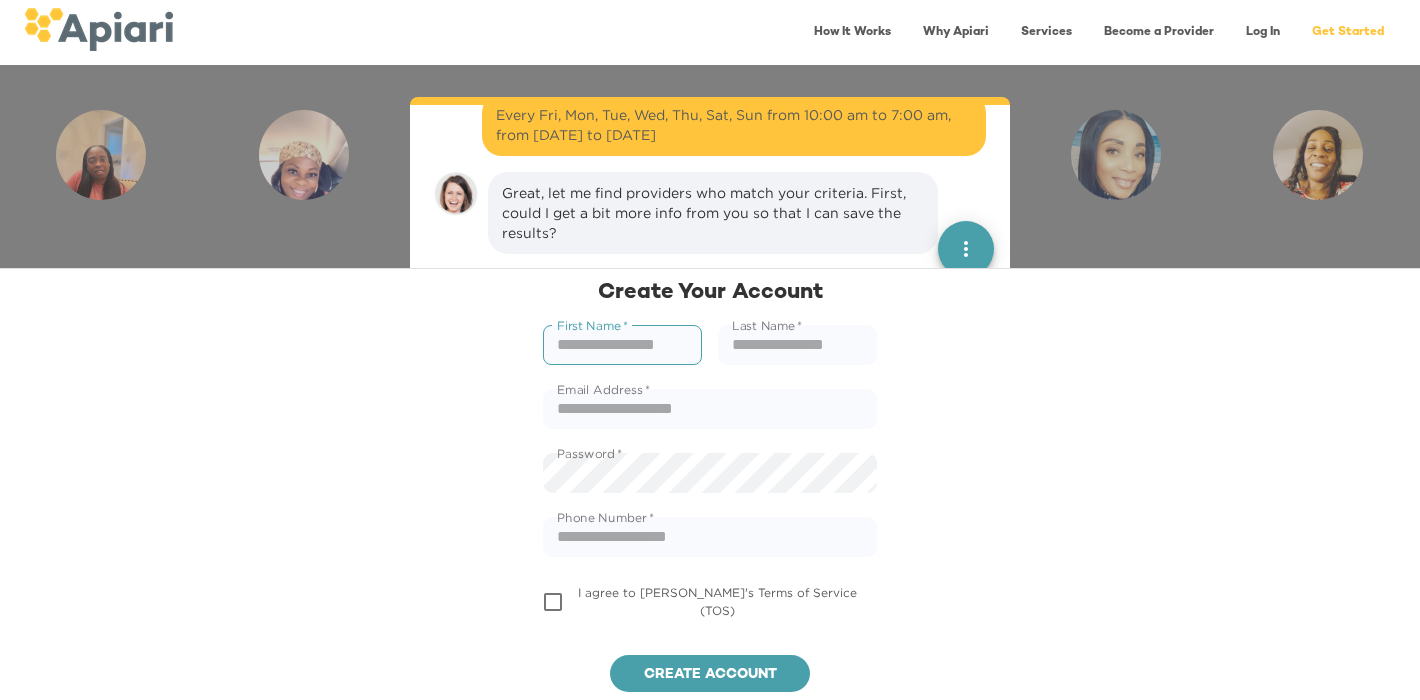 scroll, scrollTop: 1080, scrollLeft: 0, axis: vertical 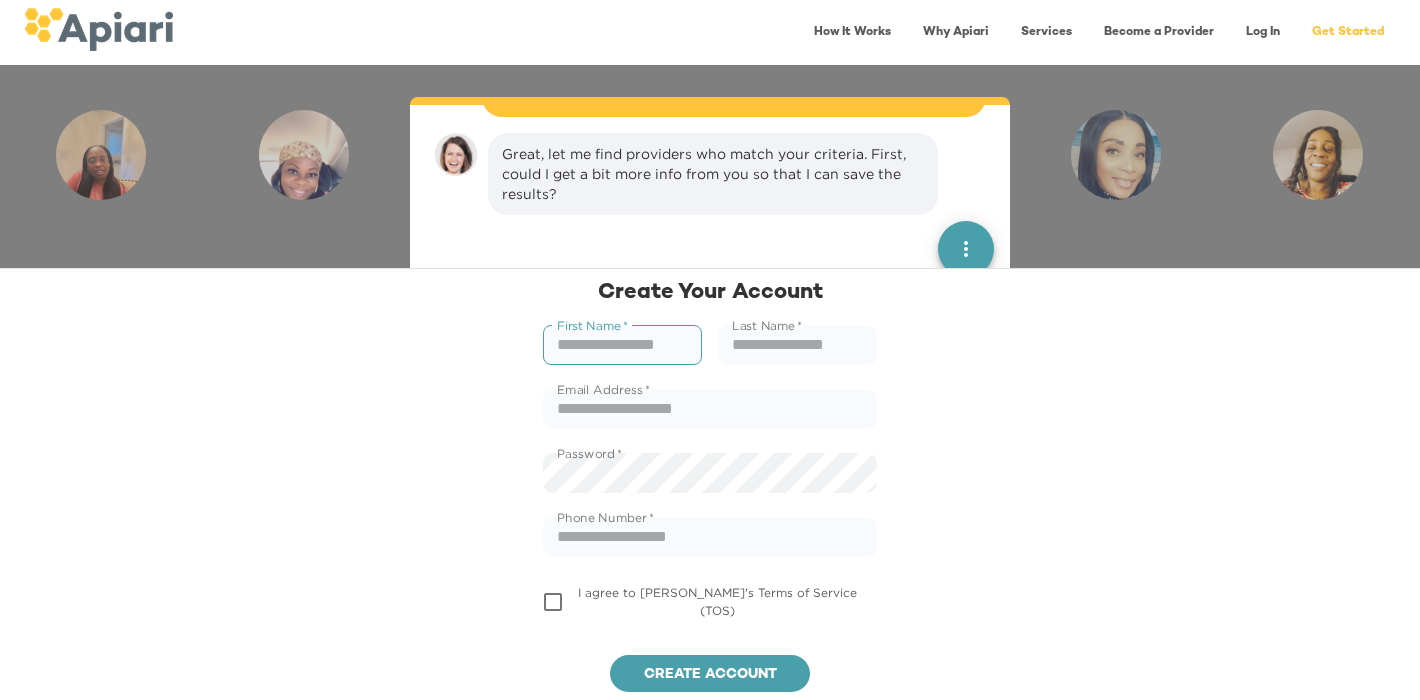 click at bounding box center (622, 345) 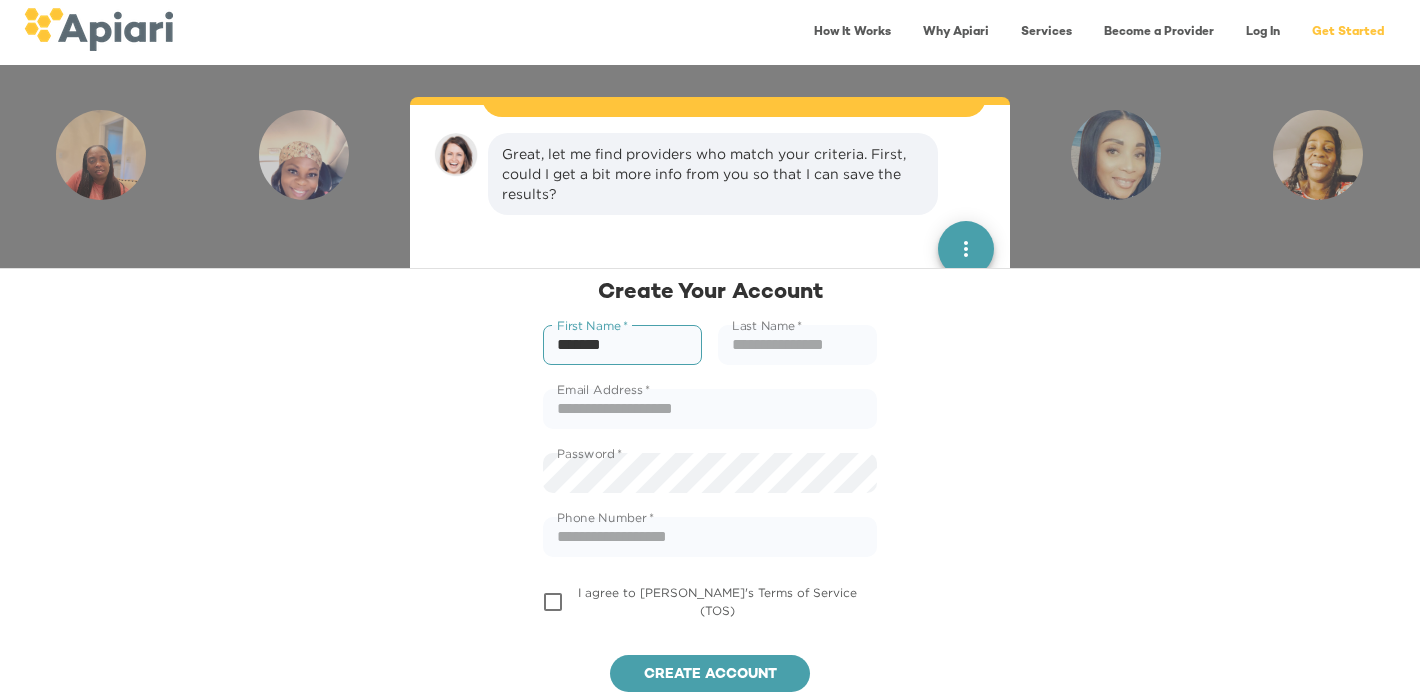 type on "*******" 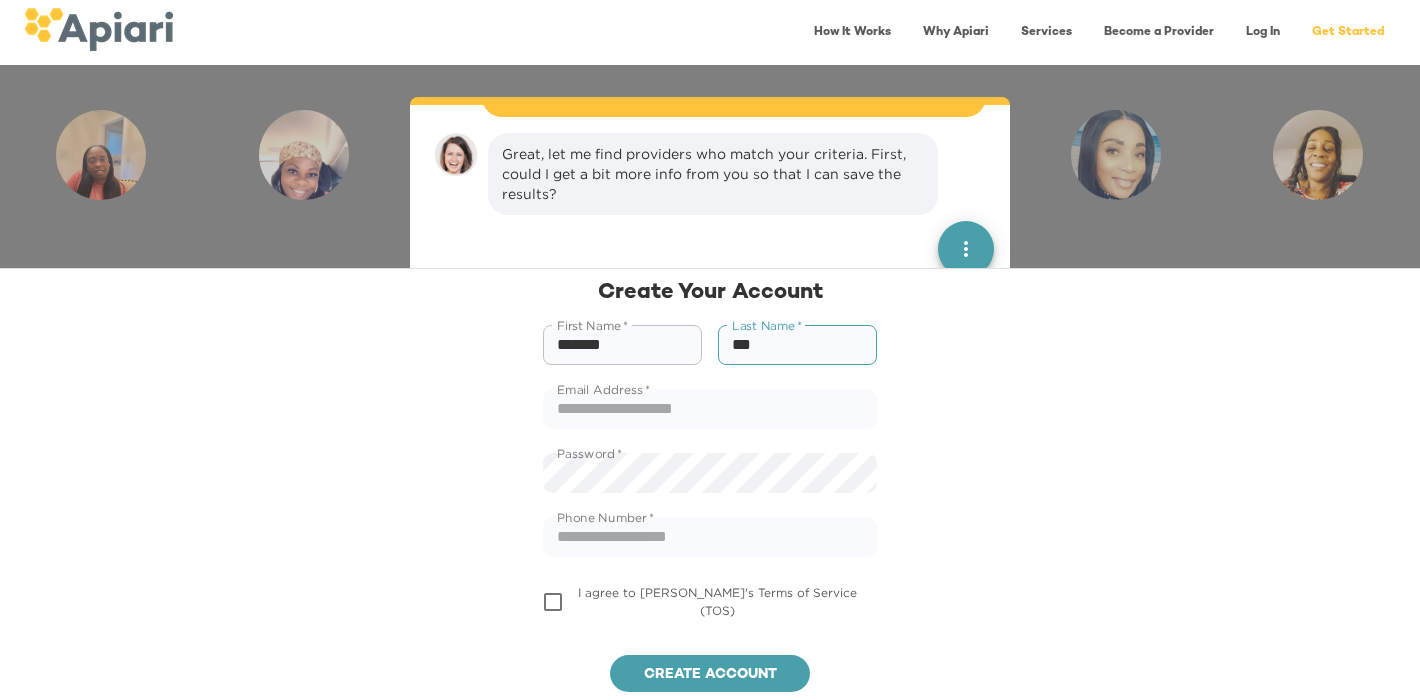 type on "***" 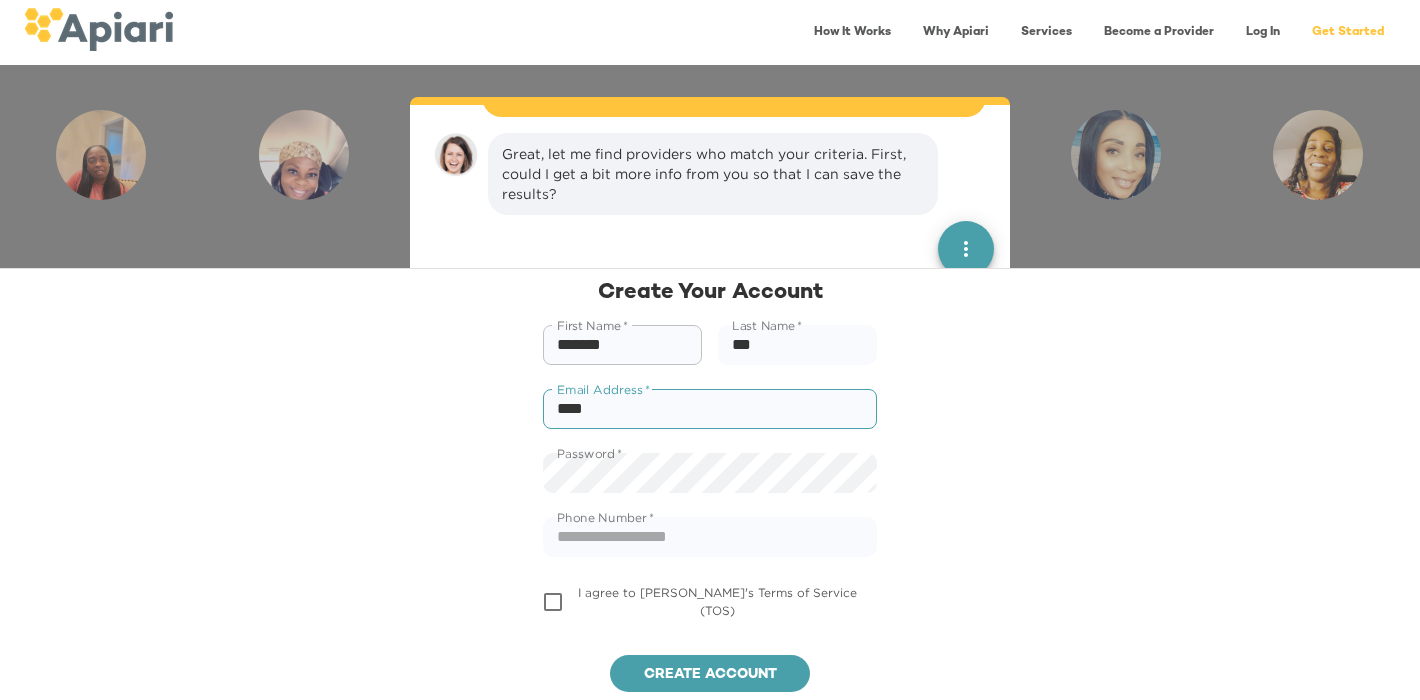 type on "**********" 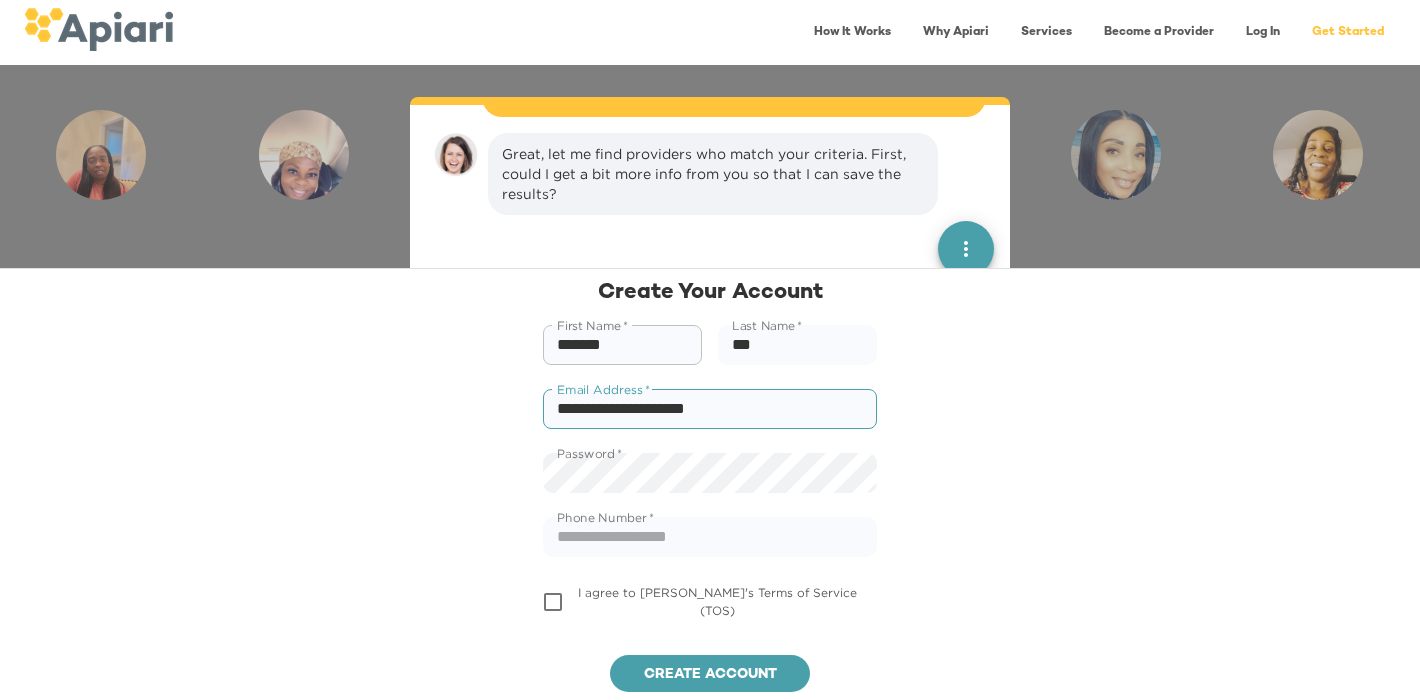 type on "**********" 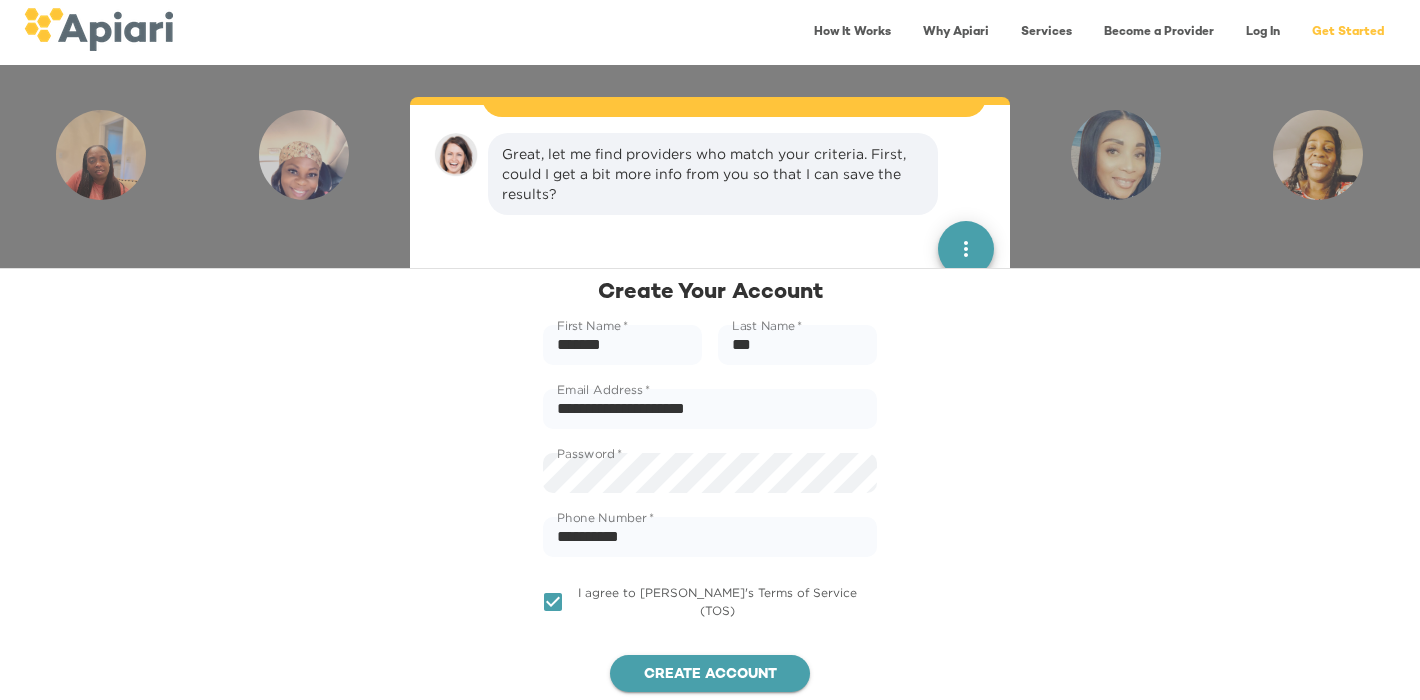 click on "Create account" at bounding box center [710, 674] 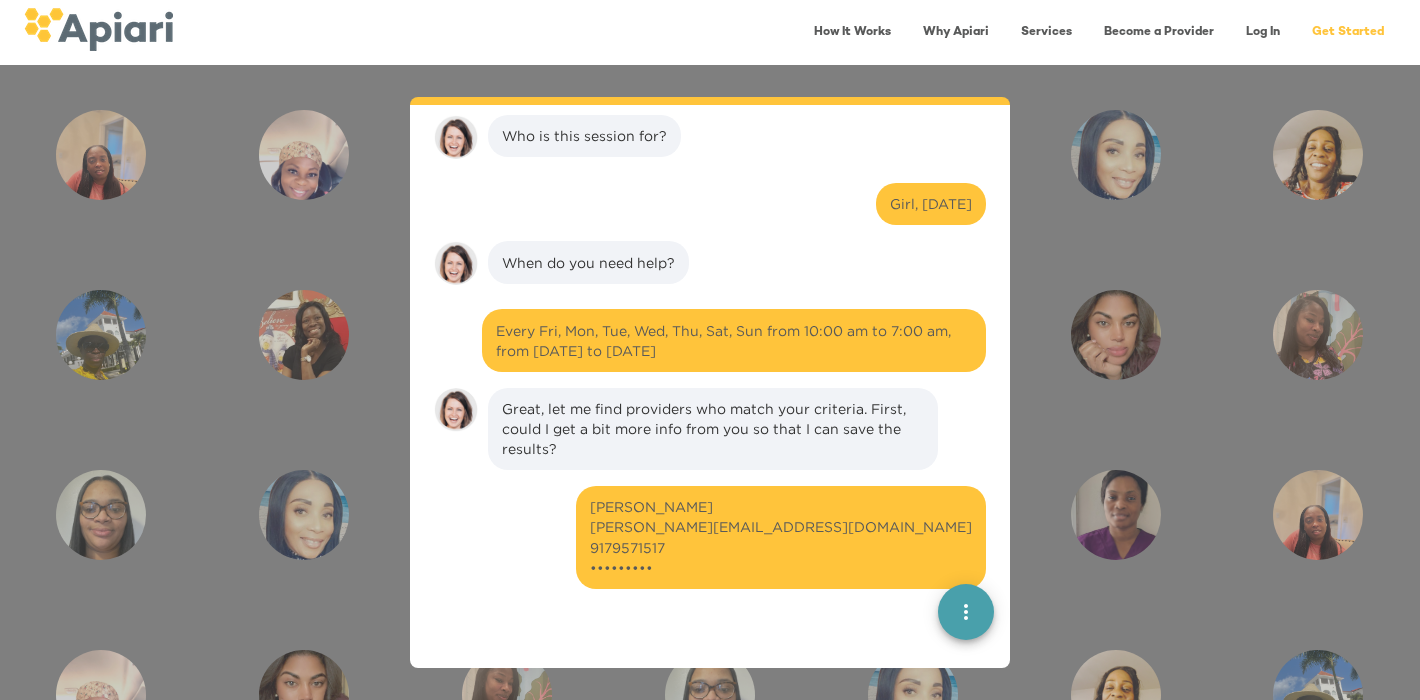 scroll, scrollTop: 1265, scrollLeft: 0, axis: vertical 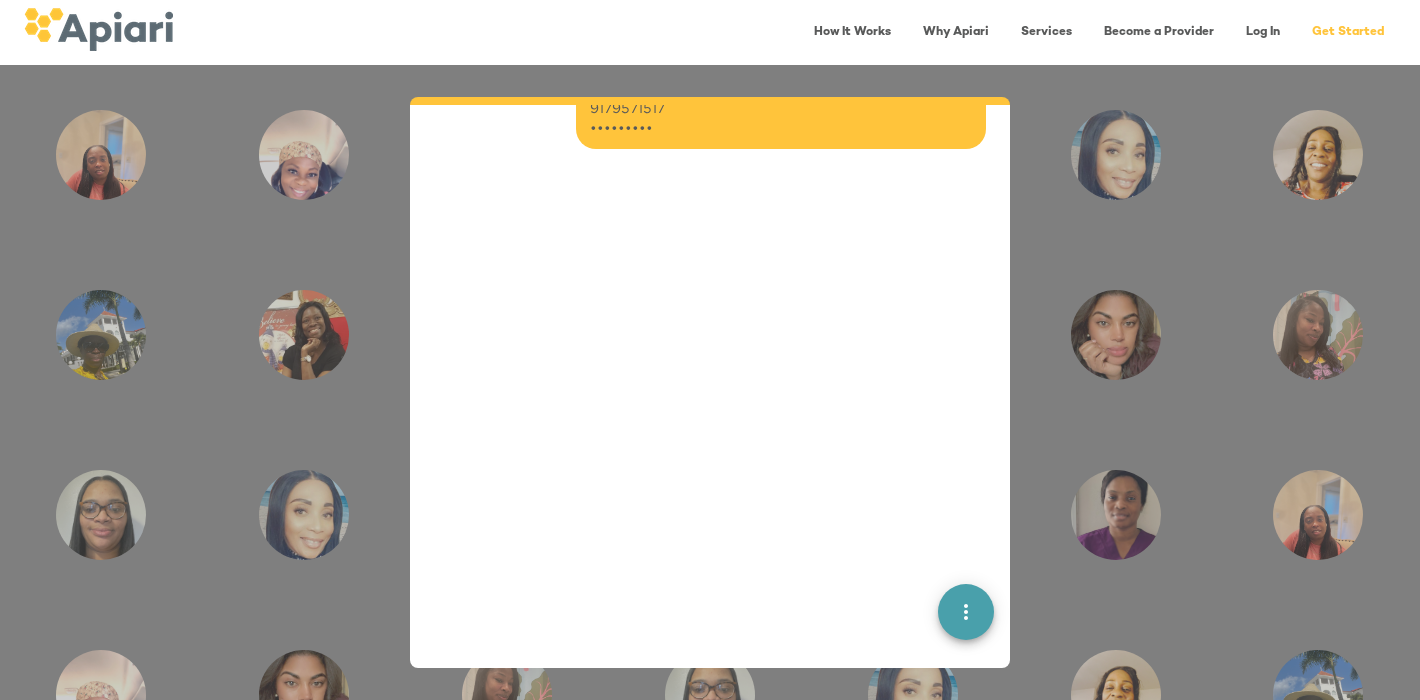 click 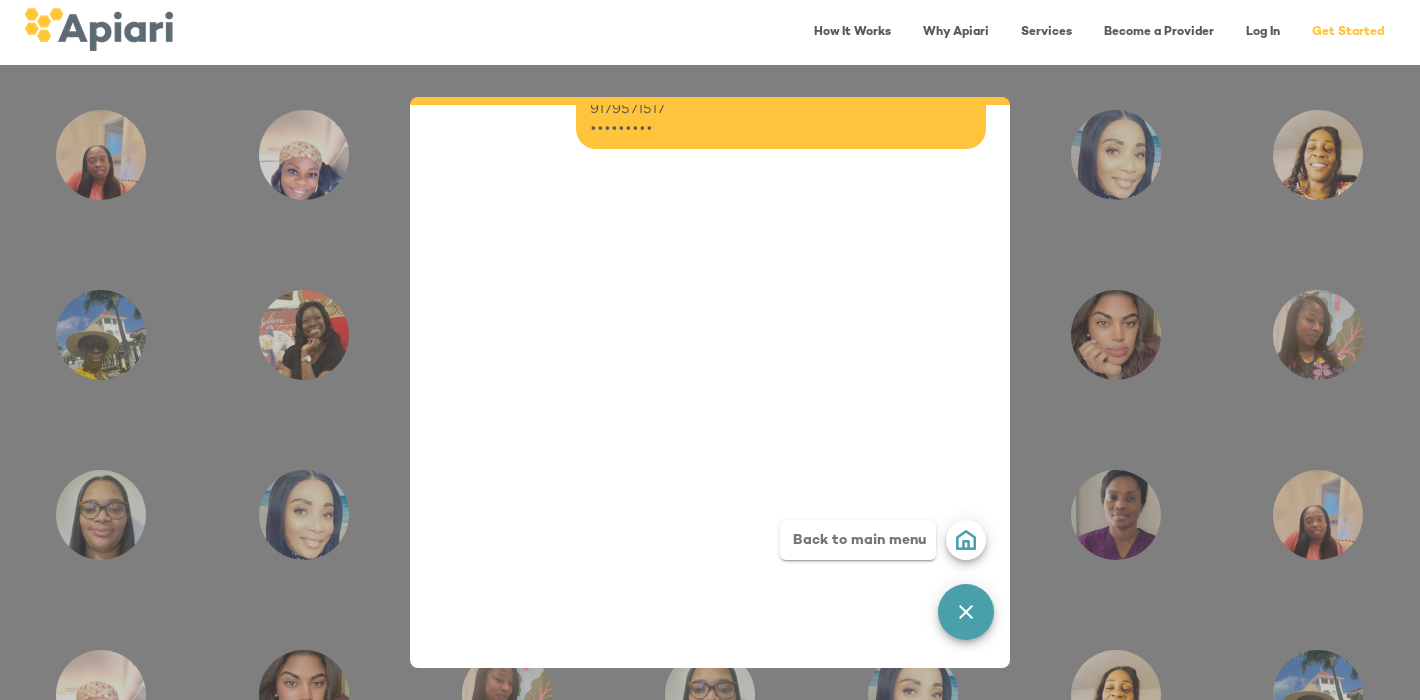 click at bounding box center (710, 430) 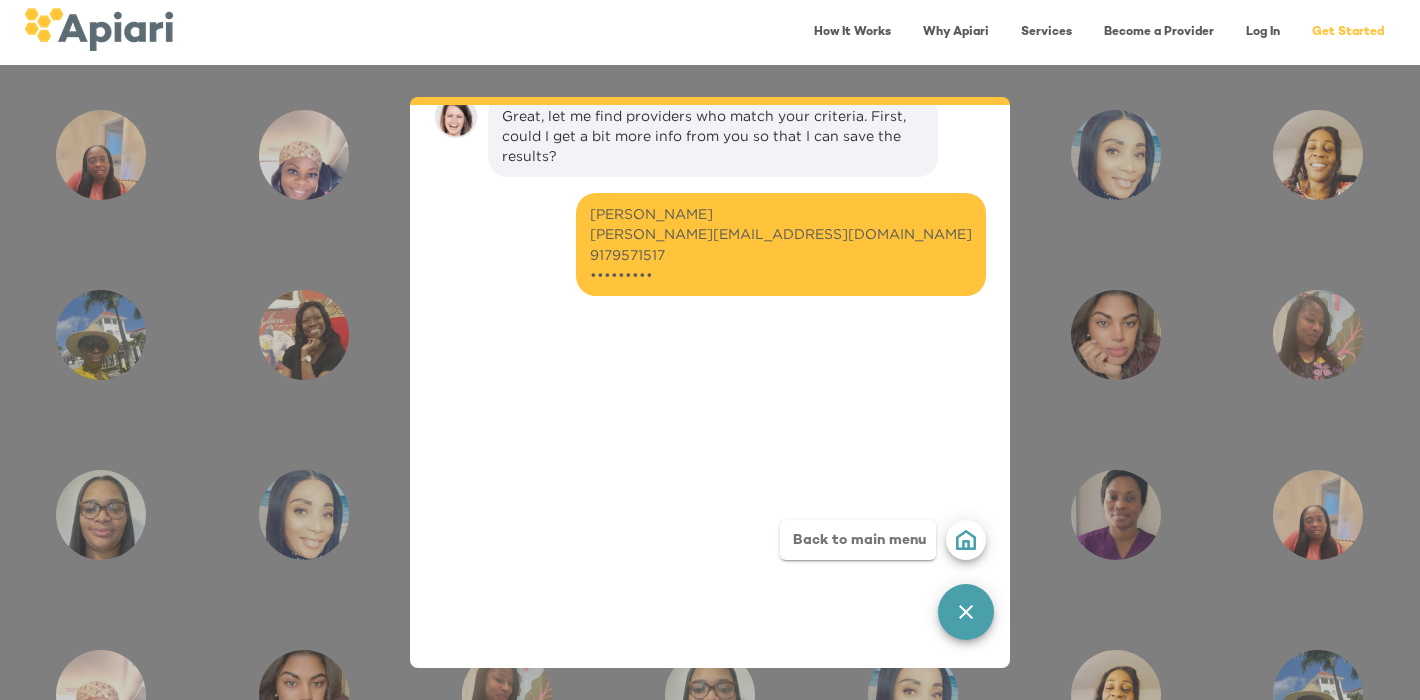 scroll, scrollTop: 1037, scrollLeft: 0, axis: vertical 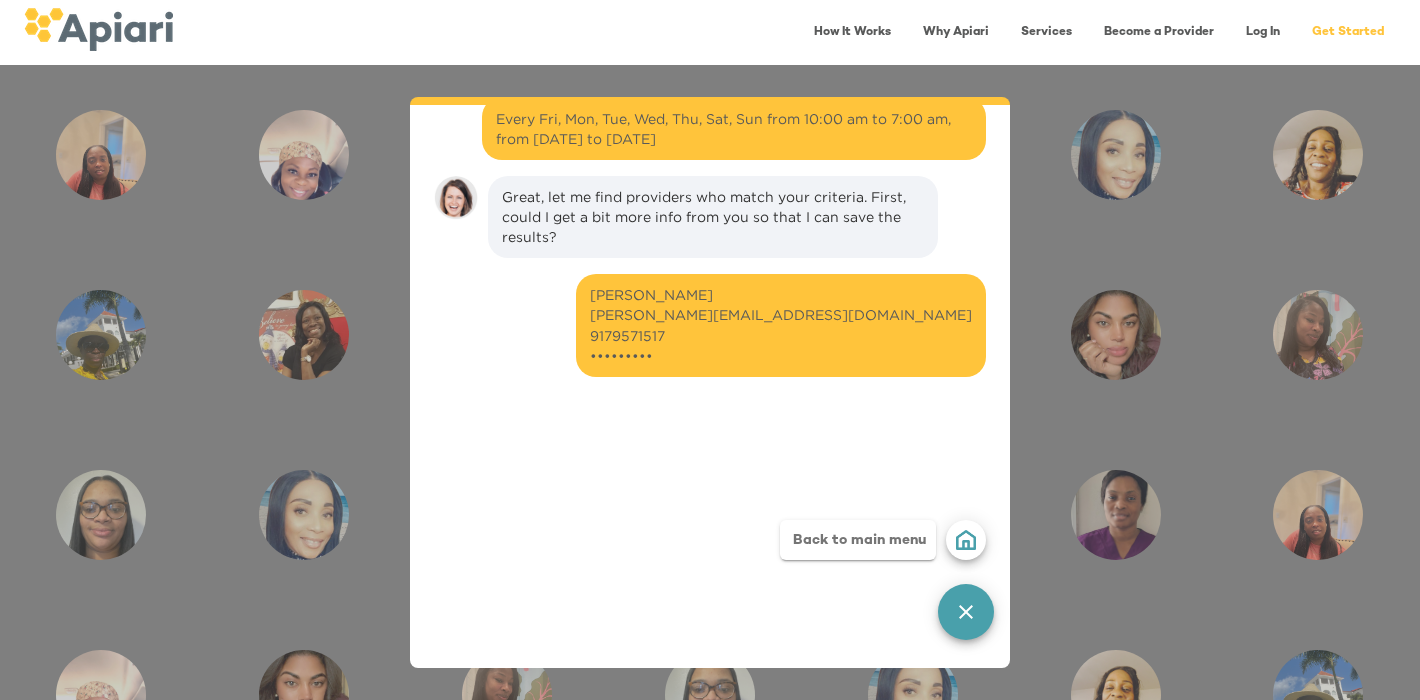 click on "Log In" at bounding box center [1263, 32] 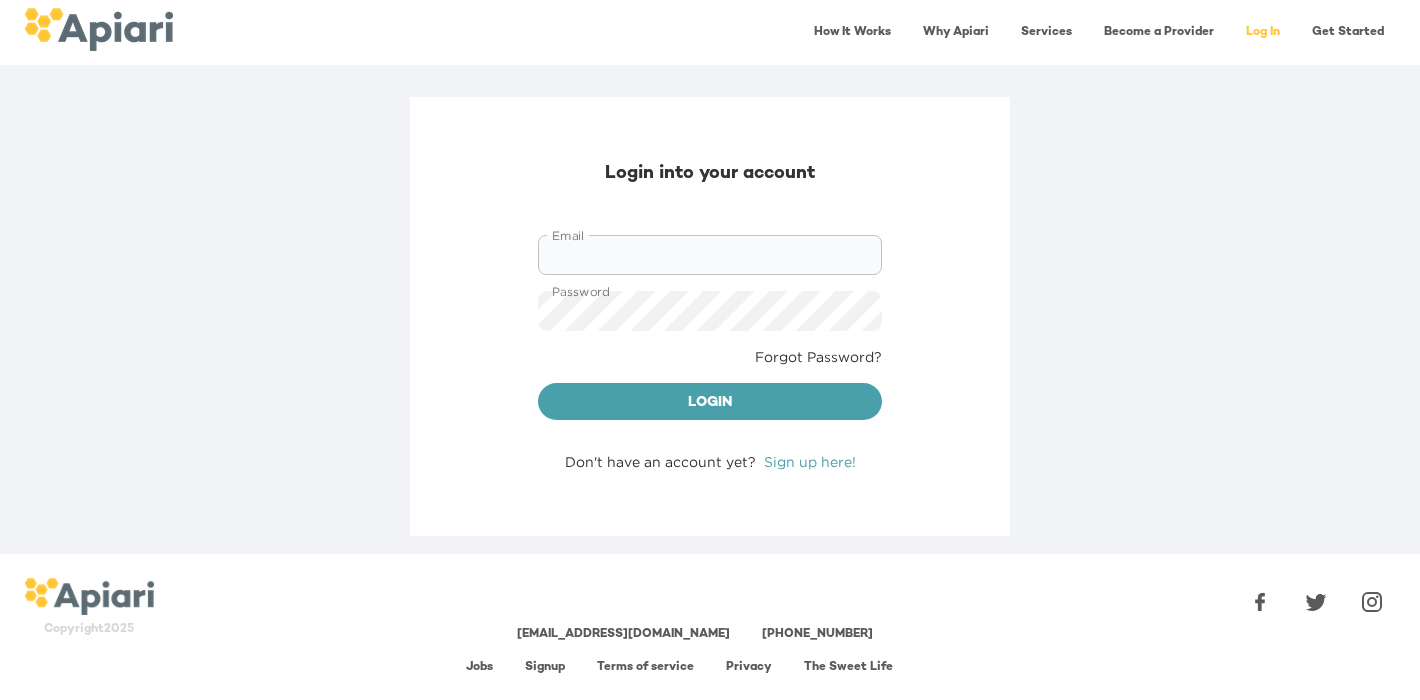 type on "**********" 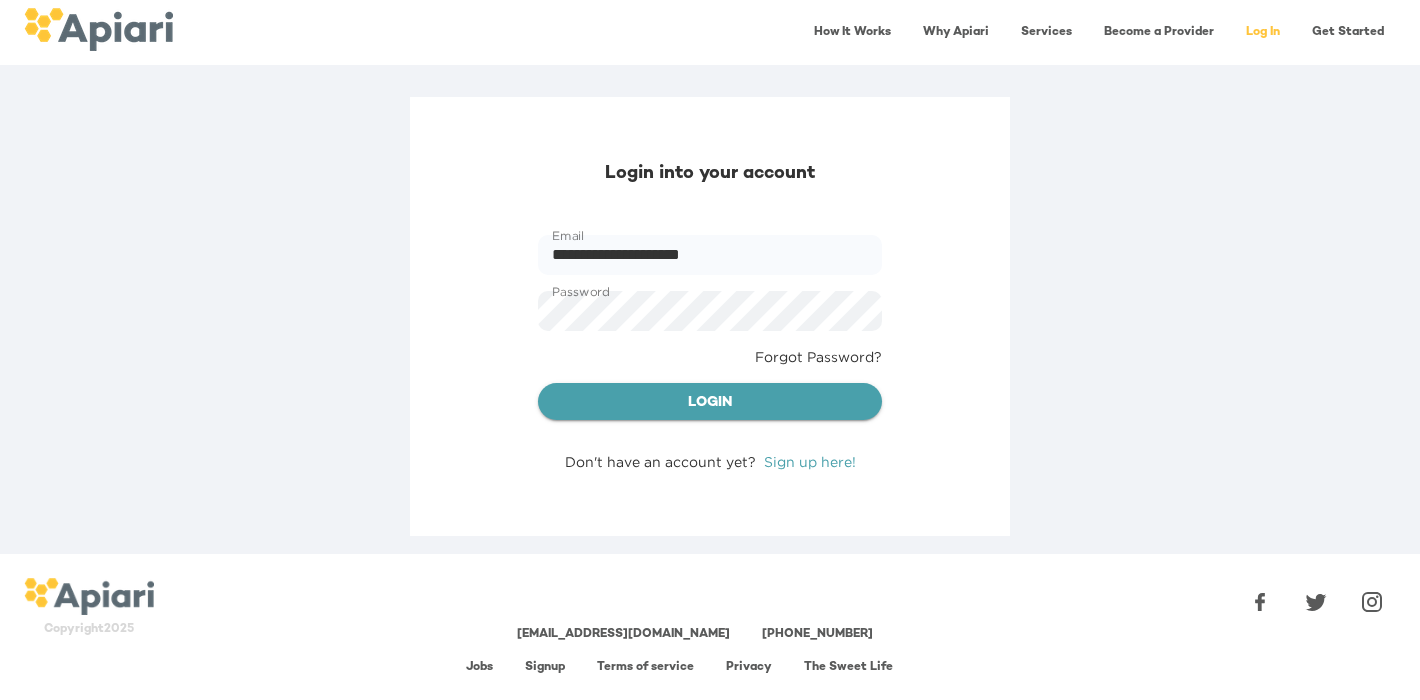 click on "Login" at bounding box center [710, 403] 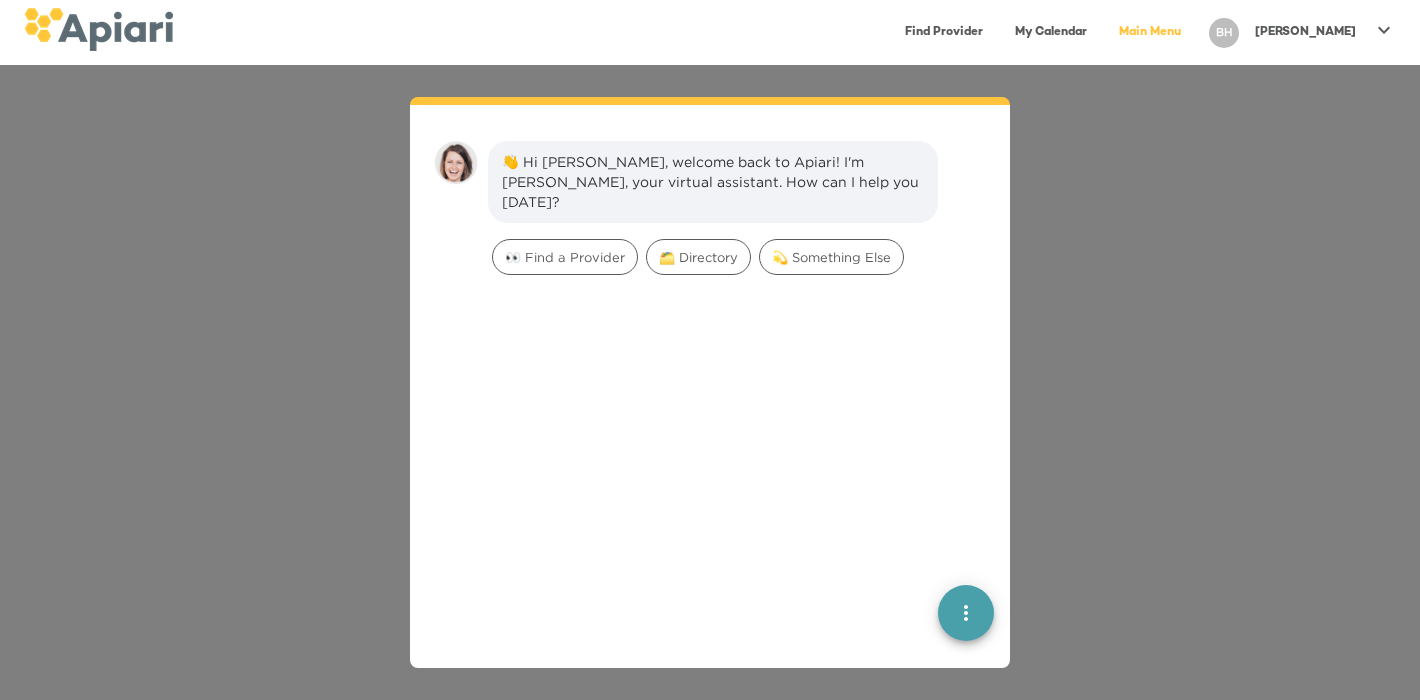 scroll, scrollTop: 28, scrollLeft: 0, axis: vertical 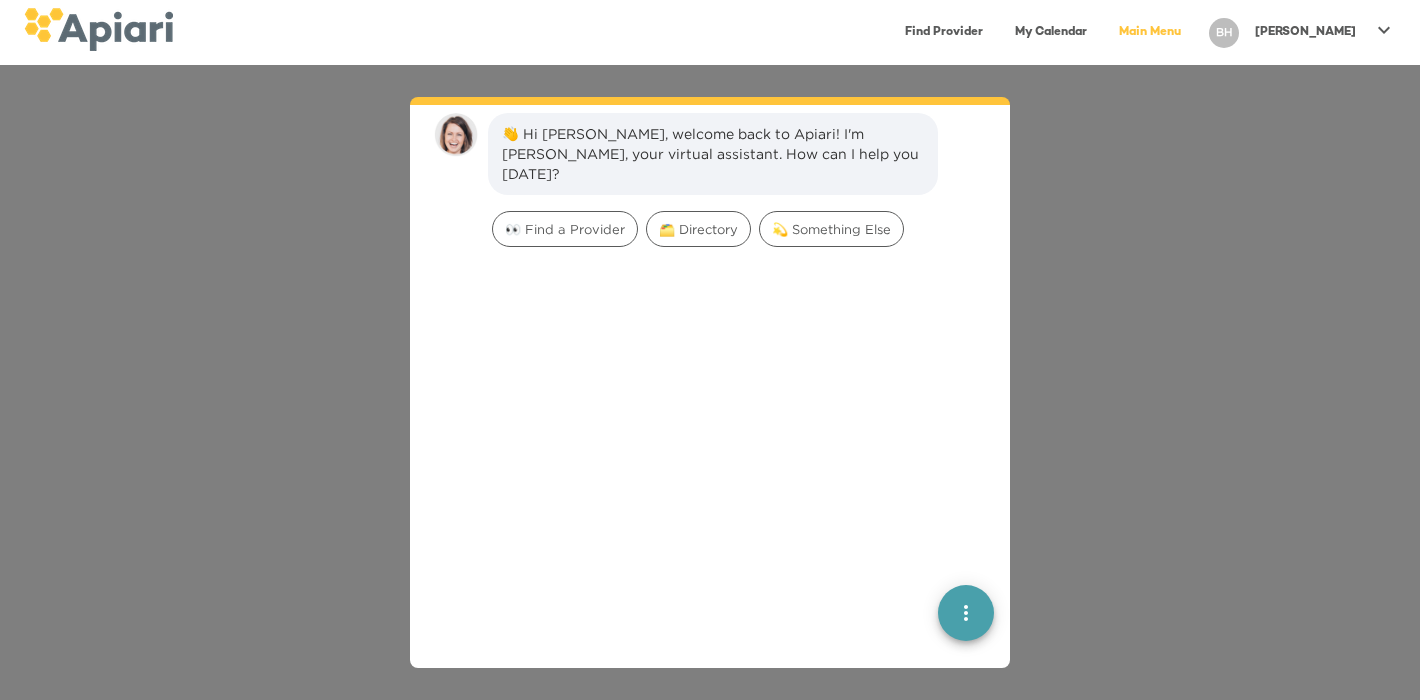 click on "[PERSON_NAME]" at bounding box center (1305, 32) 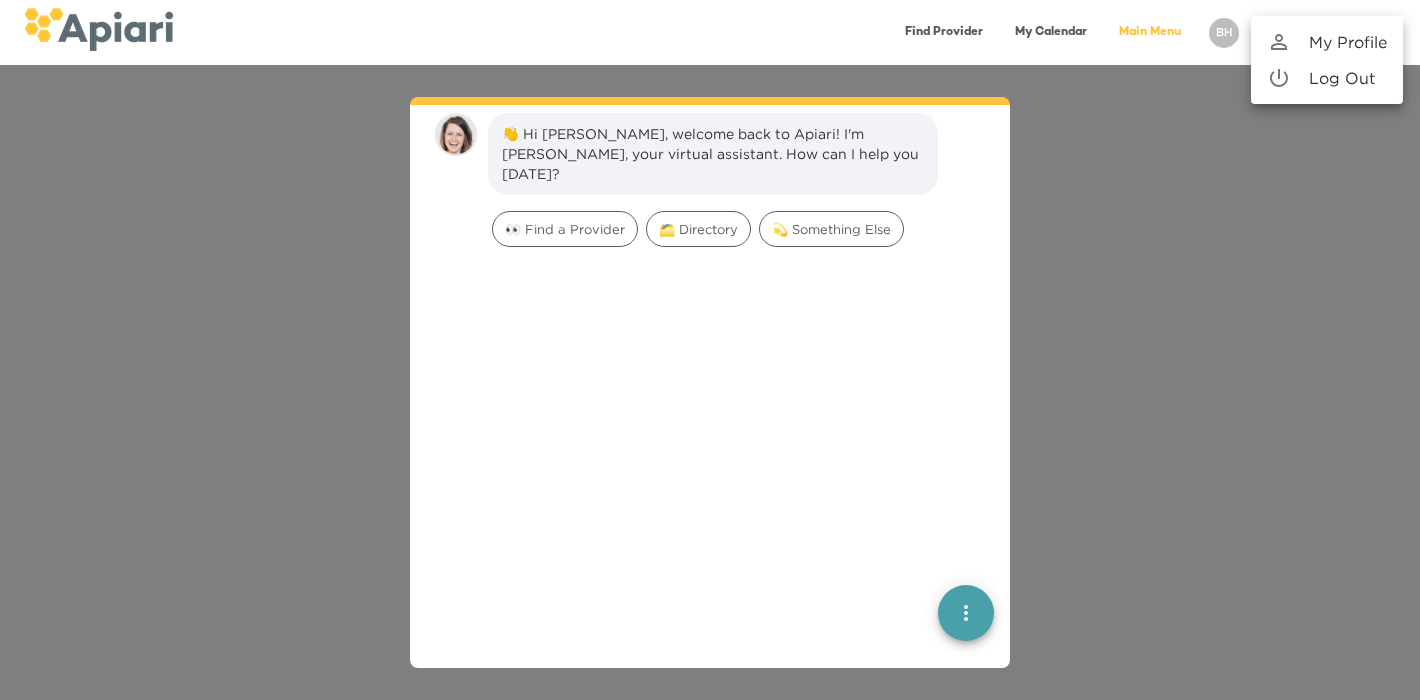 click at bounding box center (1288, 42) 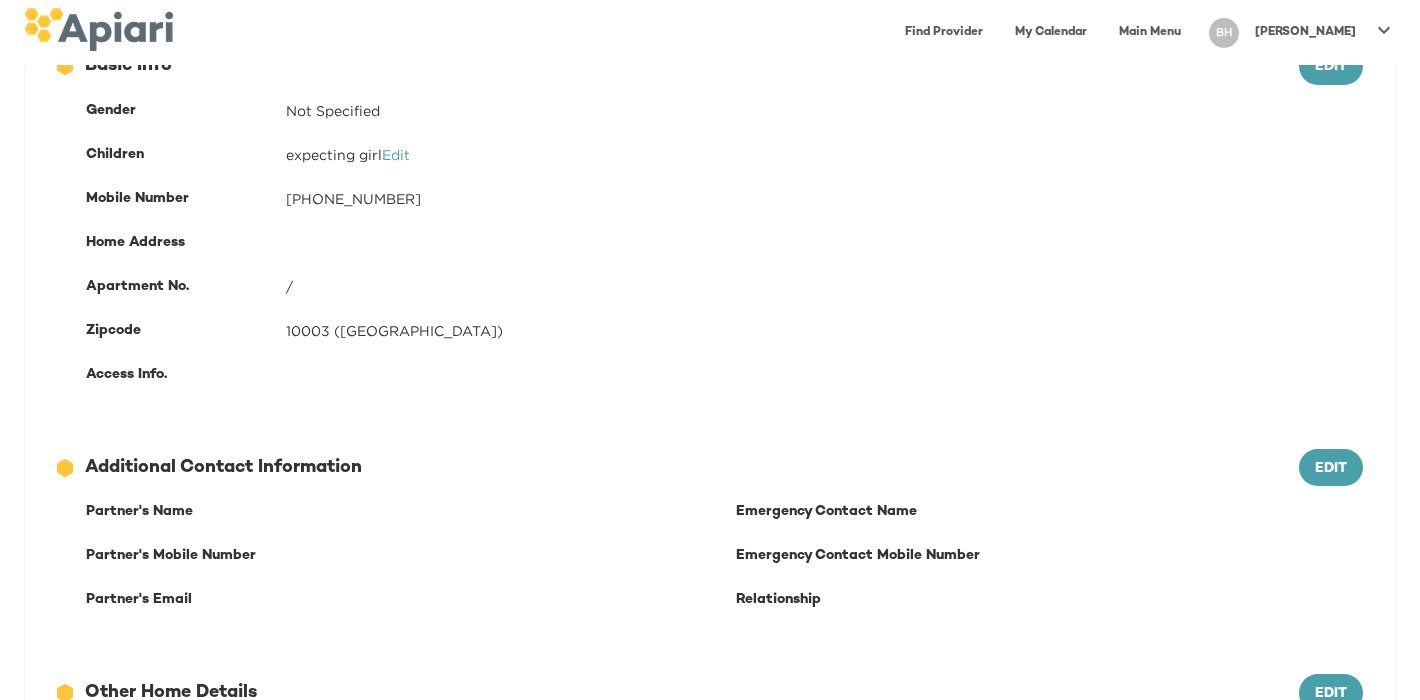 scroll, scrollTop: 0, scrollLeft: 0, axis: both 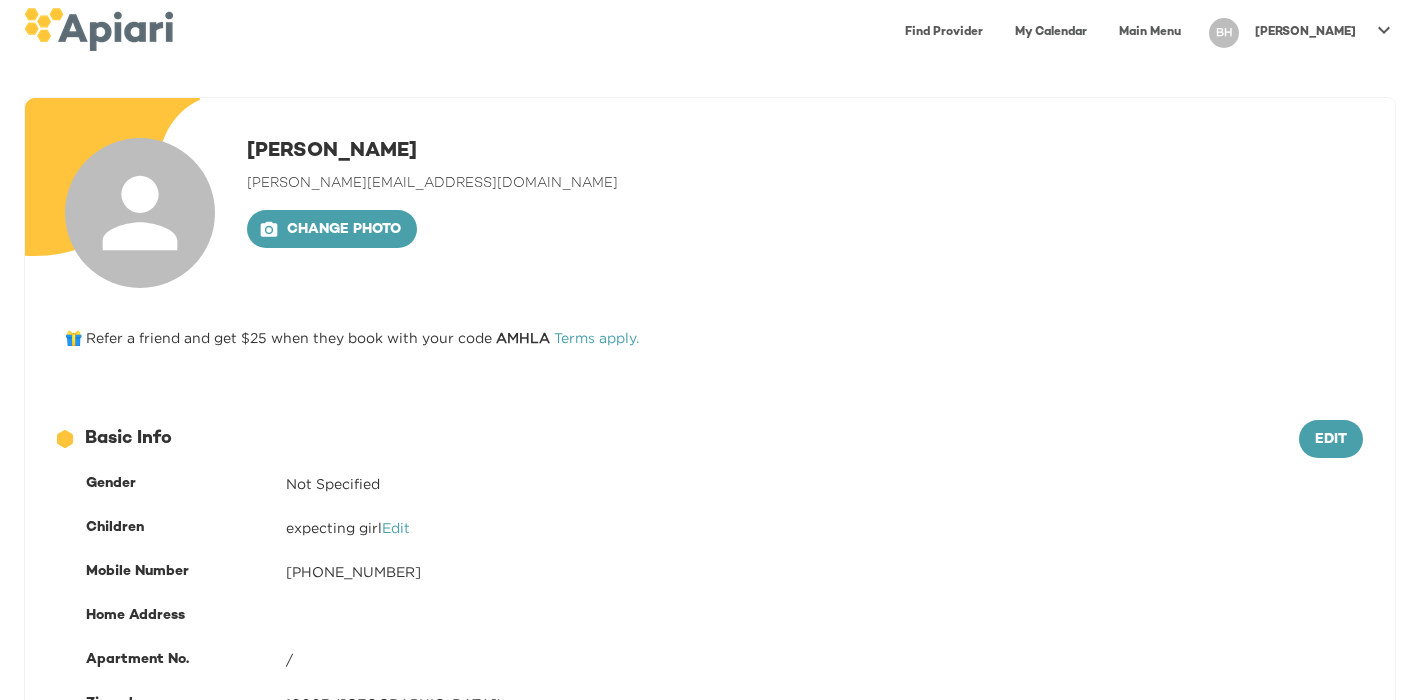click on "Find Provider" at bounding box center (944, 32) 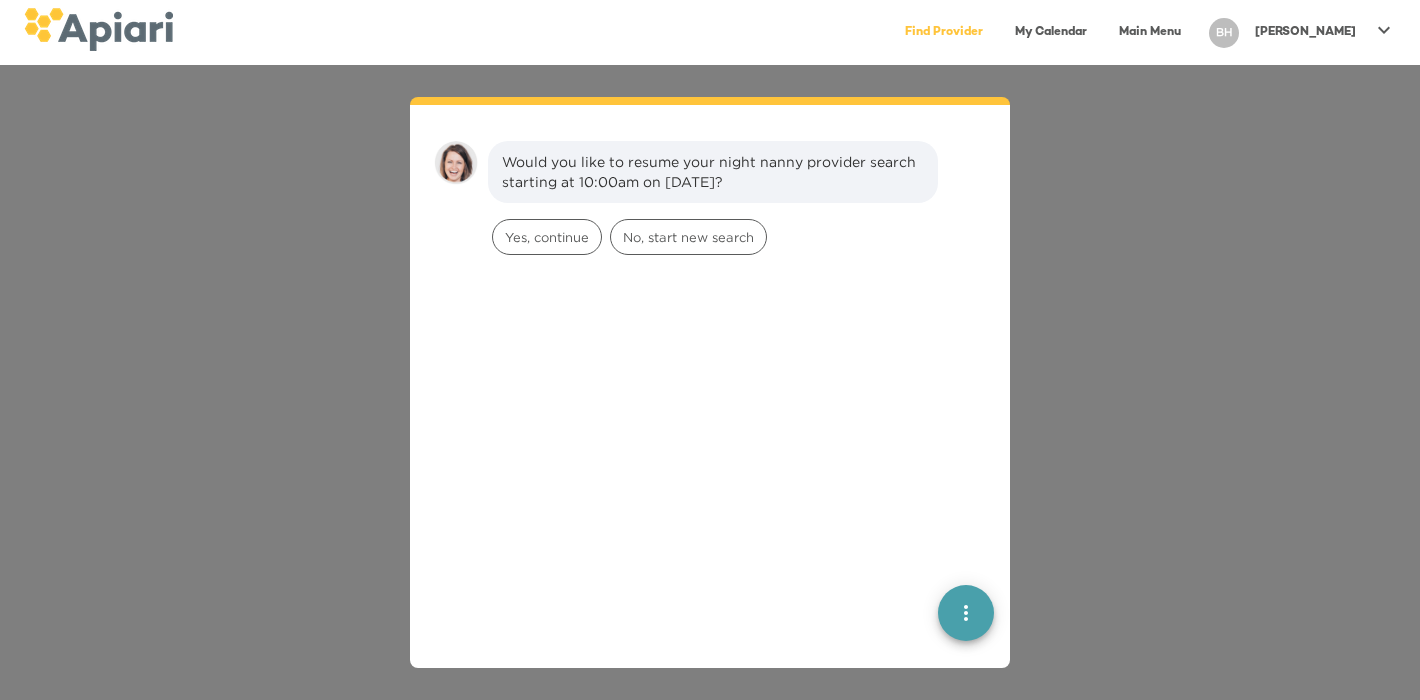 scroll, scrollTop: 28, scrollLeft: 0, axis: vertical 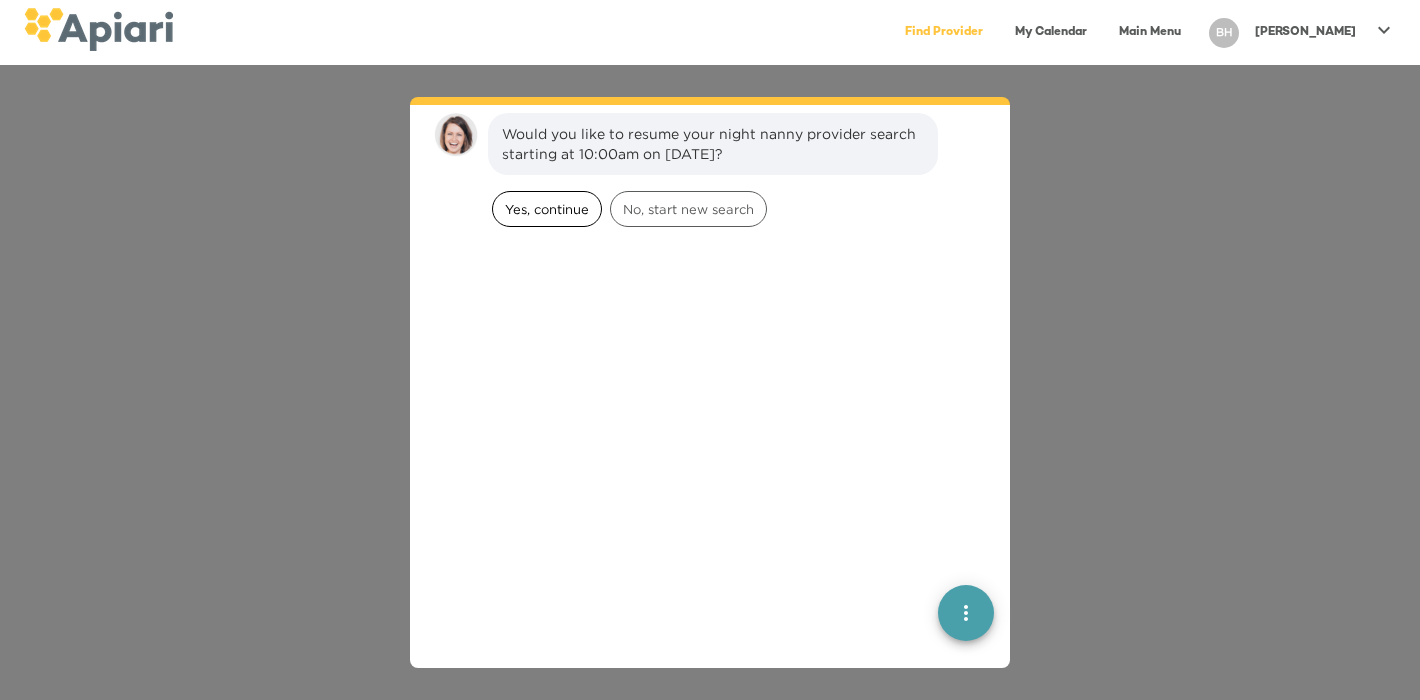 click on "Yes, continue" at bounding box center (547, 209) 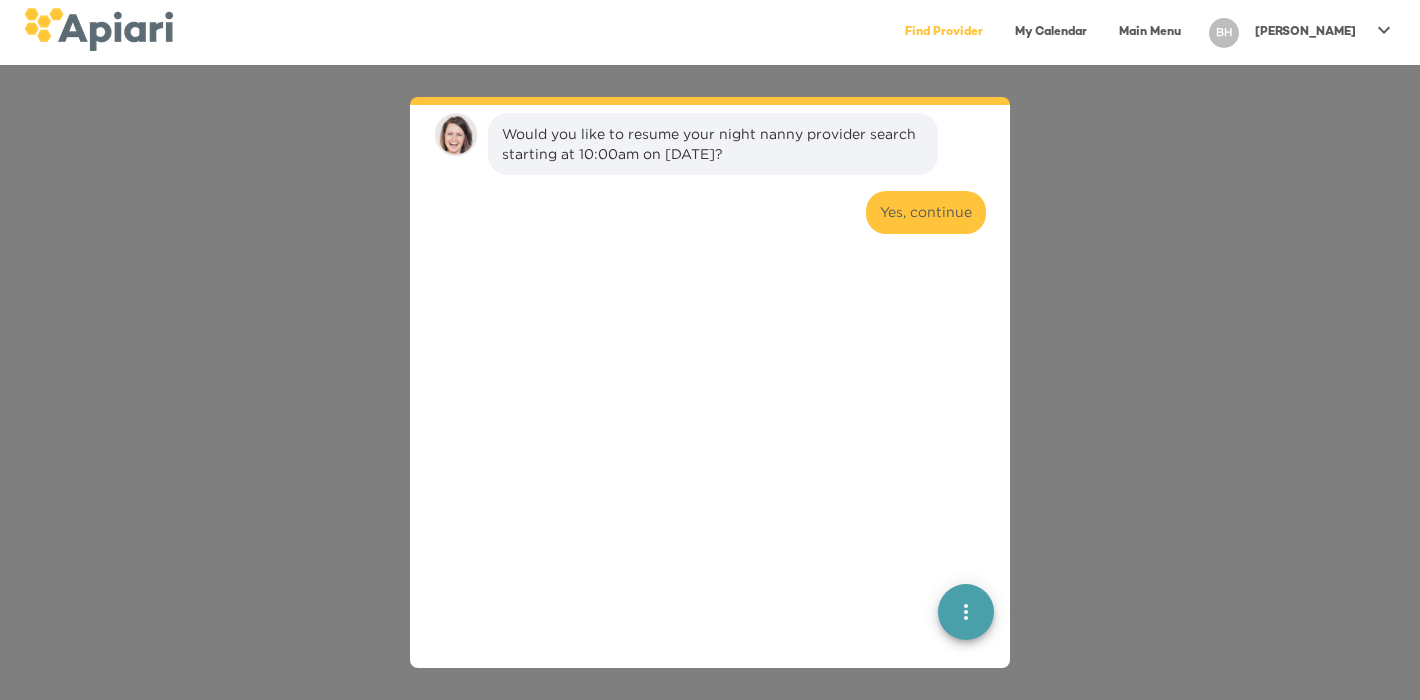 click on "Would you like to resume your night nanny provider search starting at 10:00am on [DATE]?" at bounding box center [713, 144] 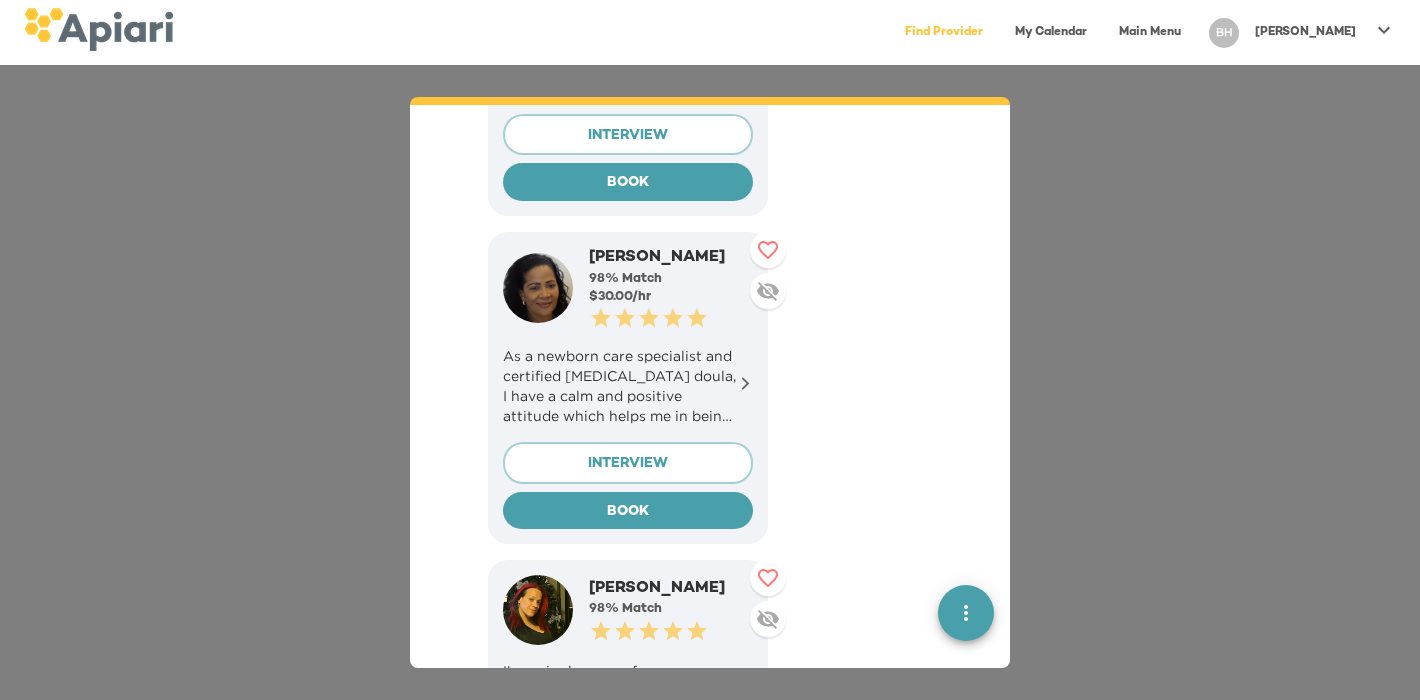 scroll, scrollTop: 552, scrollLeft: 0, axis: vertical 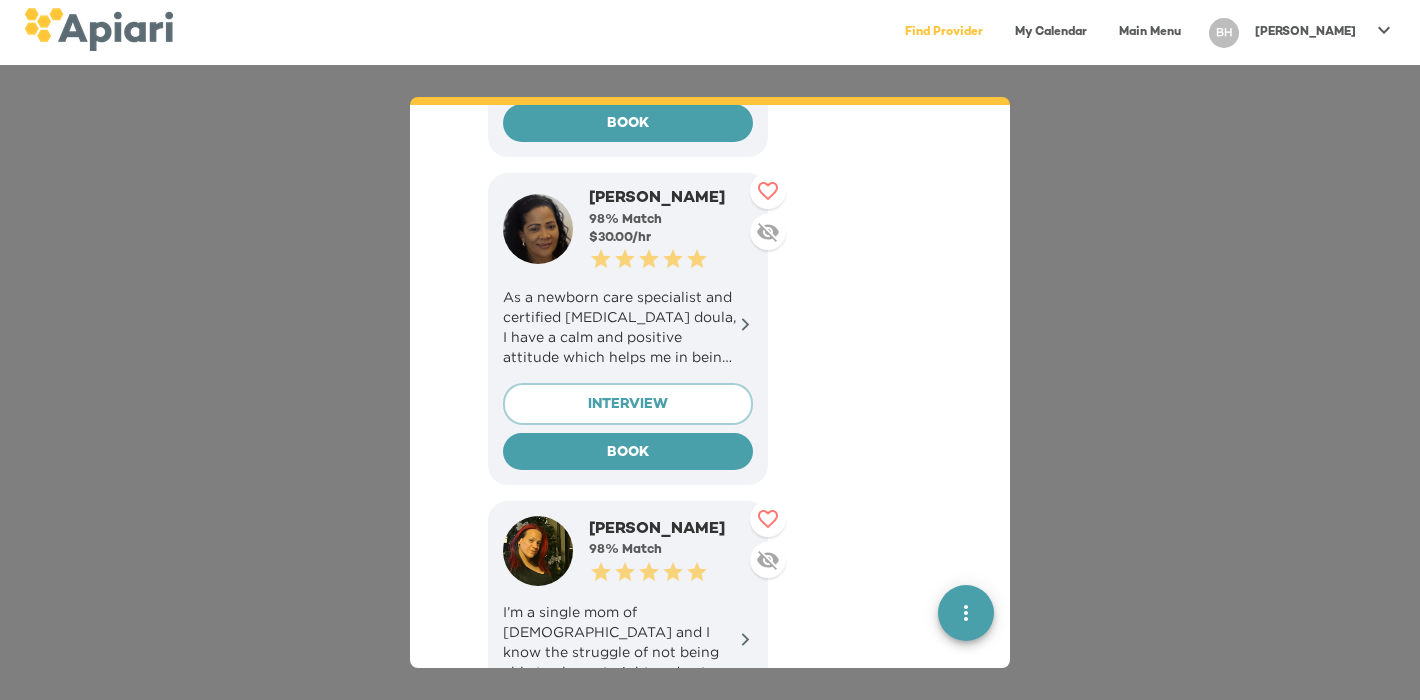 click on "As a newborn care specialist and certified postpartum doula, I have a calm and positive attitude which helps me in being supportive and caring for babies, children and everyone I interact with." at bounding box center [628, 327] 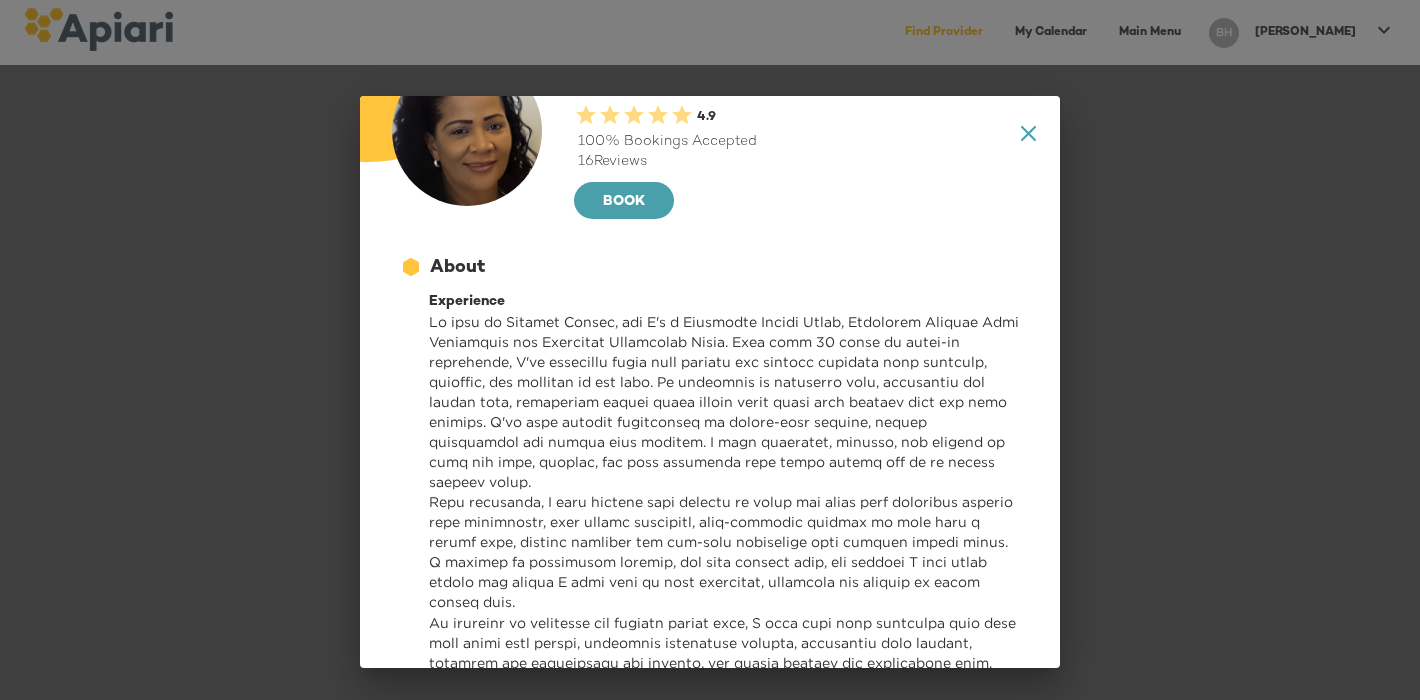 scroll, scrollTop: 89, scrollLeft: 0, axis: vertical 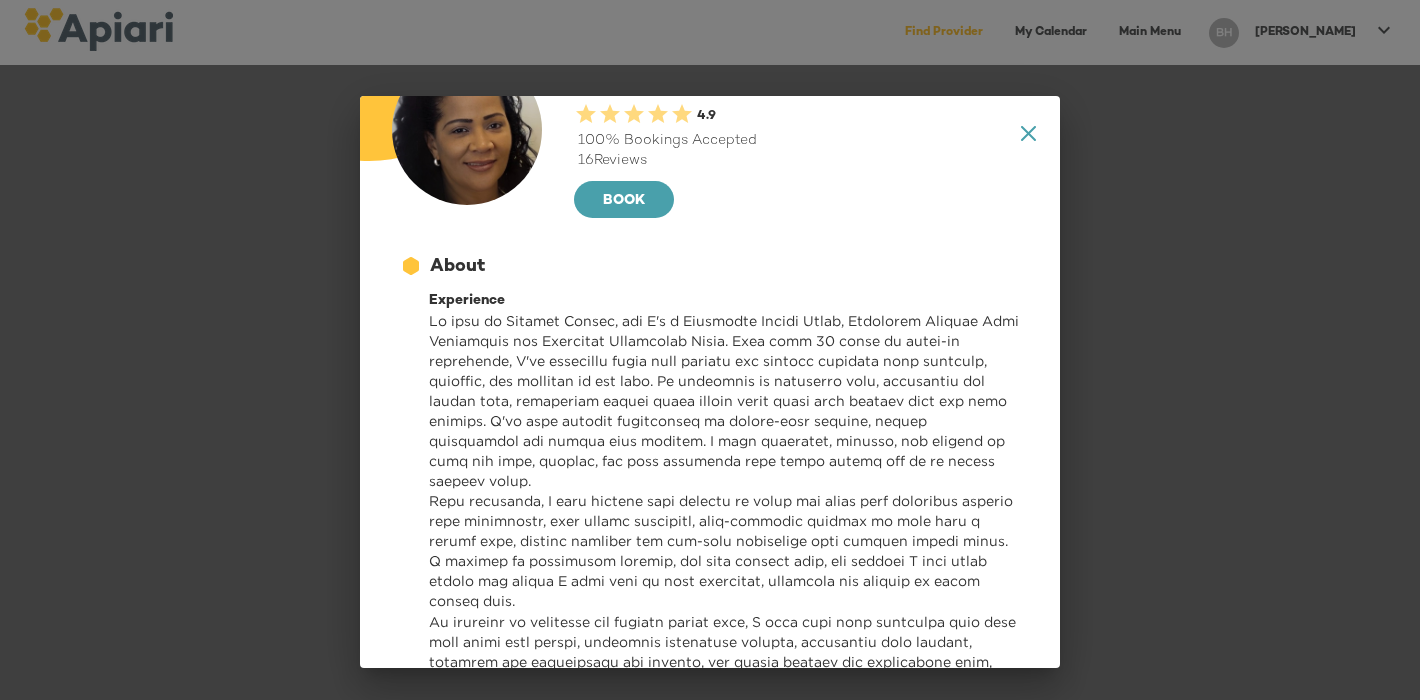 click on "16  Reviews" at bounding box center [801, 161] 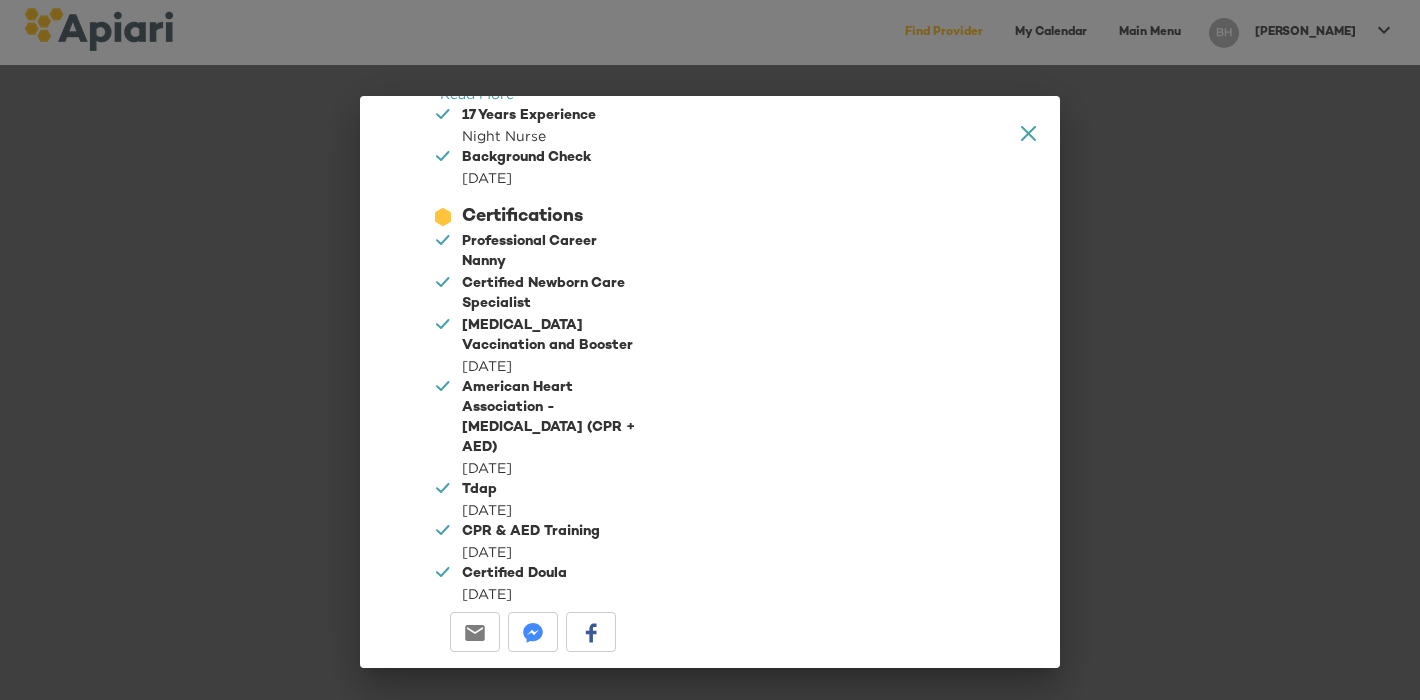 scroll, scrollTop: 2271, scrollLeft: 0, axis: vertical 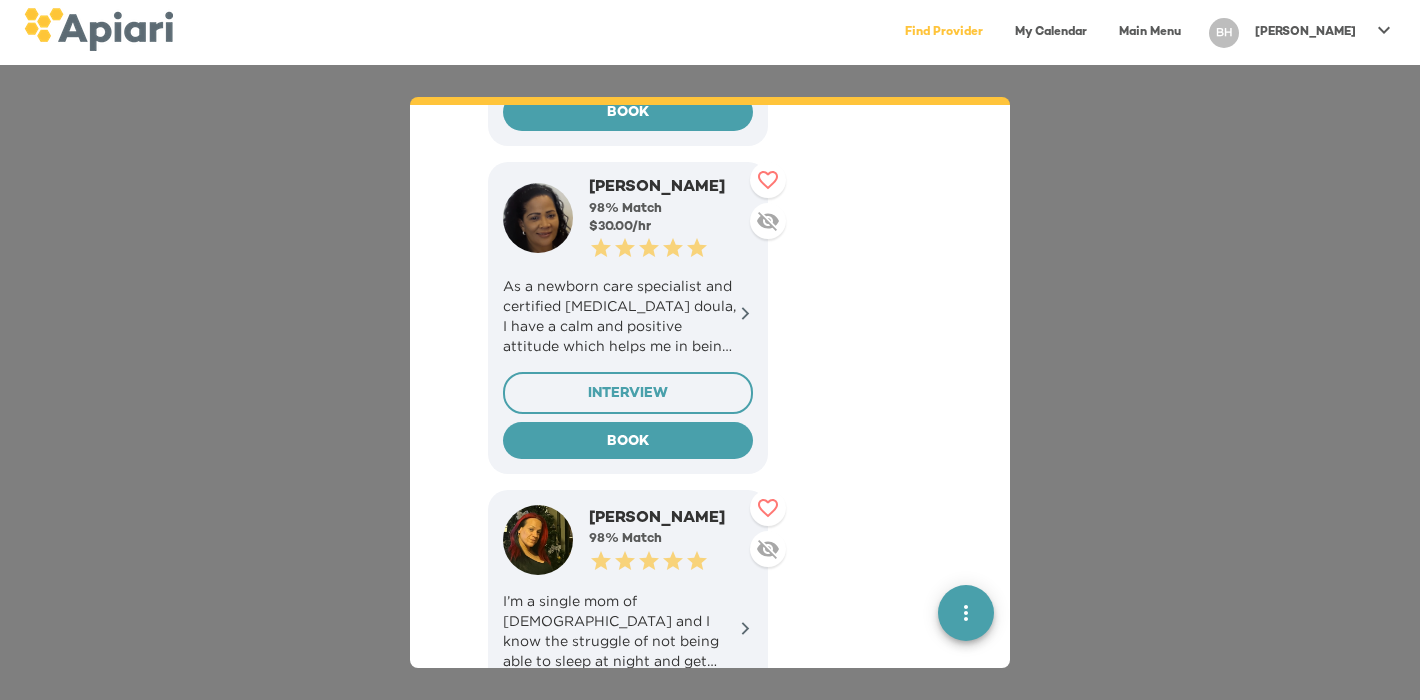 click on "INTERVIEW" at bounding box center [628, 394] 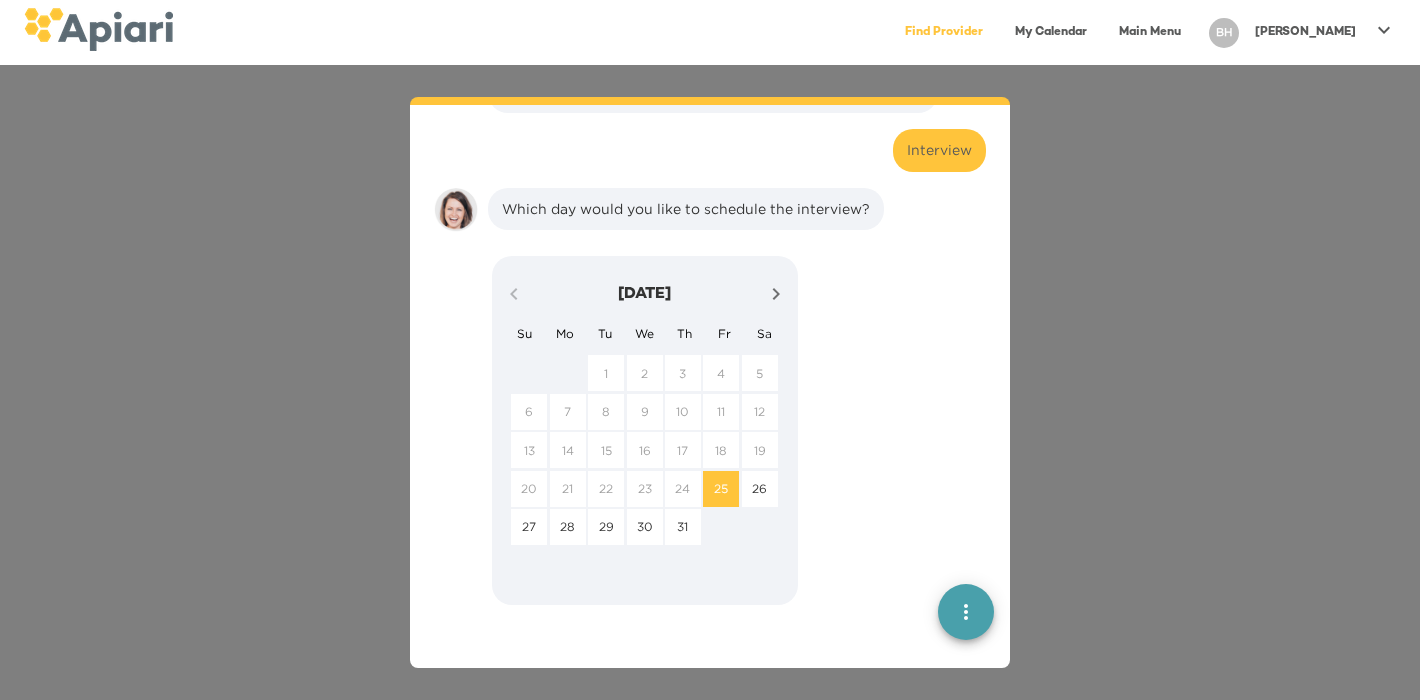 scroll, scrollTop: 1499, scrollLeft: 0, axis: vertical 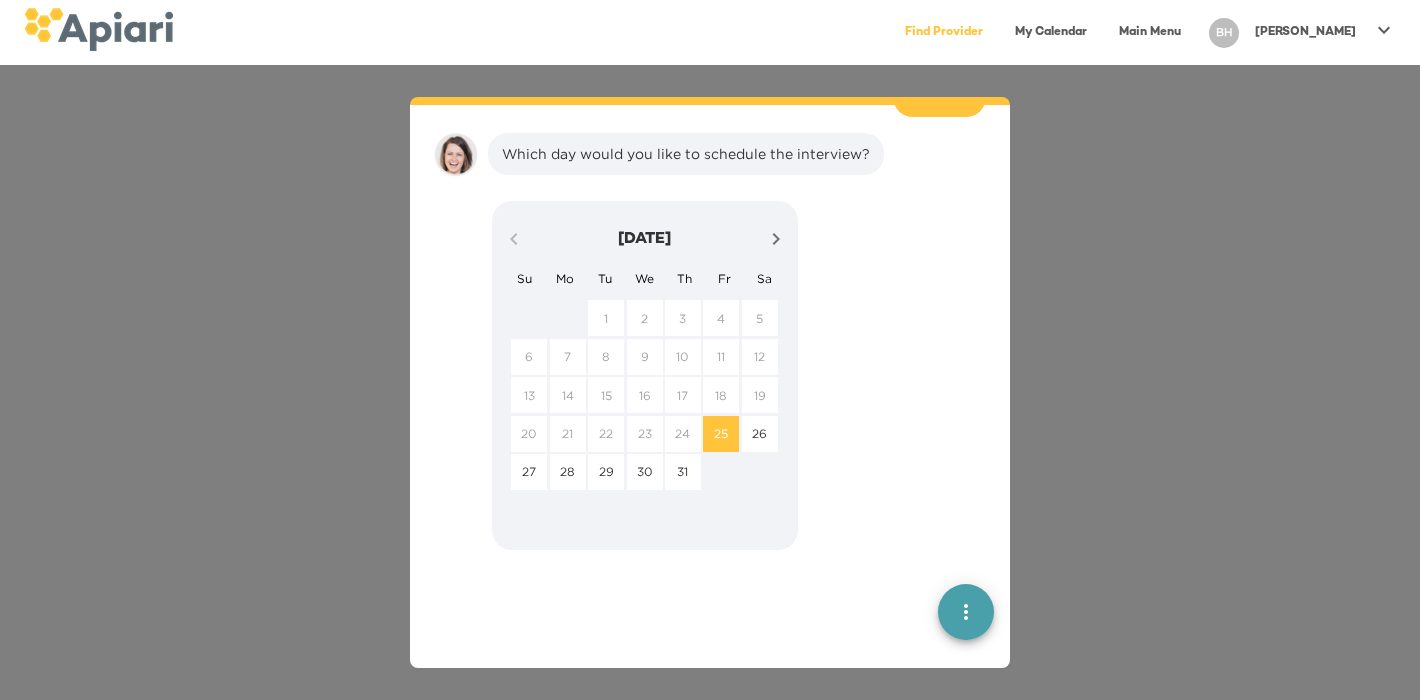 click 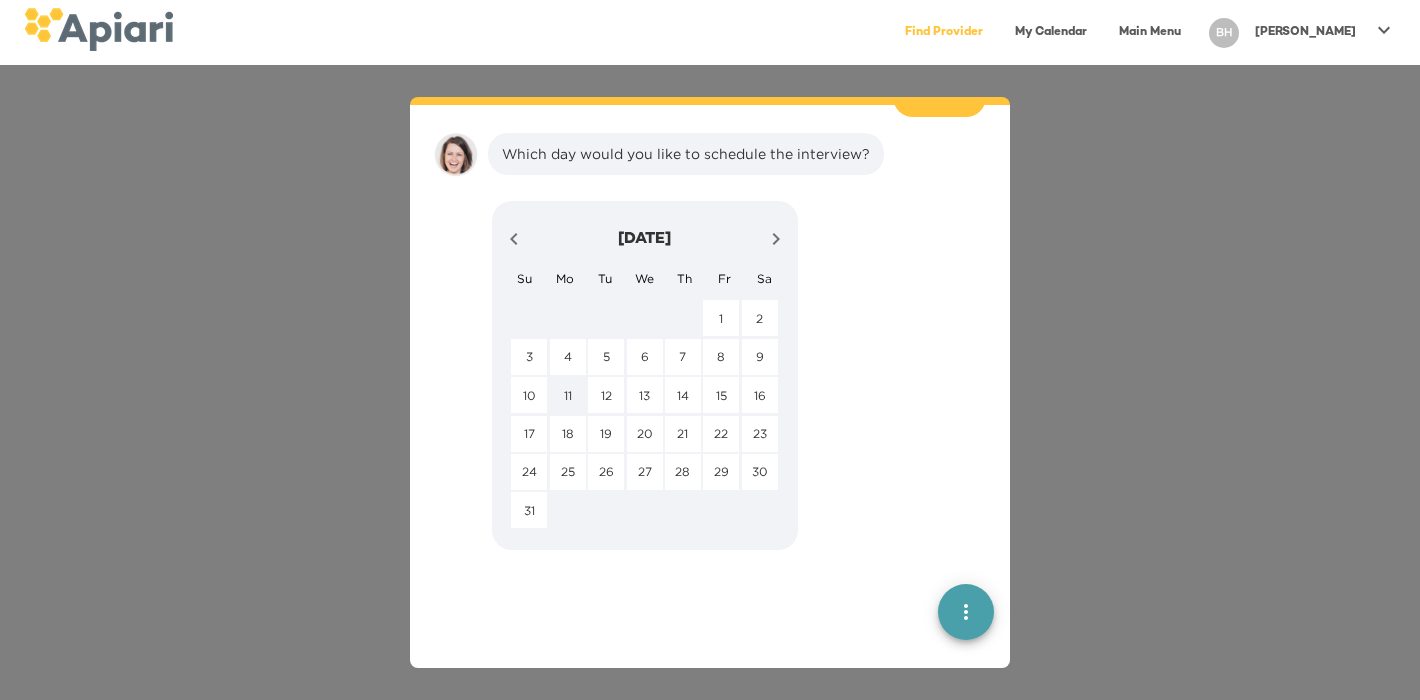 click on "11" at bounding box center (568, 395) 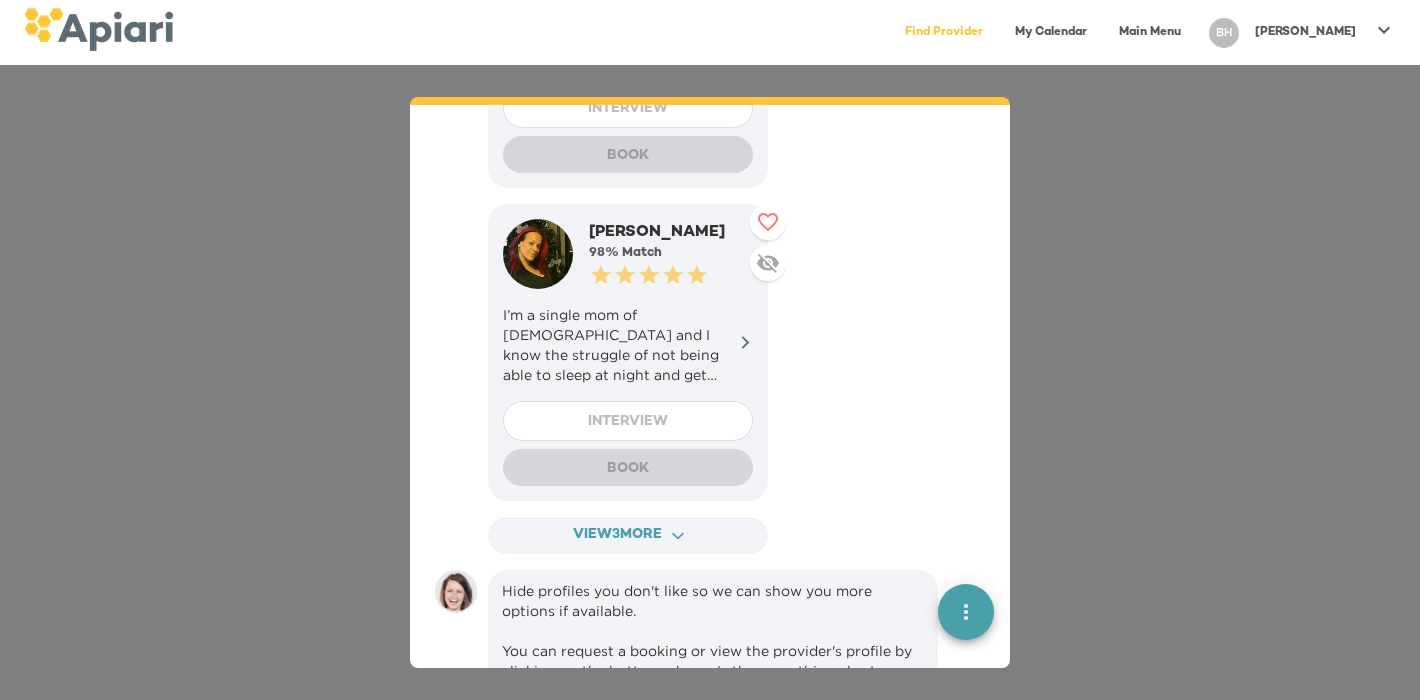 scroll, scrollTop: 887, scrollLeft: 0, axis: vertical 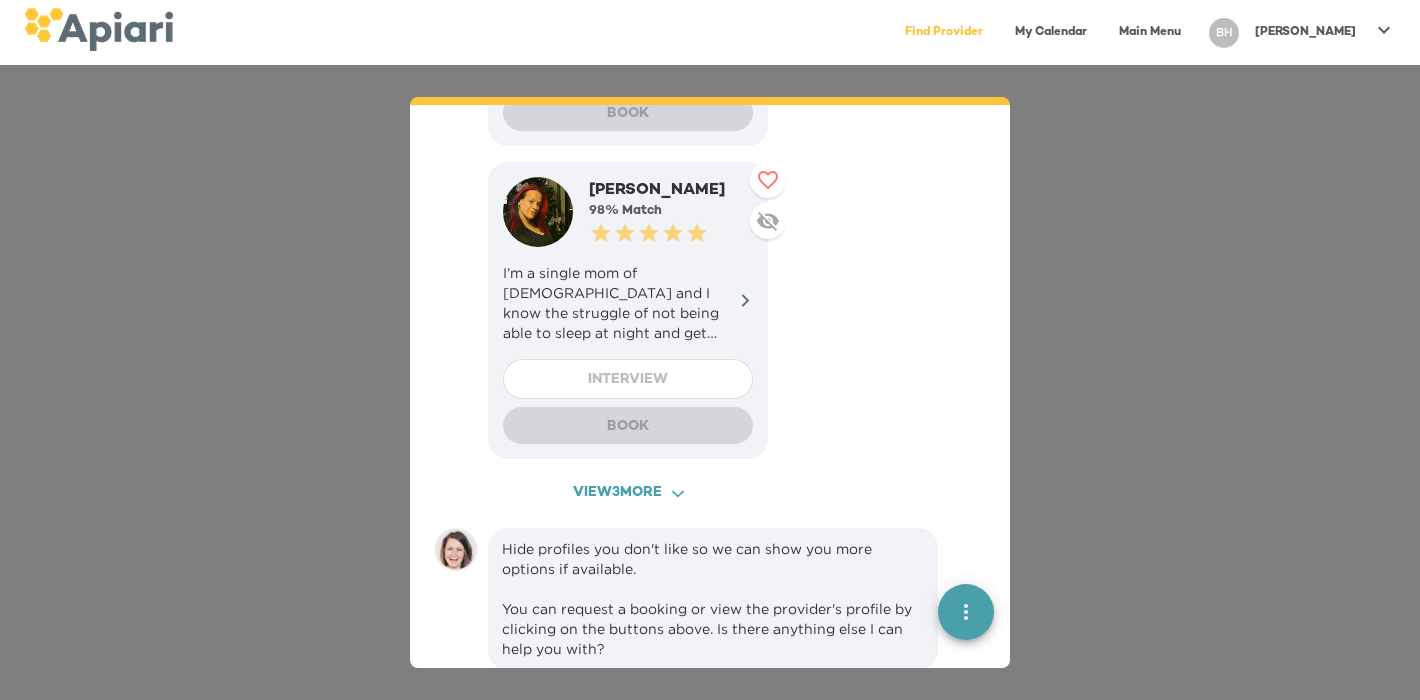 click on "View  3  more ACAF9A9D-F959-4453-8A96-698DF63F3F06 Created with sketchtool." at bounding box center [628, 493] 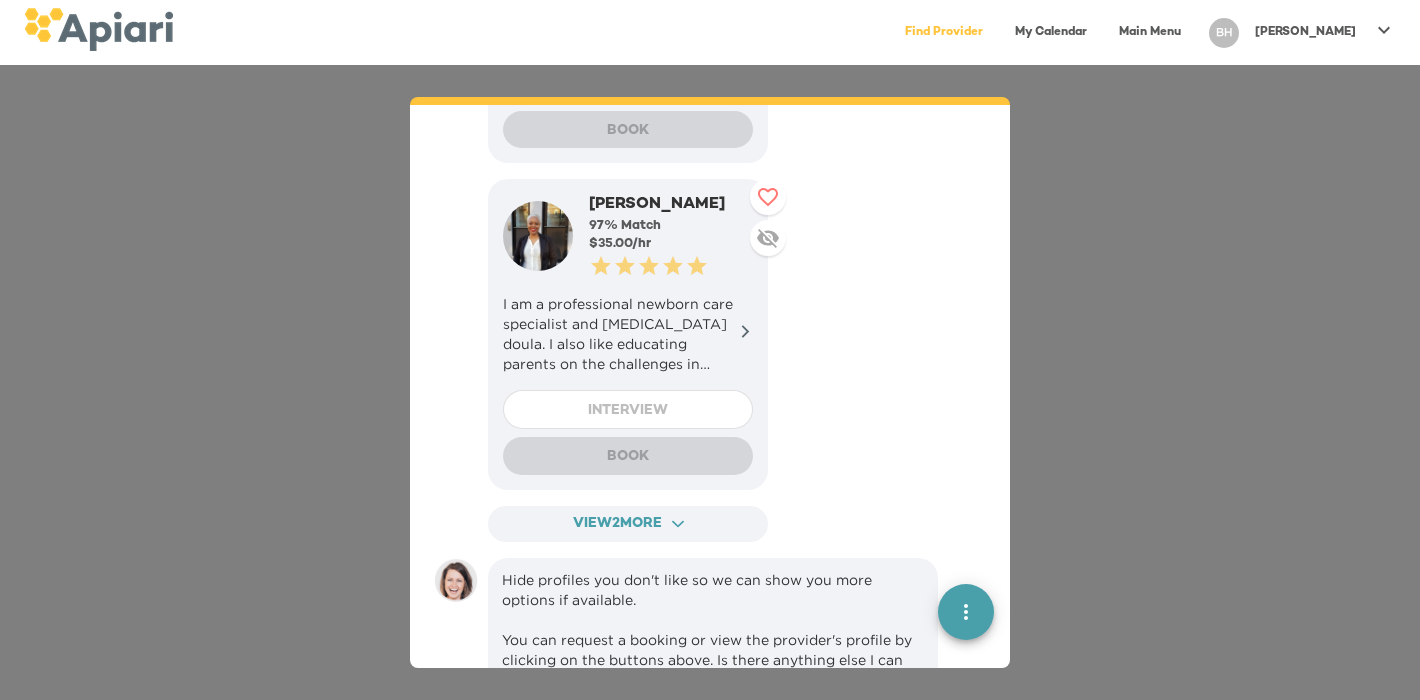scroll, scrollTop: 1861, scrollLeft: 0, axis: vertical 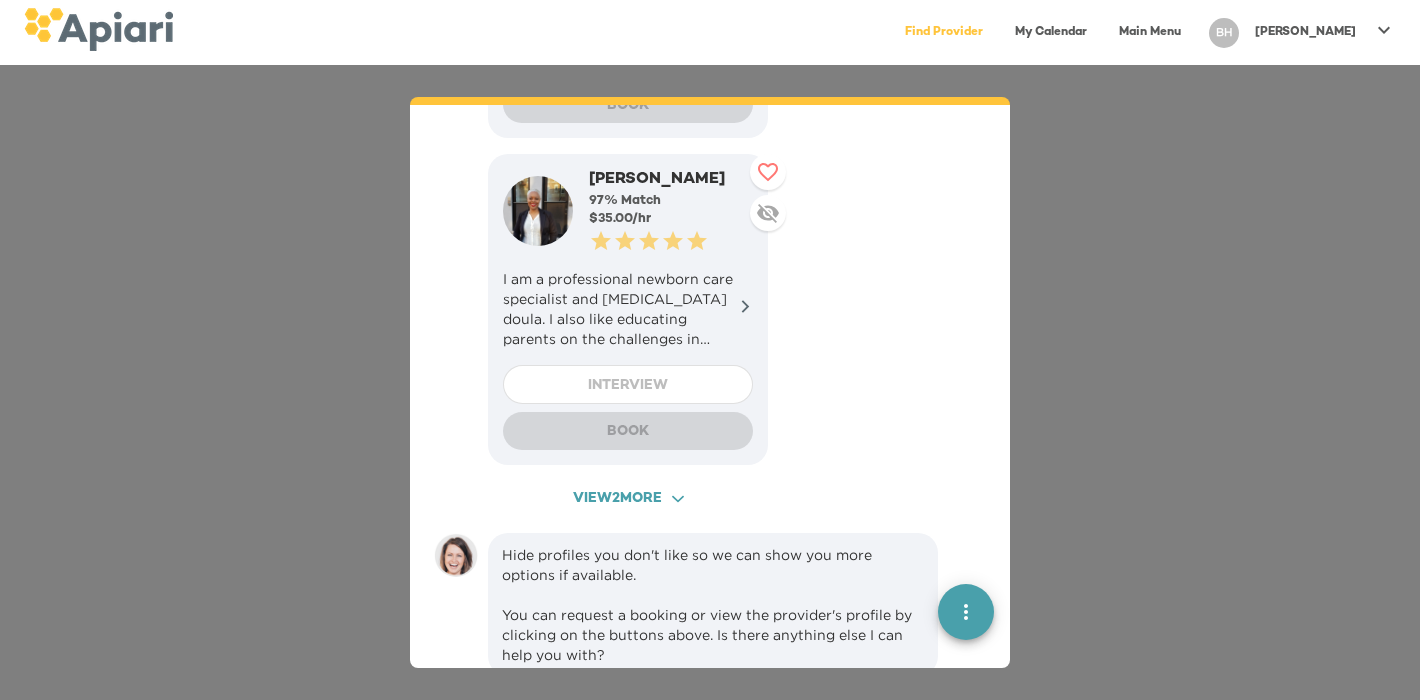 click on "View  2  more ACAF9A9D-F959-4453-8A96-698DF63F3F06 Created with sketchtool." at bounding box center [628, 499] 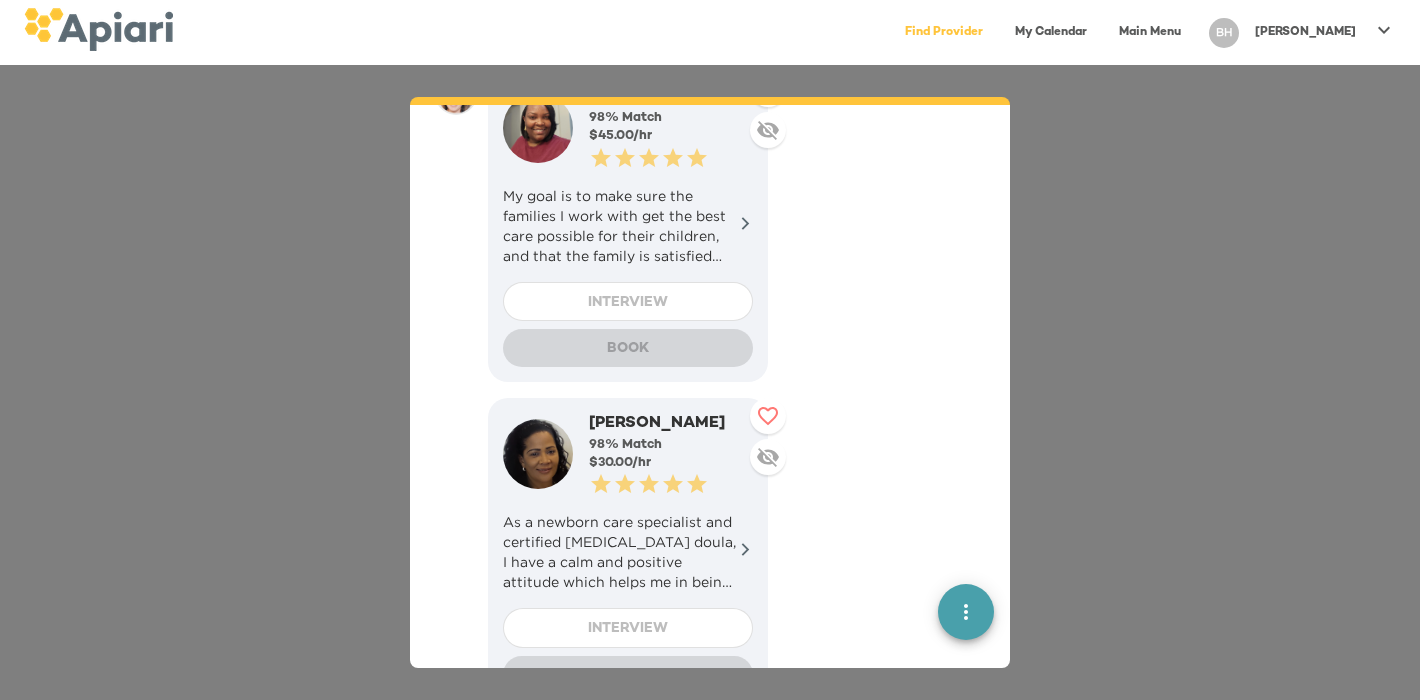 scroll, scrollTop: 407, scrollLeft: 0, axis: vertical 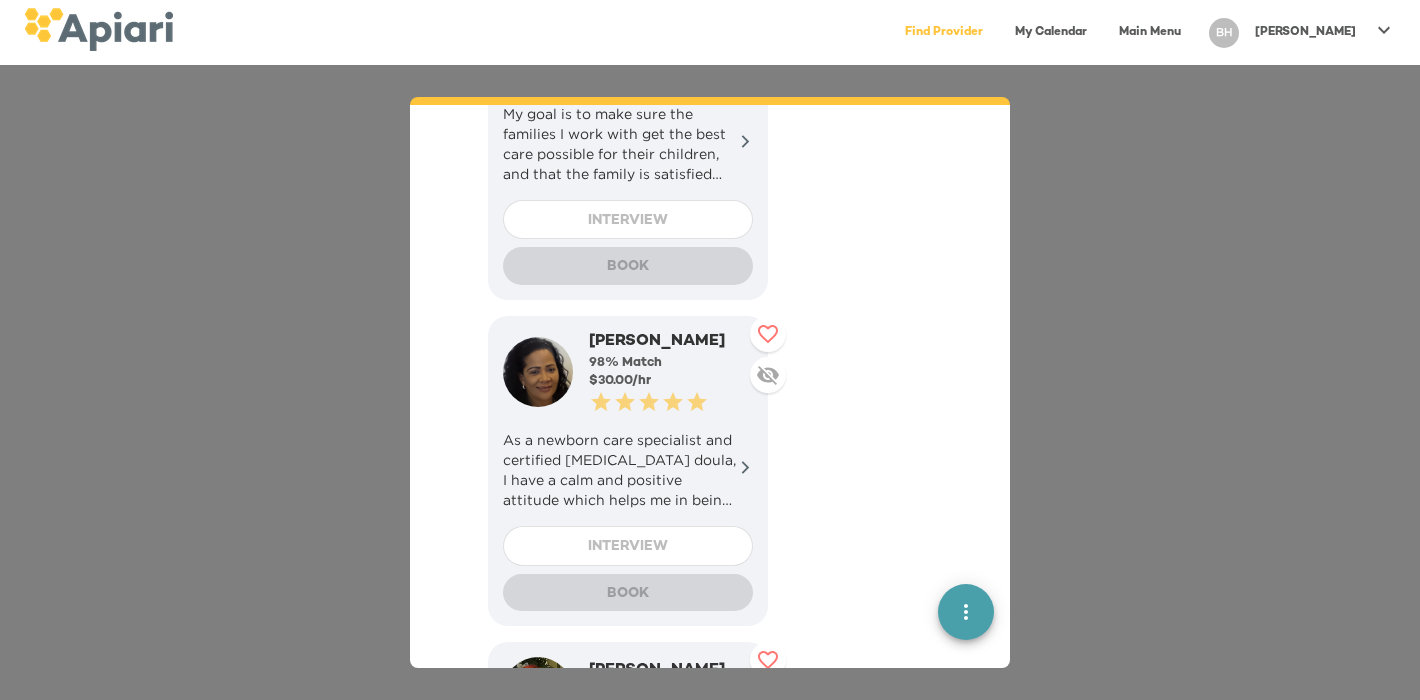 click on "BOOK" at bounding box center (628, 593) 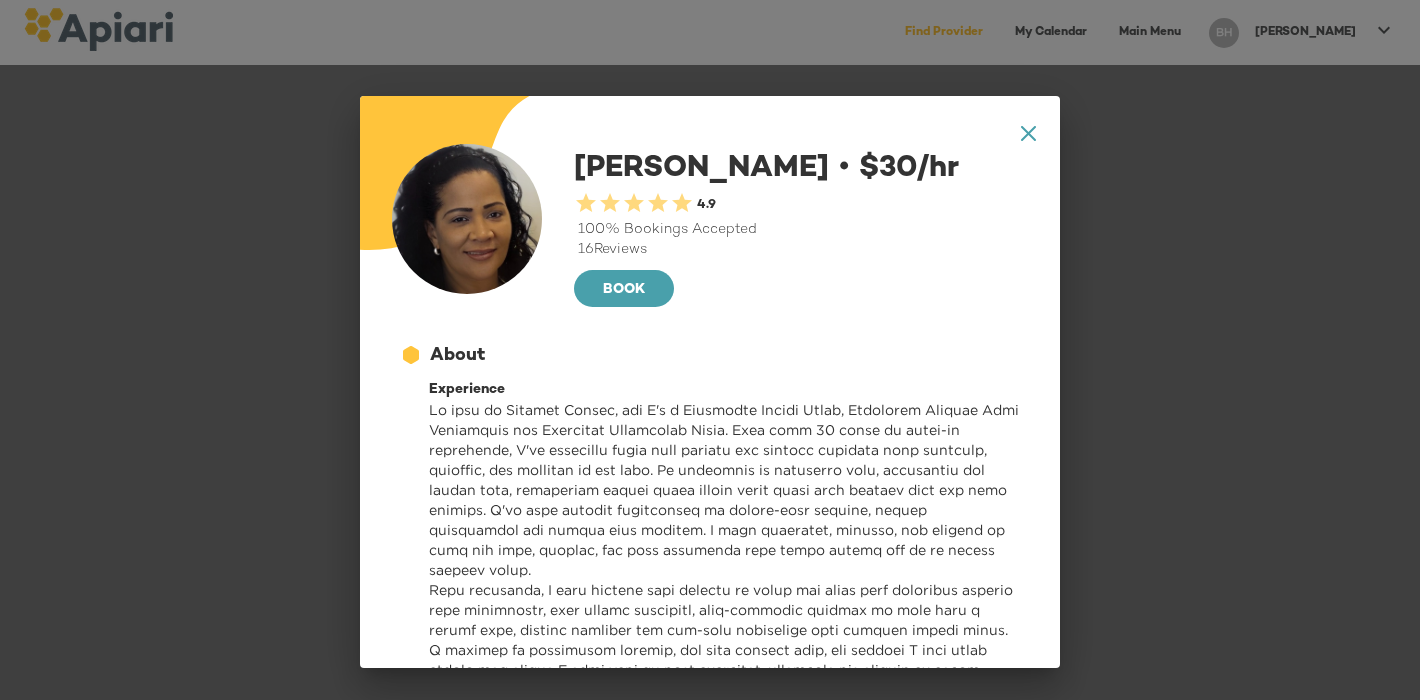 click on "ADD TO MY  TEAM" at bounding box center [524, 1975] 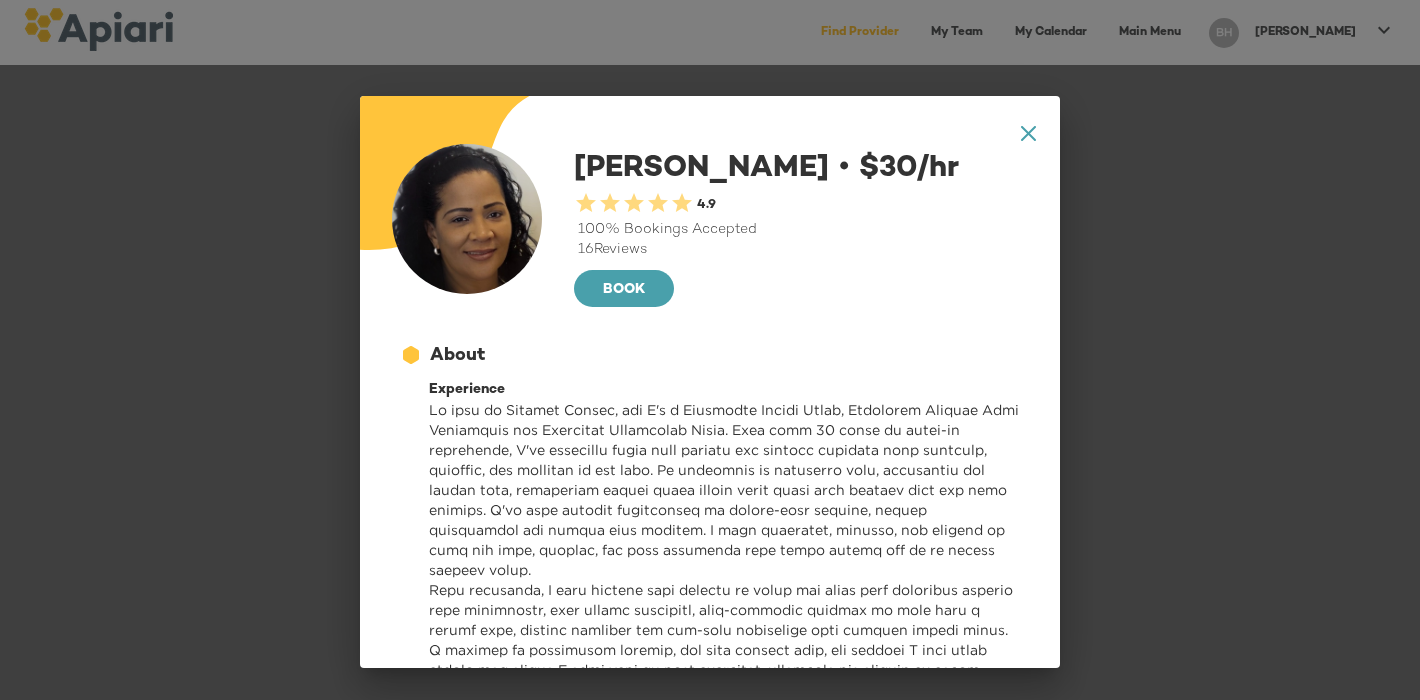 click on "VIEW CALENDAR" at bounding box center (524, 1902) 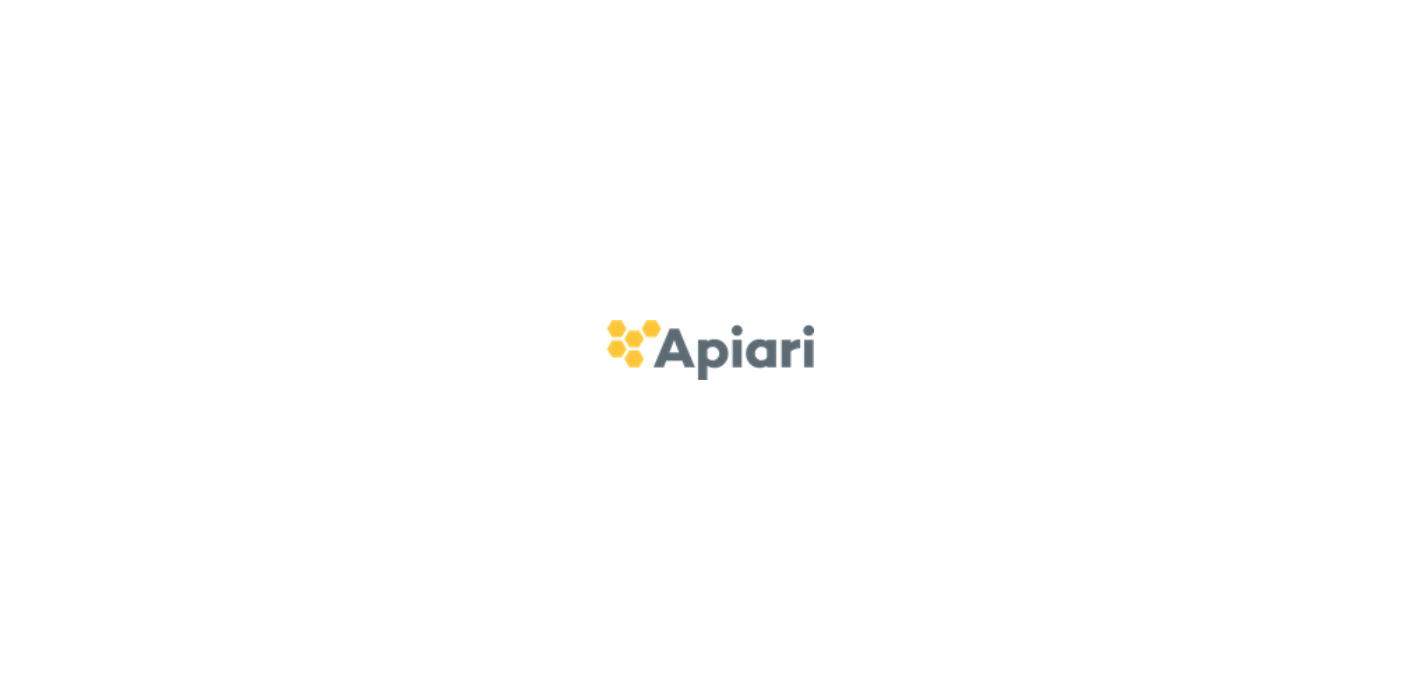 scroll, scrollTop: 0, scrollLeft: 0, axis: both 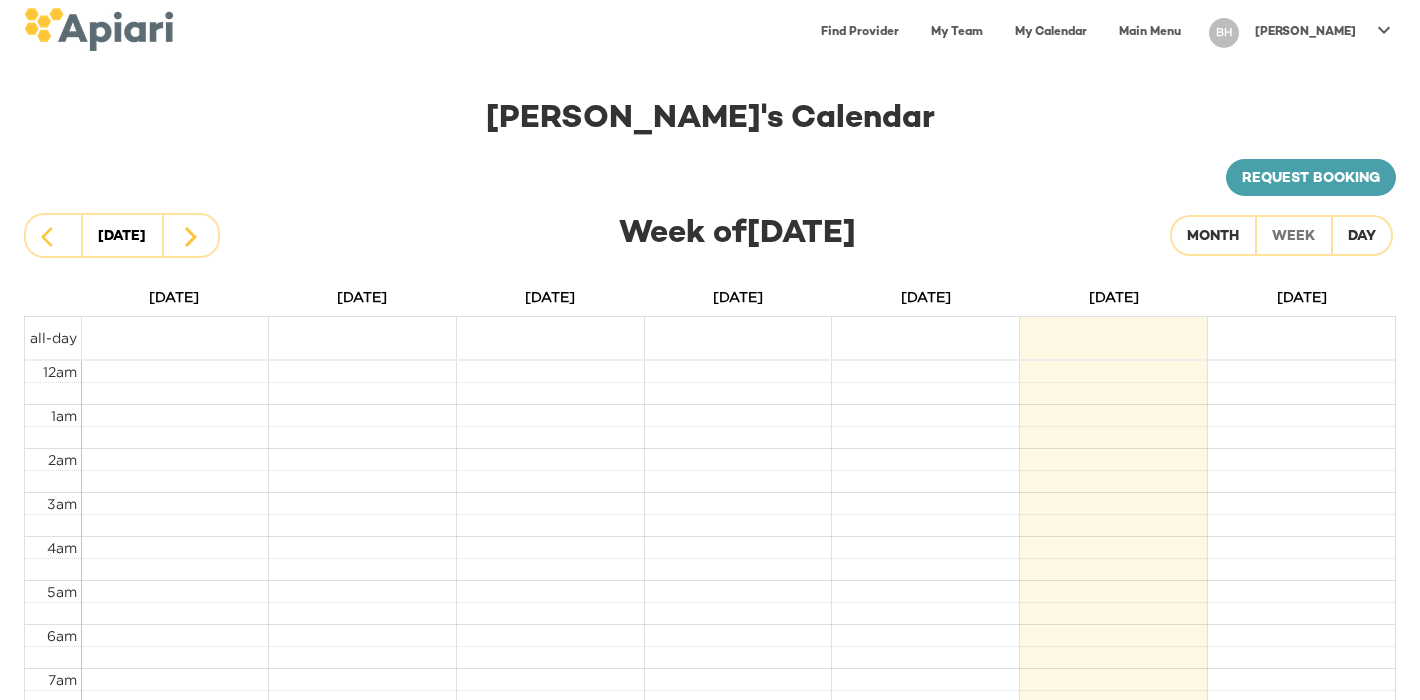 click on "[PERSON_NAME]" at bounding box center (1305, 32) 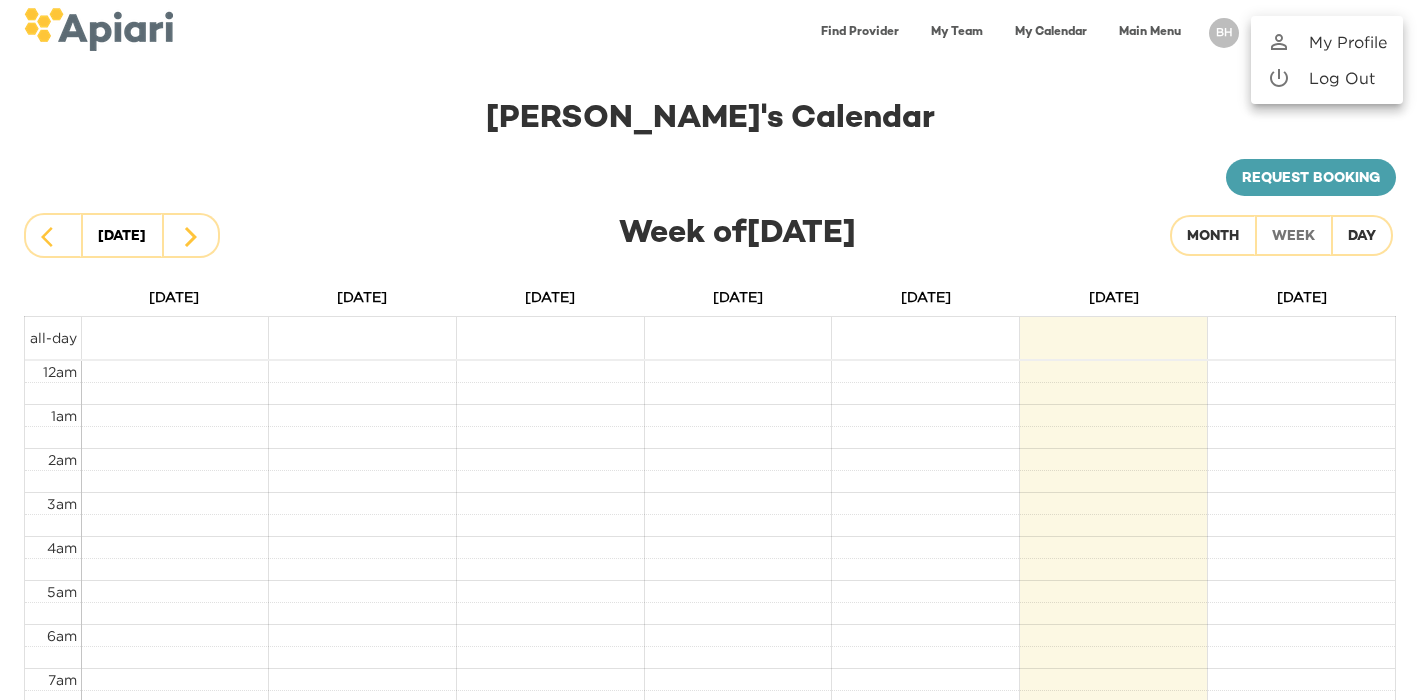click on "My Profile" at bounding box center [1348, 42] 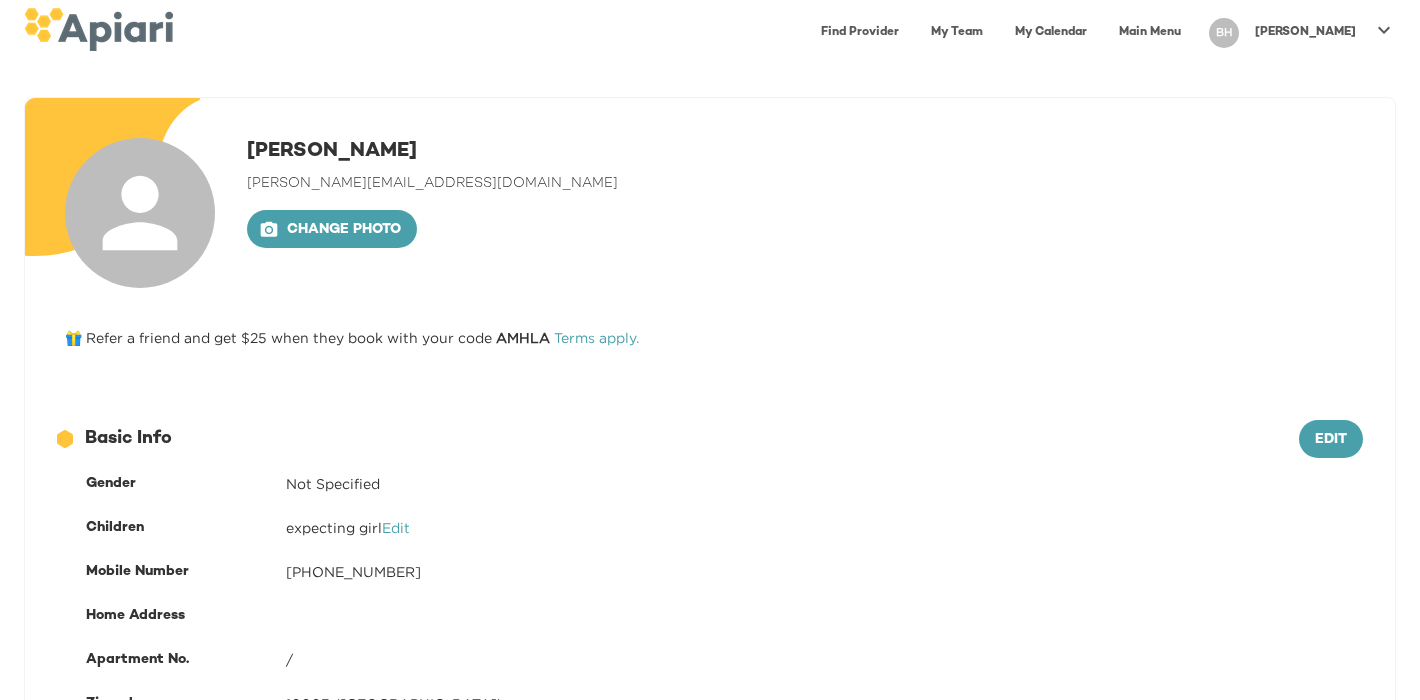 click on "Find Provider" at bounding box center (860, 32) 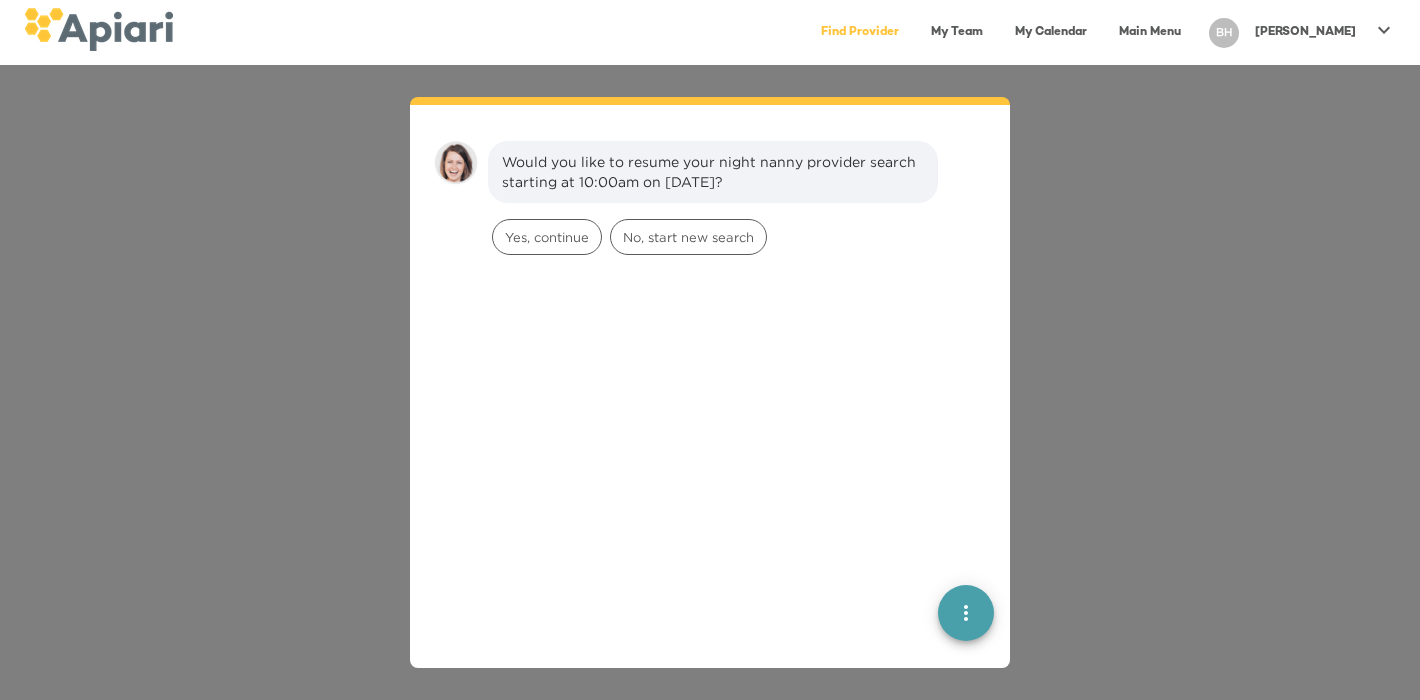scroll, scrollTop: 28, scrollLeft: 0, axis: vertical 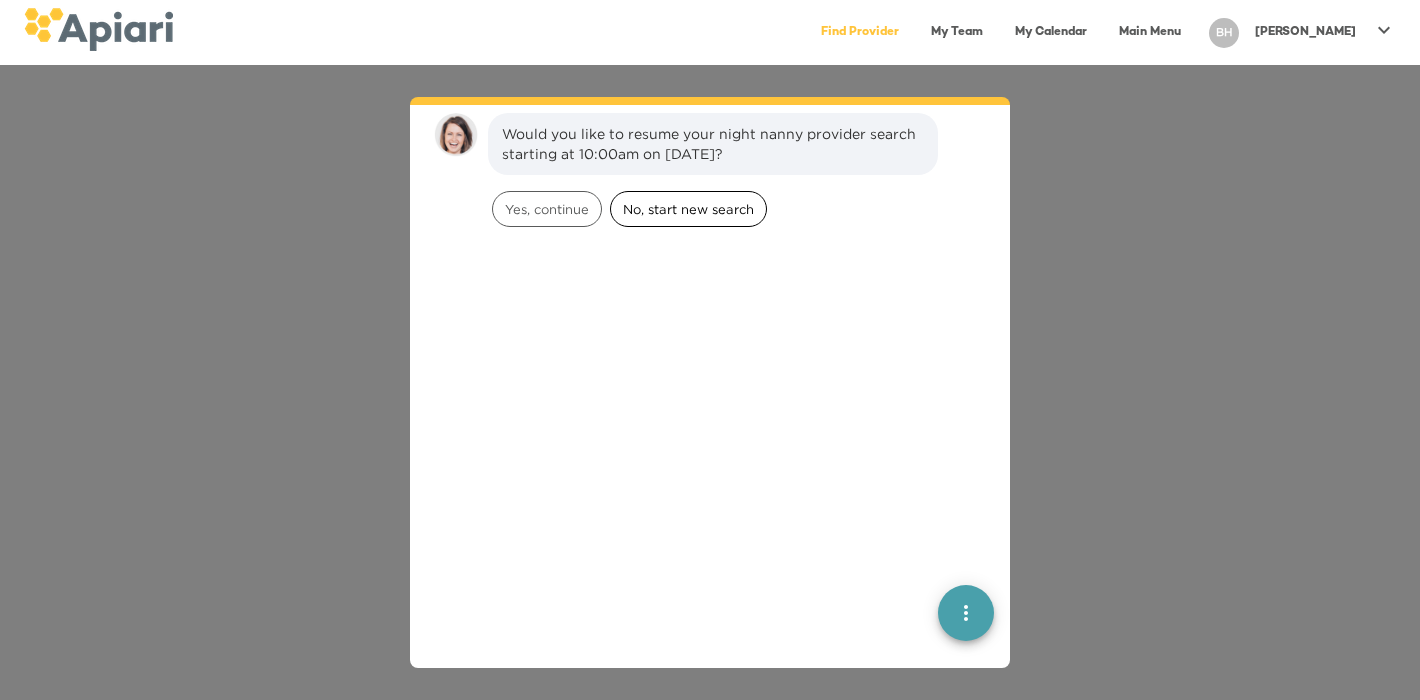 click on "No, start new search" at bounding box center [688, 209] 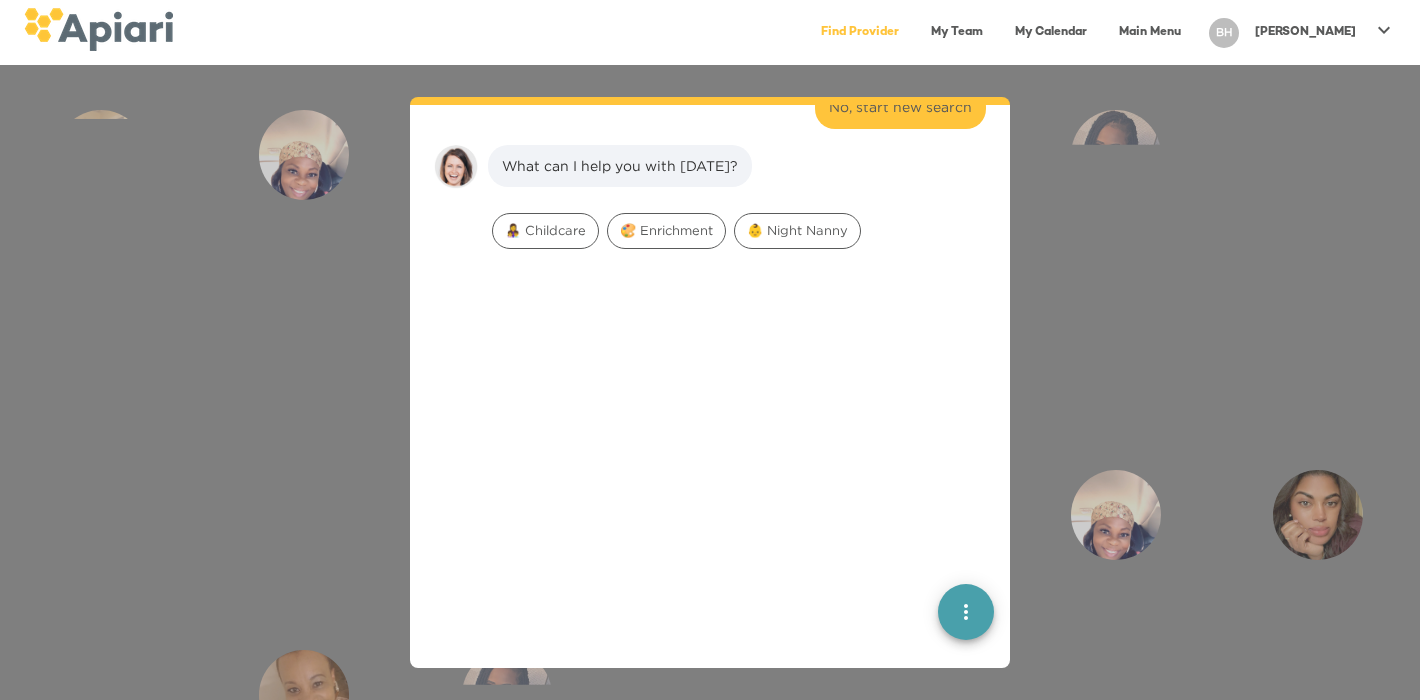 scroll, scrollTop: 165, scrollLeft: 0, axis: vertical 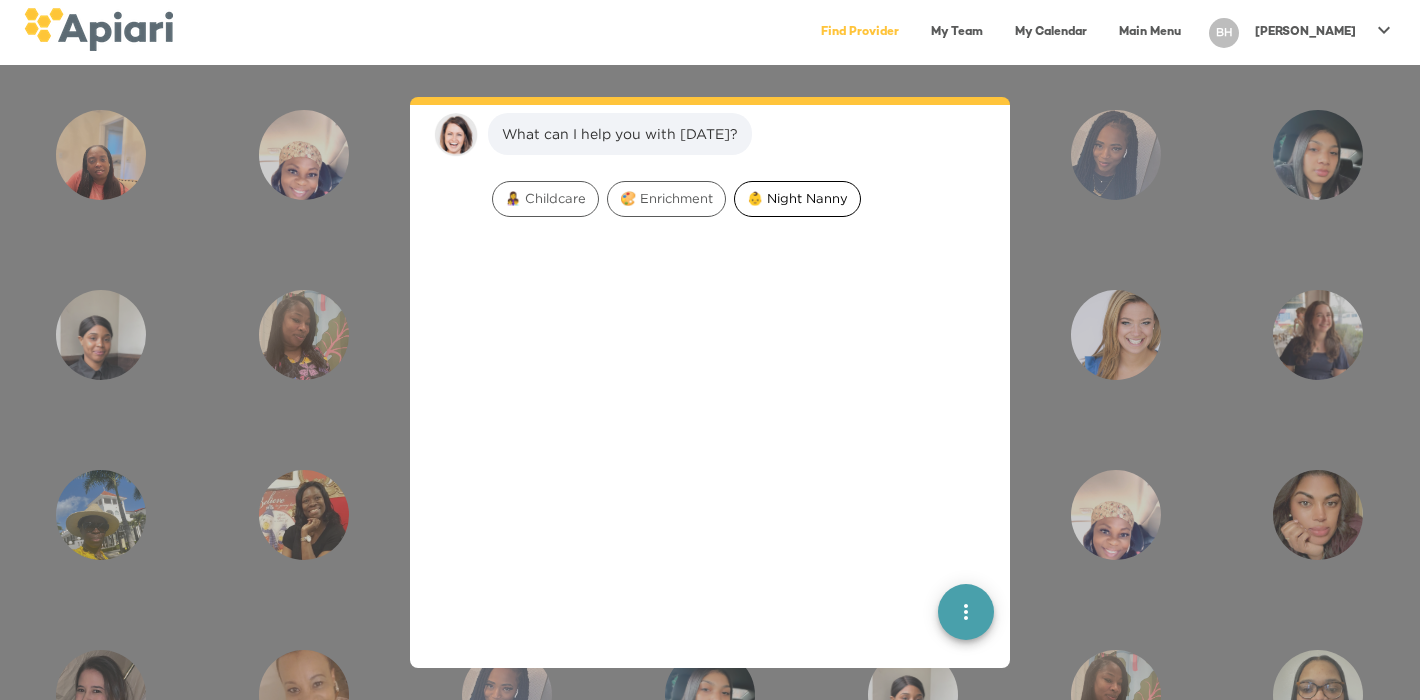 click on "👶 Night Nanny" at bounding box center [797, 199] 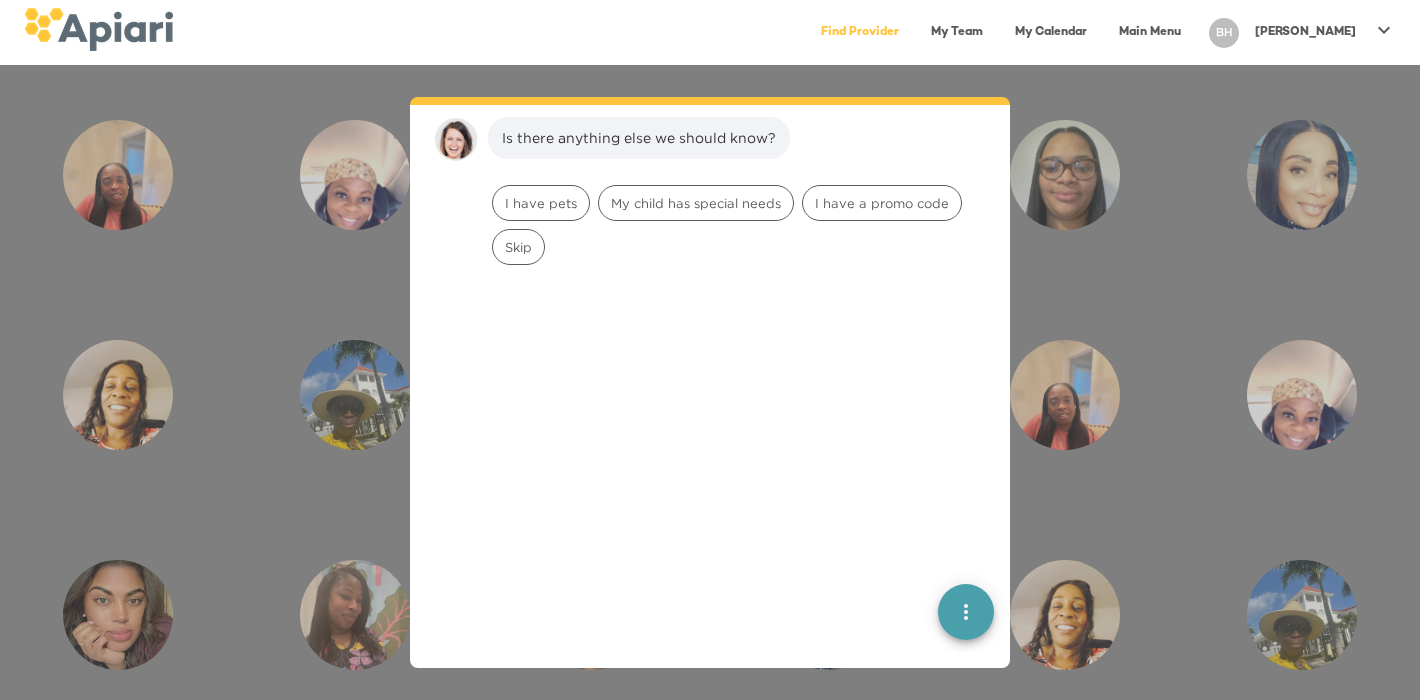 scroll, scrollTop: 291, scrollLeft: 0, axis: vertical 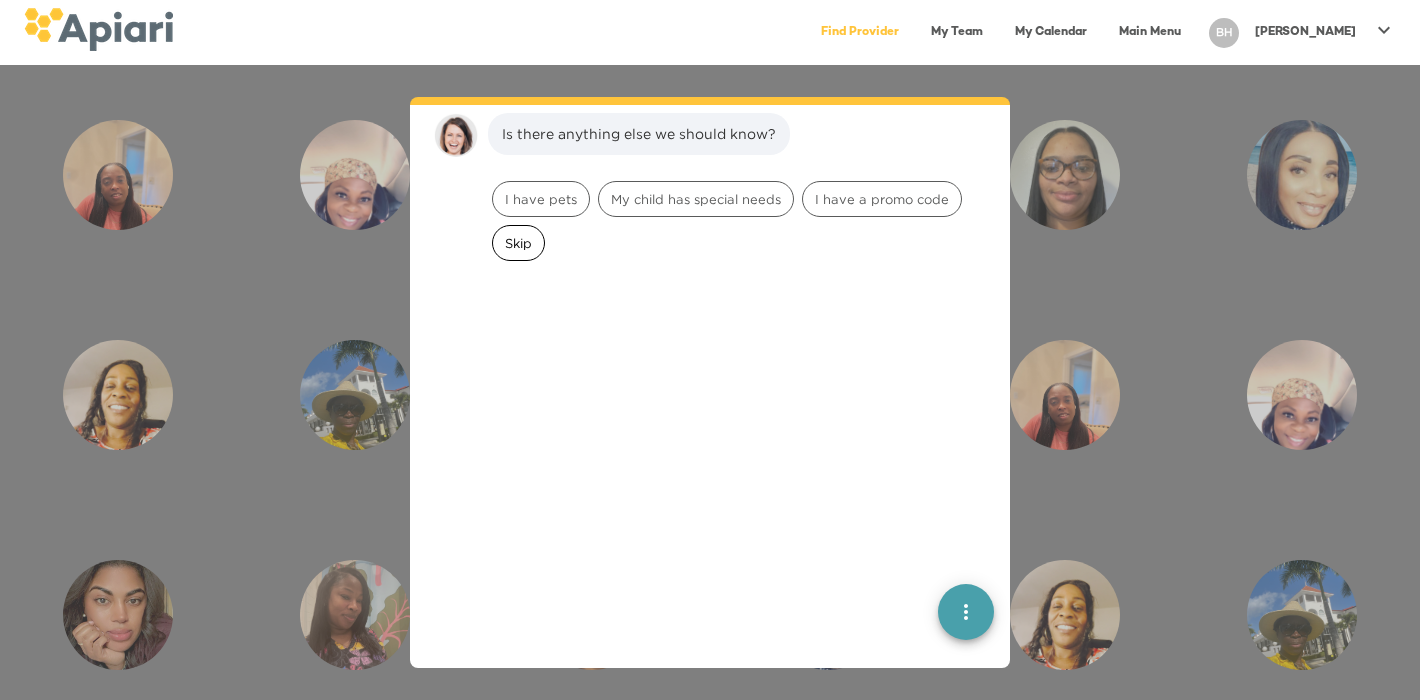 click on "Skip" at bounding box center [518, 243] 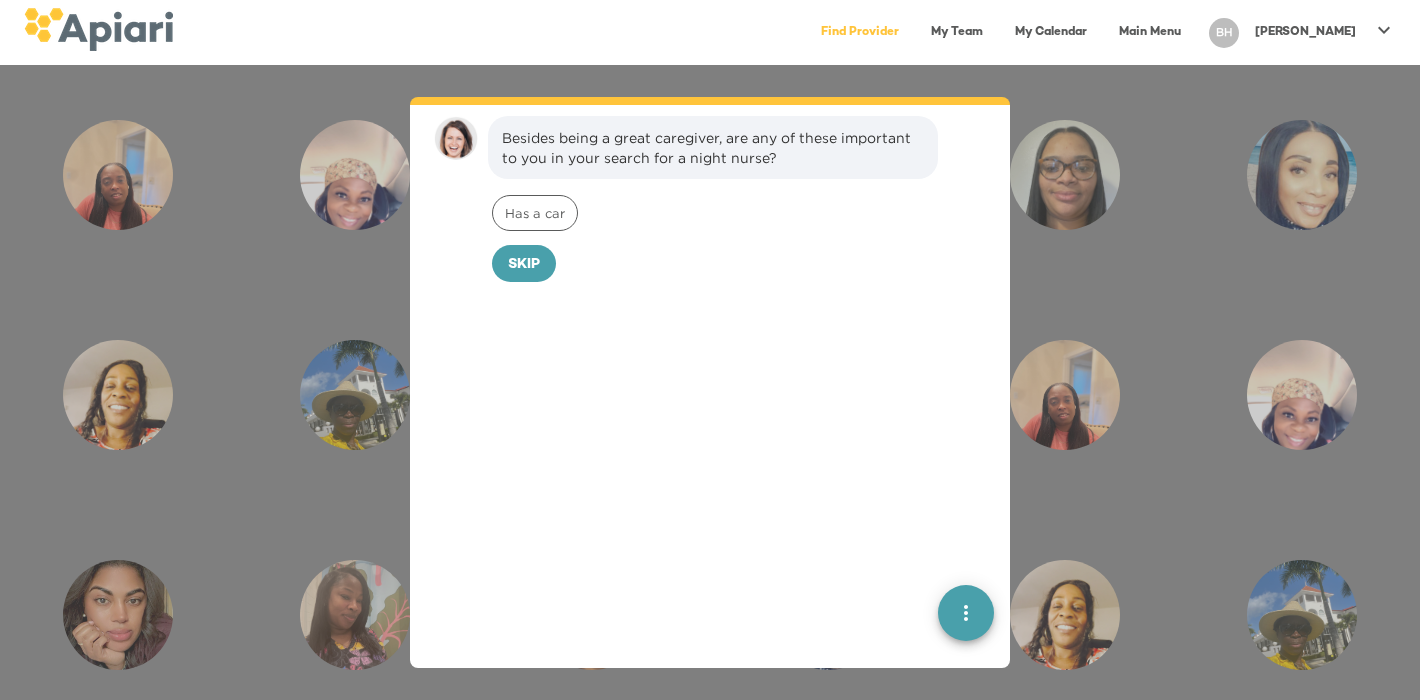 scroll, scrollTop: 417, scrollLeft: 0, axis: vertical 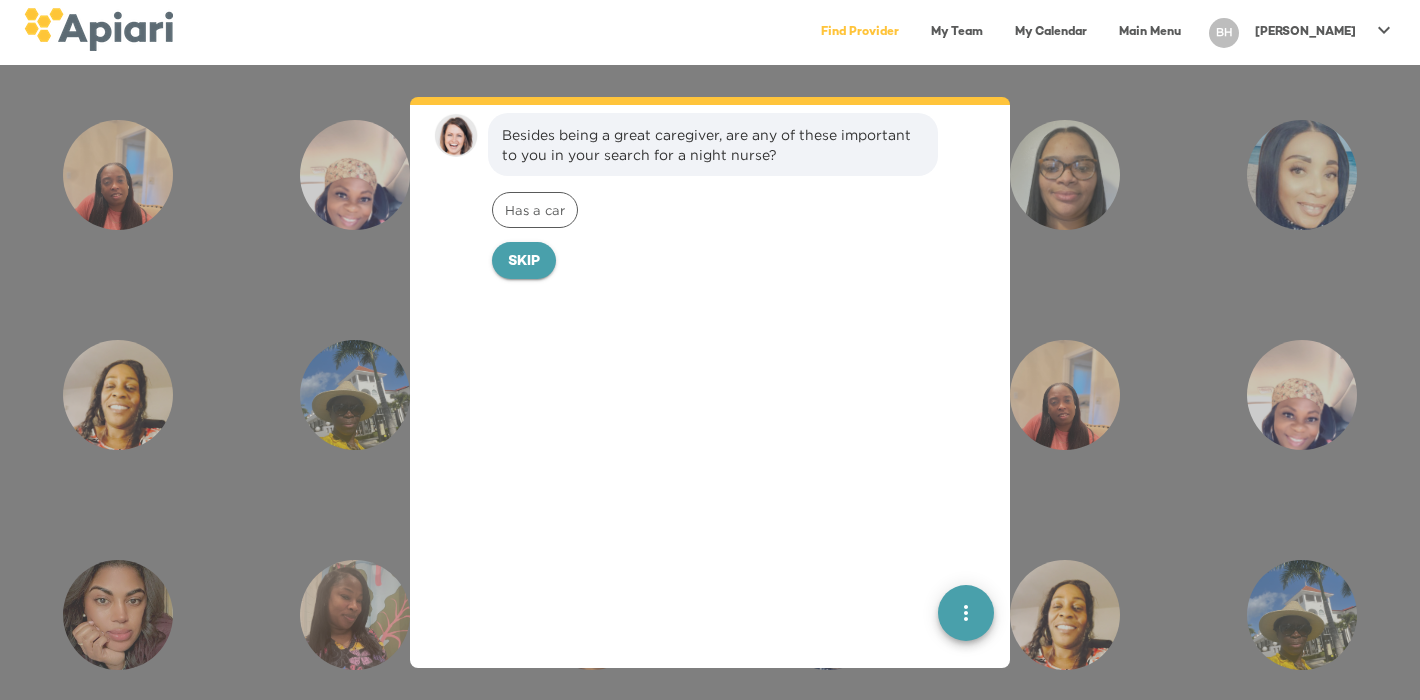 click on "Skip" at bounding box center [524, 262] 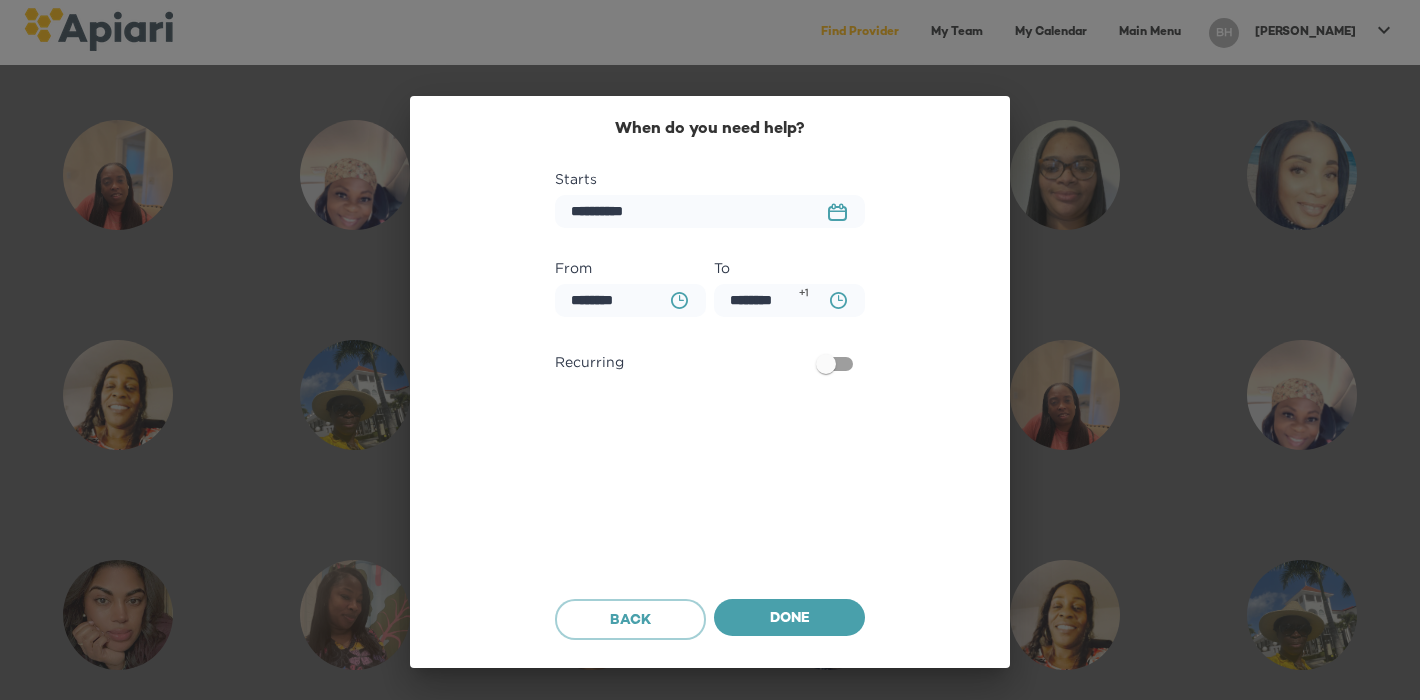 scroll, scrollTop: 554, scrollLeft: 0, axis: vertical 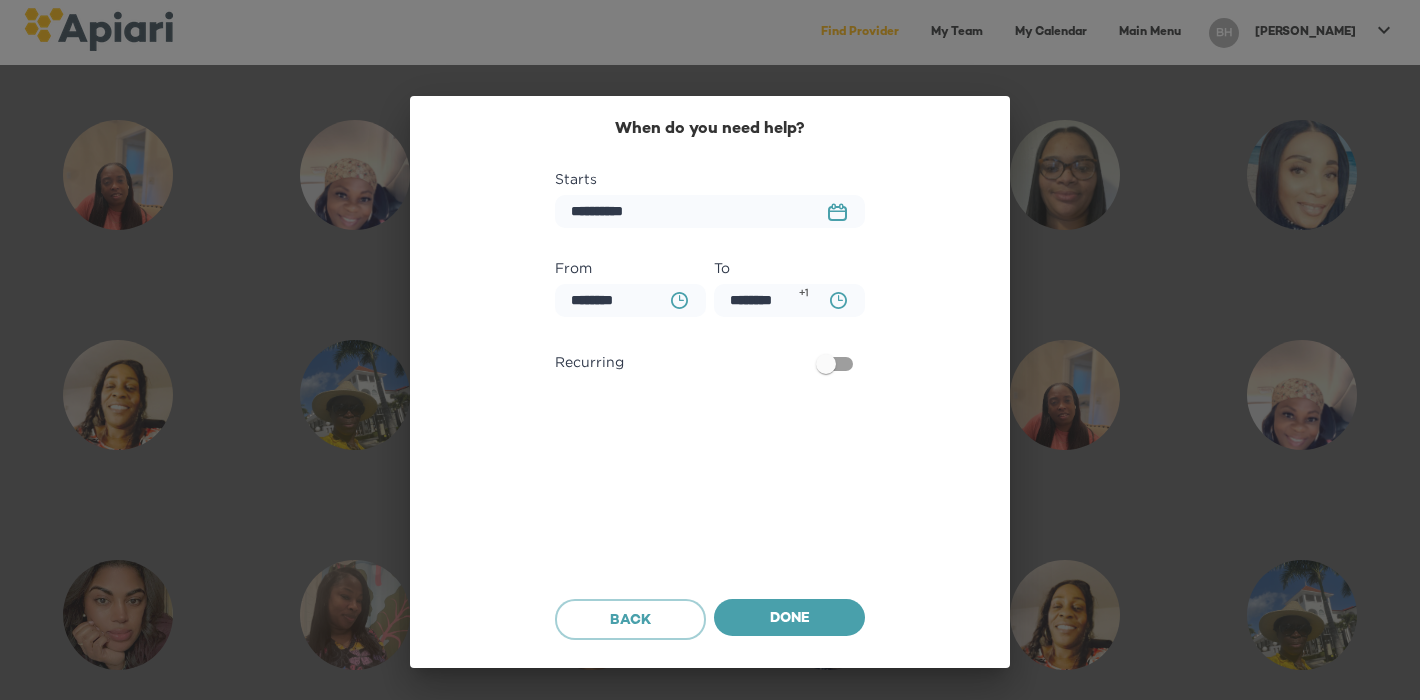 click on "23979DC4-A7E4-489C-88E7-37869341D308 Created with sketchtool." 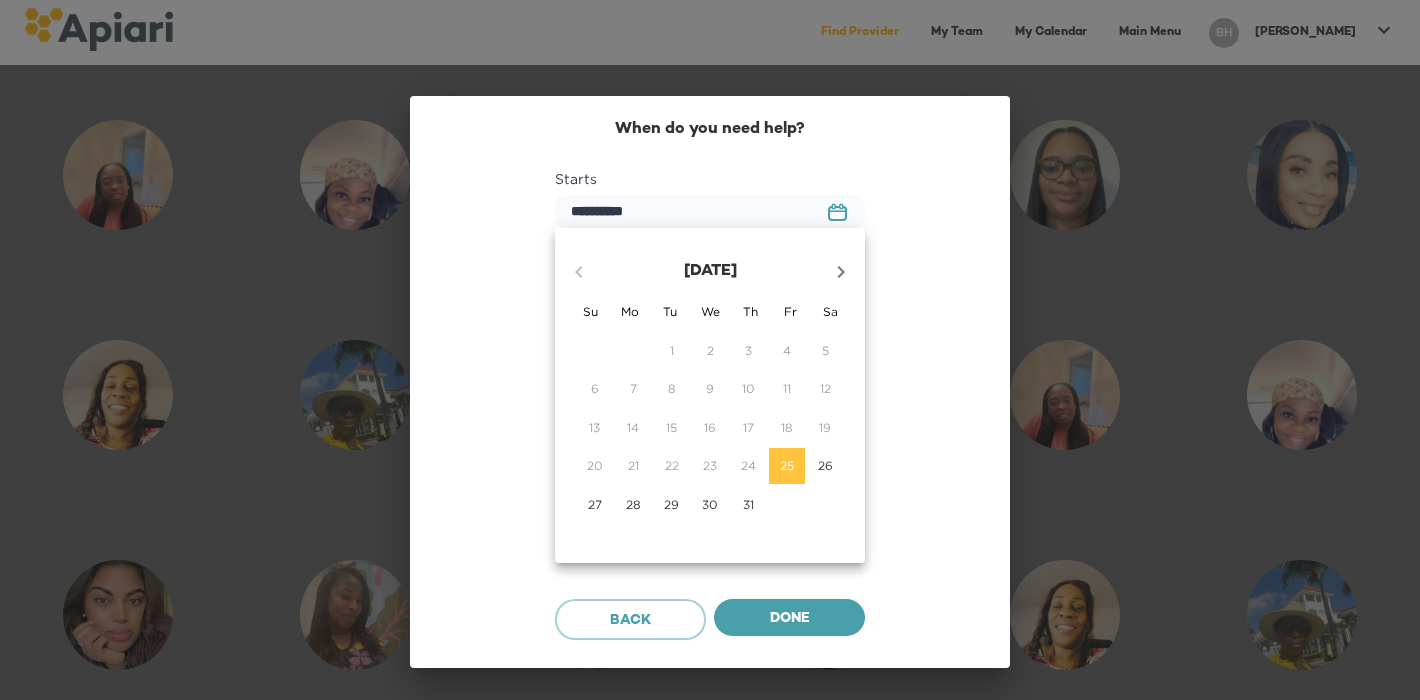 click 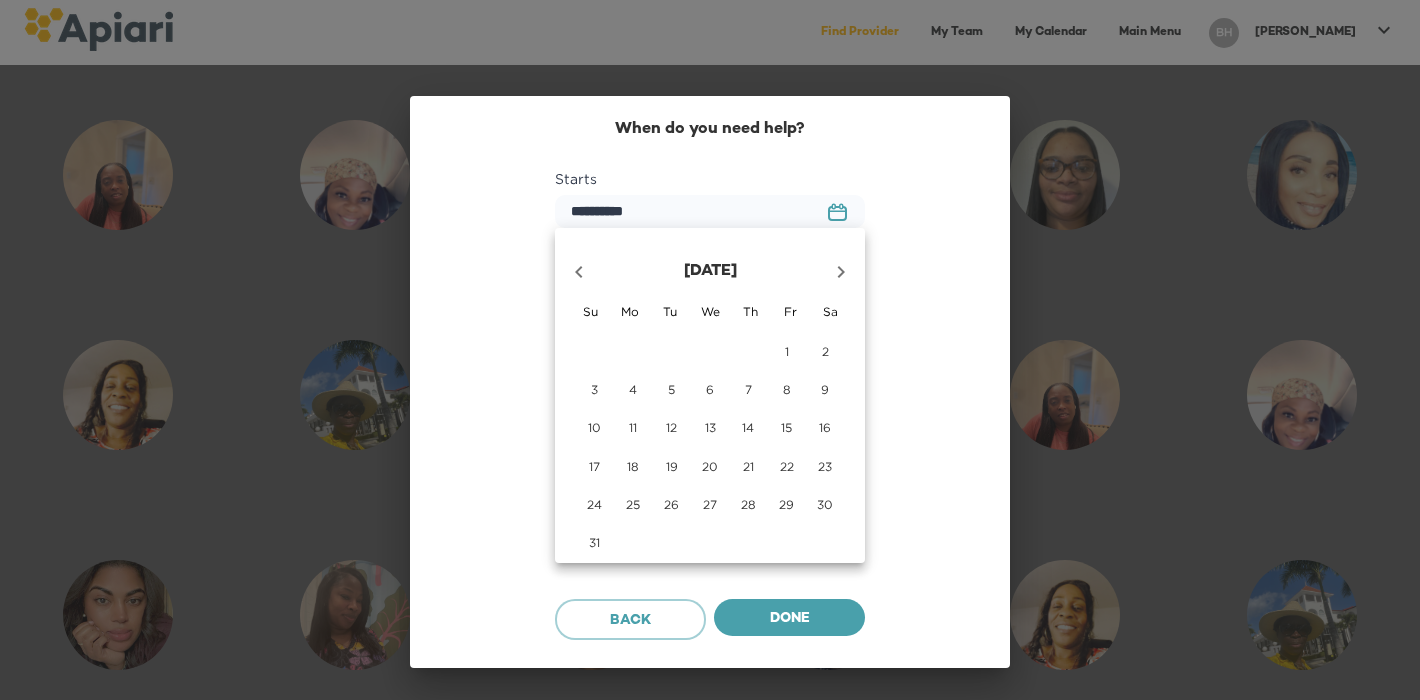 click 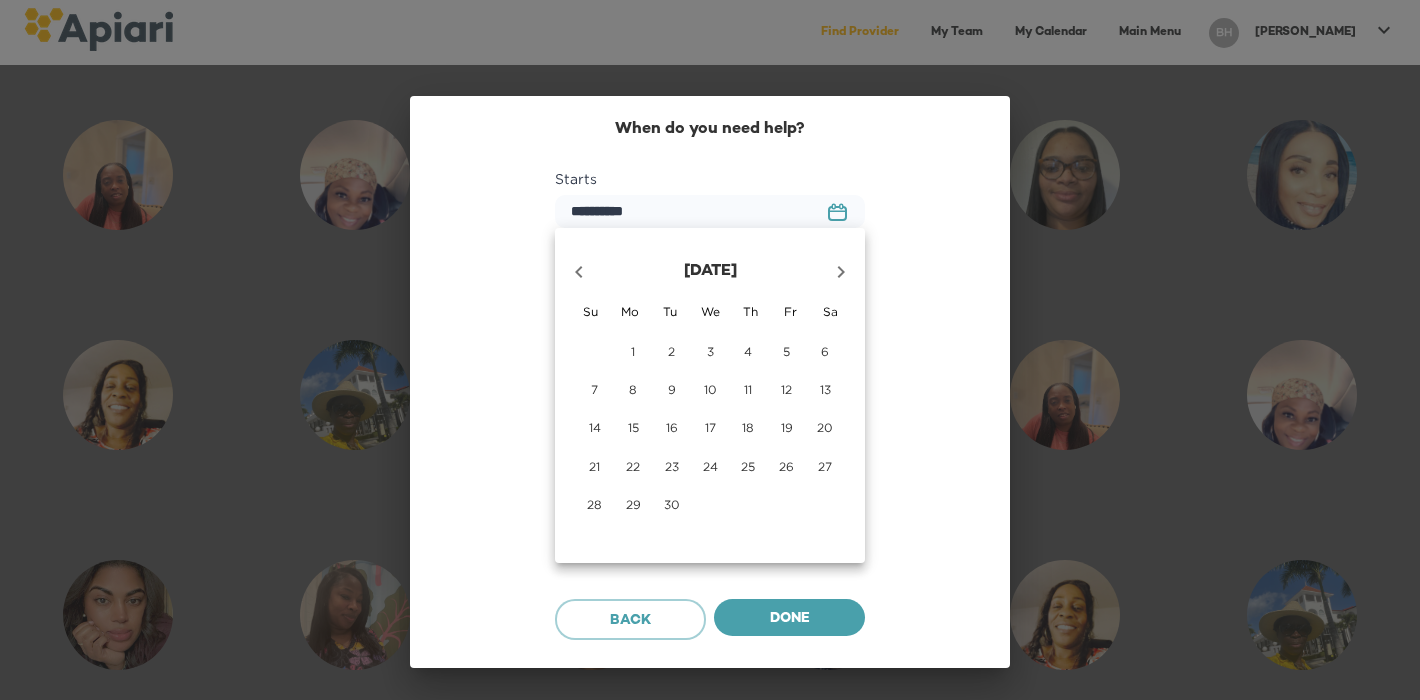 click 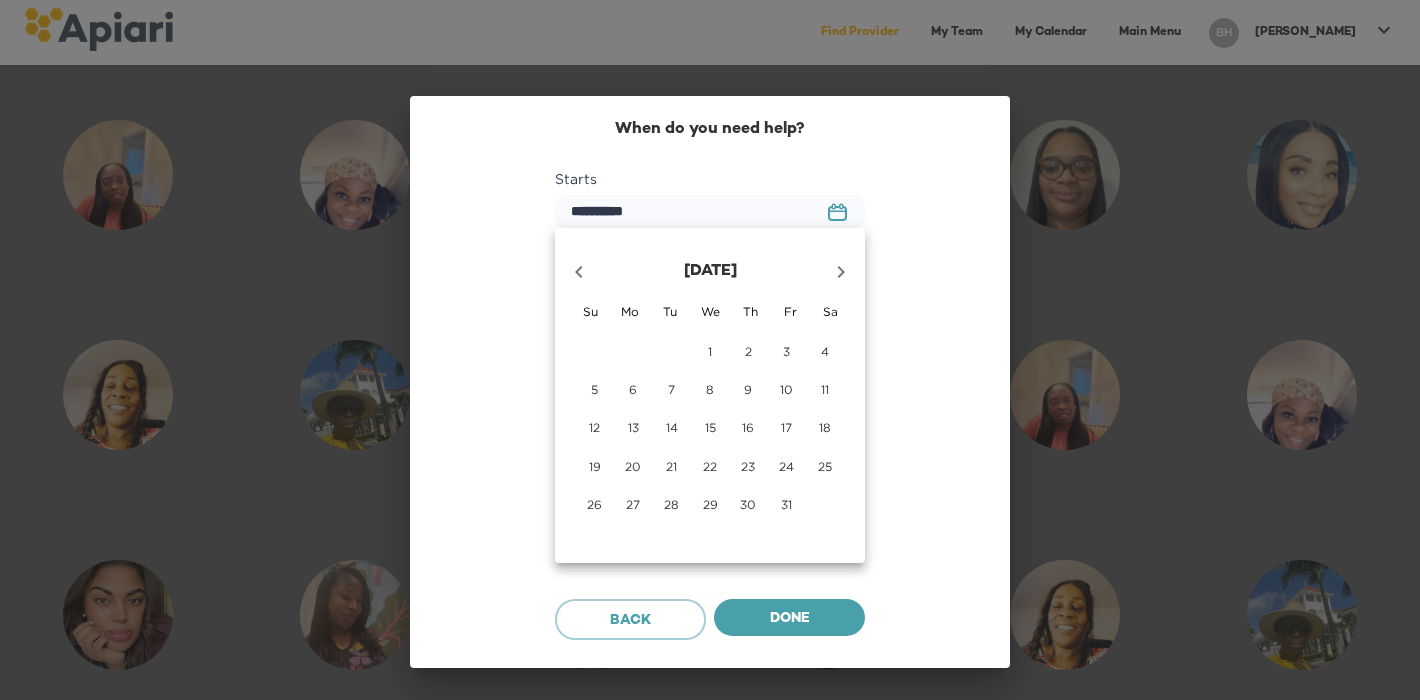 click 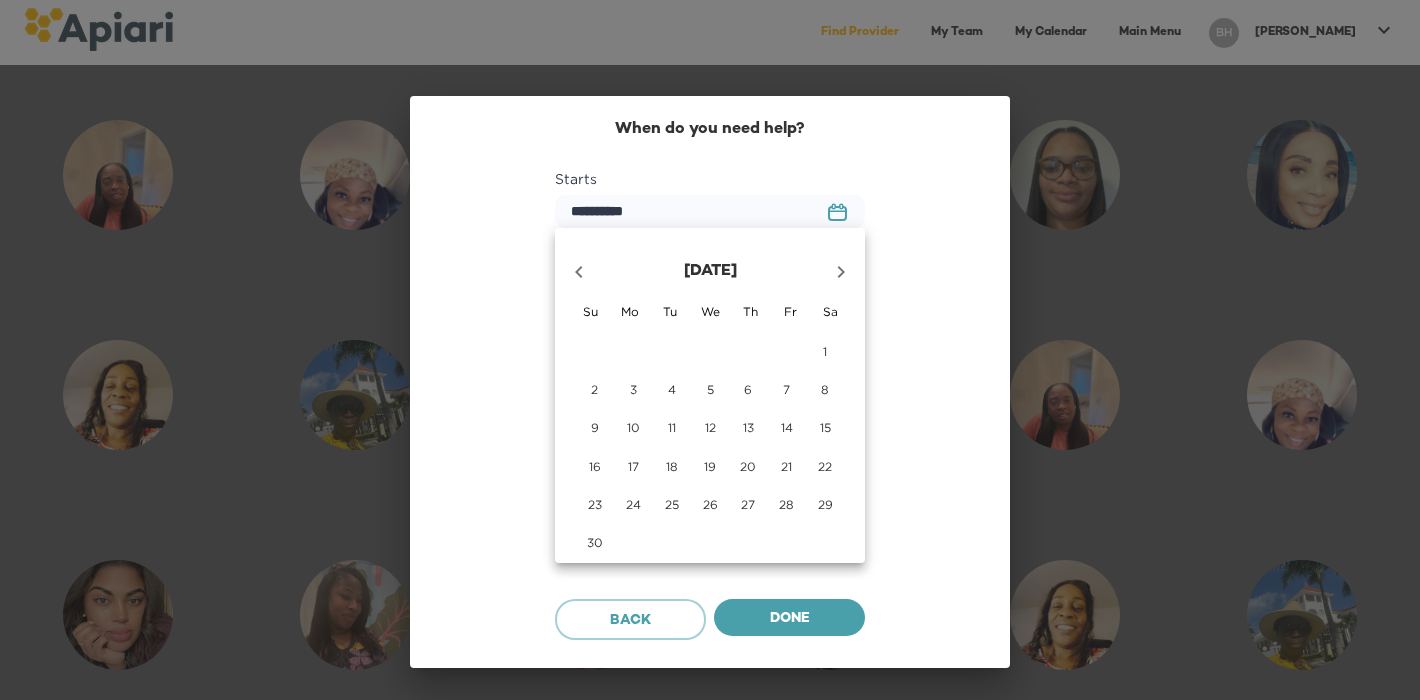 click 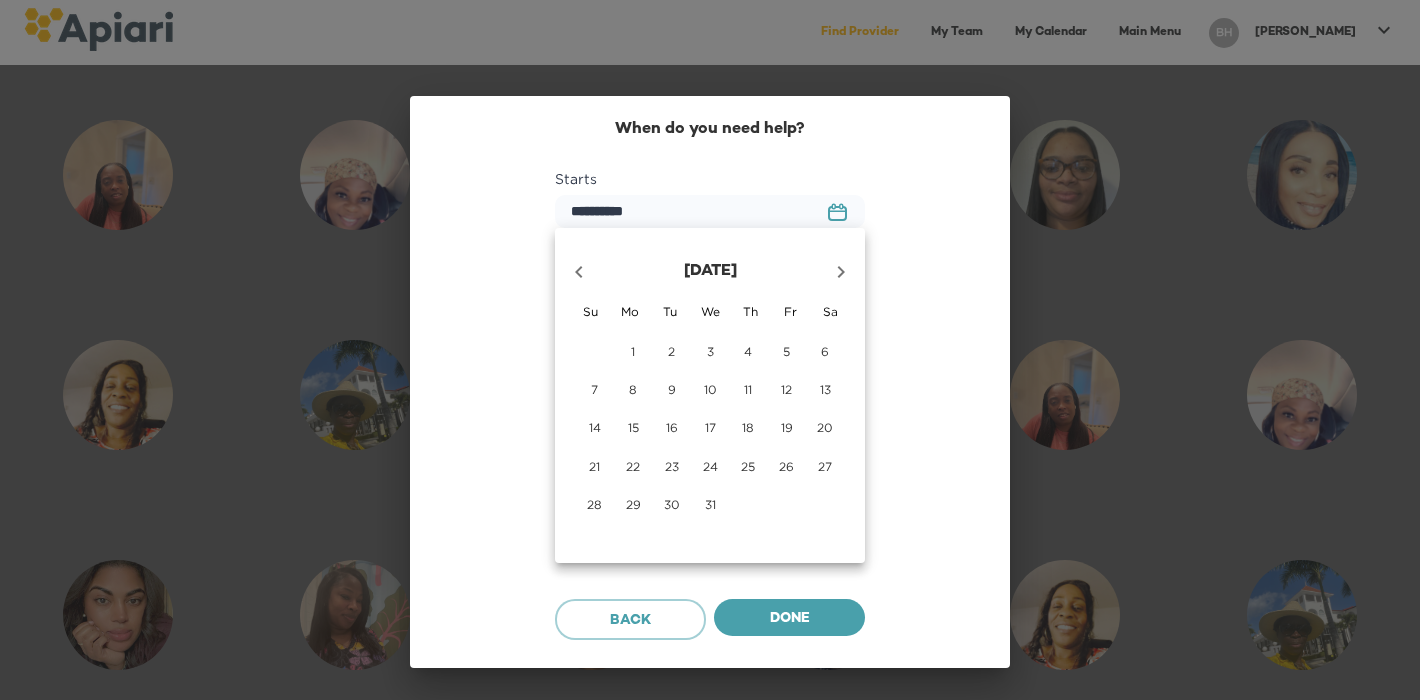 click 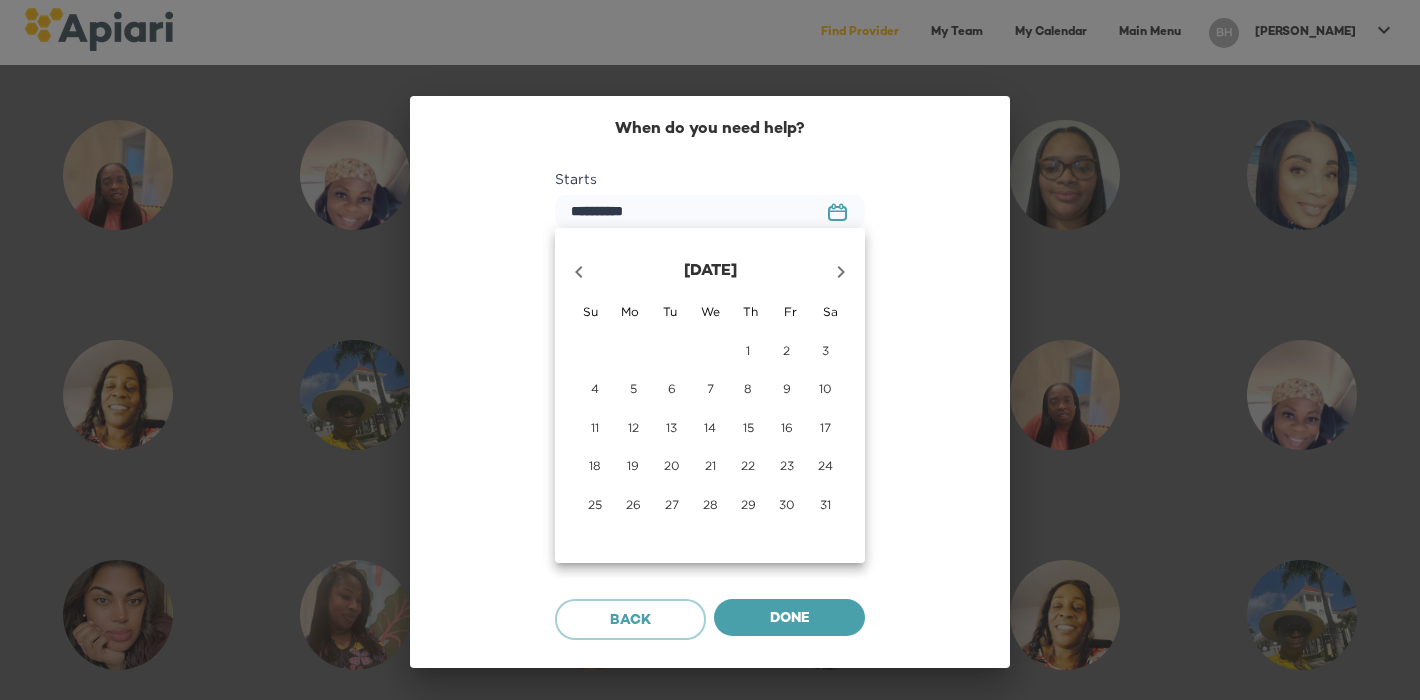 click 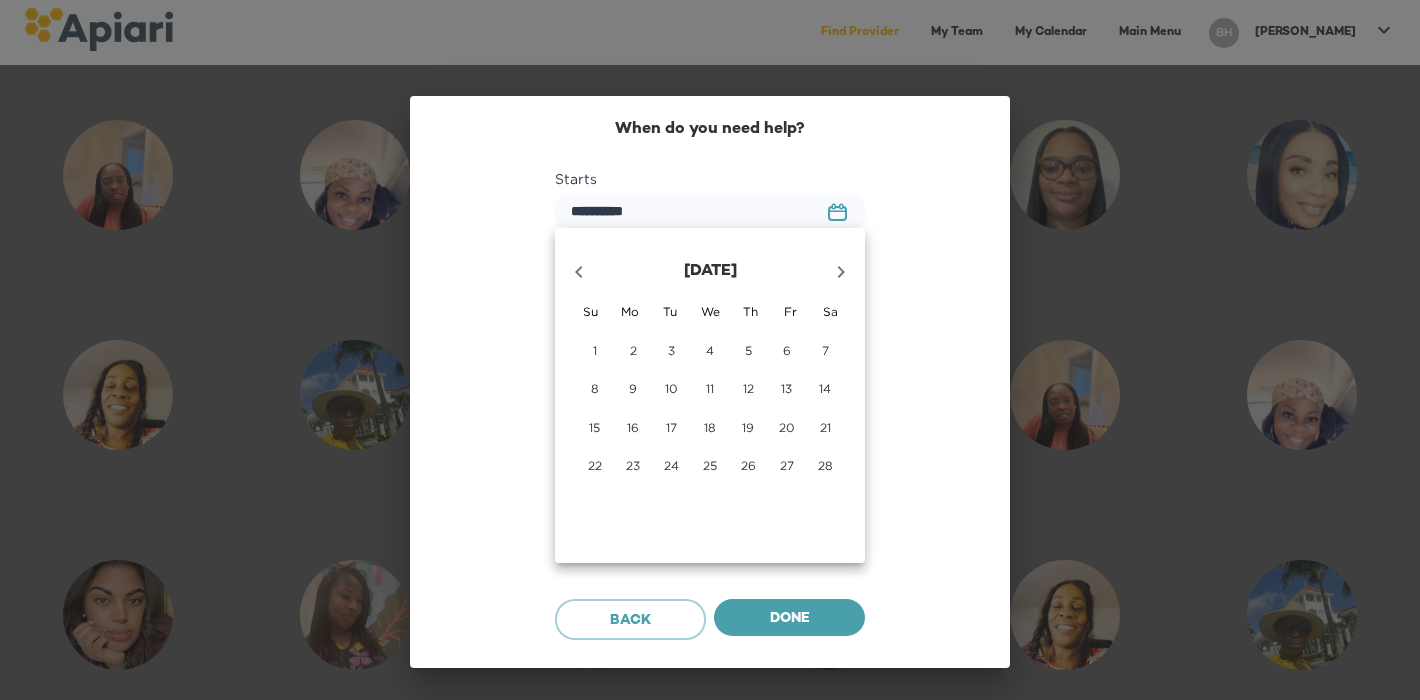 click on "5" at bounding box center (748, 350) 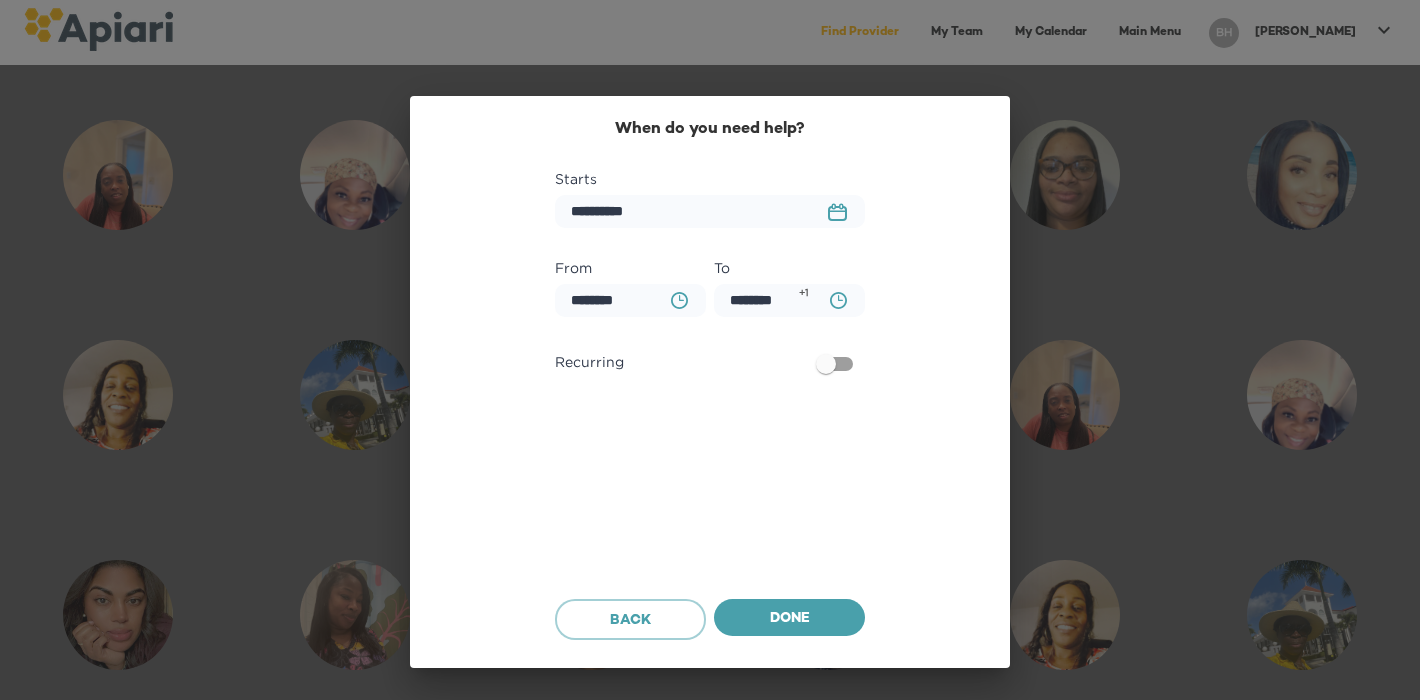 click on "BA0D2328-0349-4FFE-B945-982DA367CA30 Created with sketchtool." at bounding box center [679, 300] 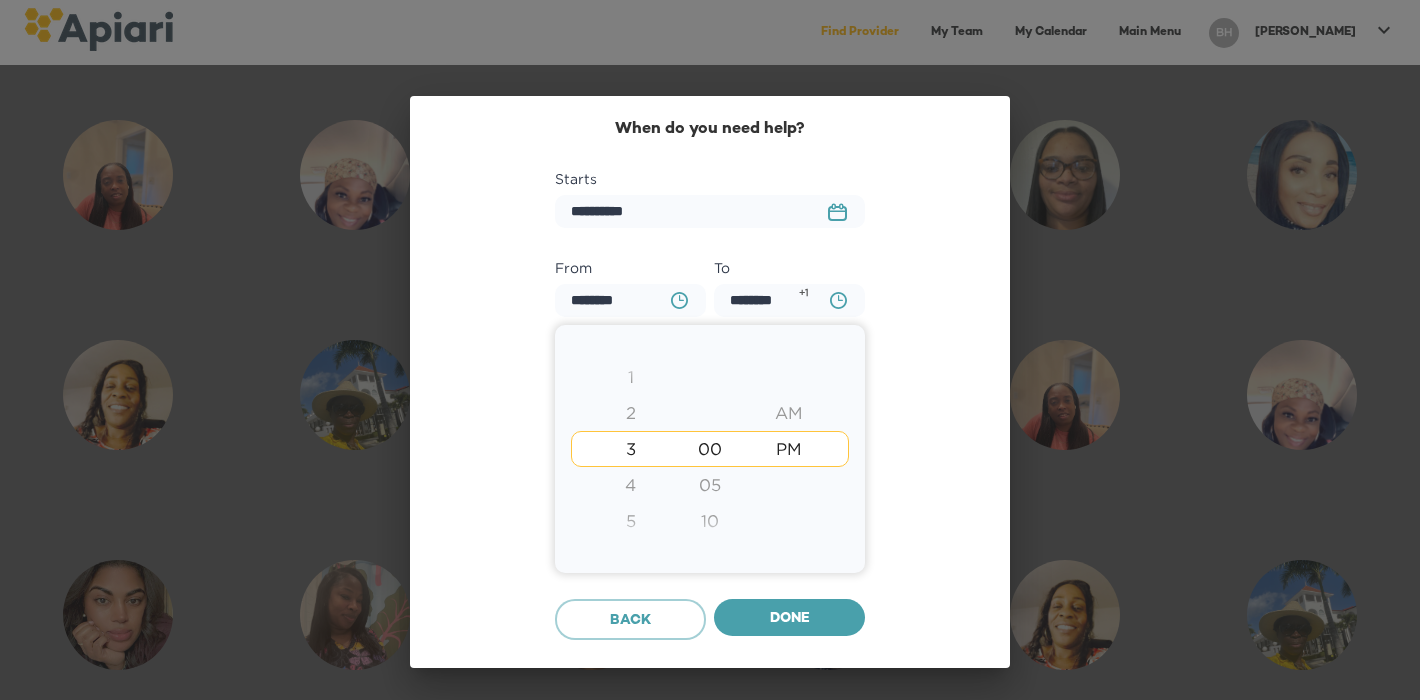 type on "********" 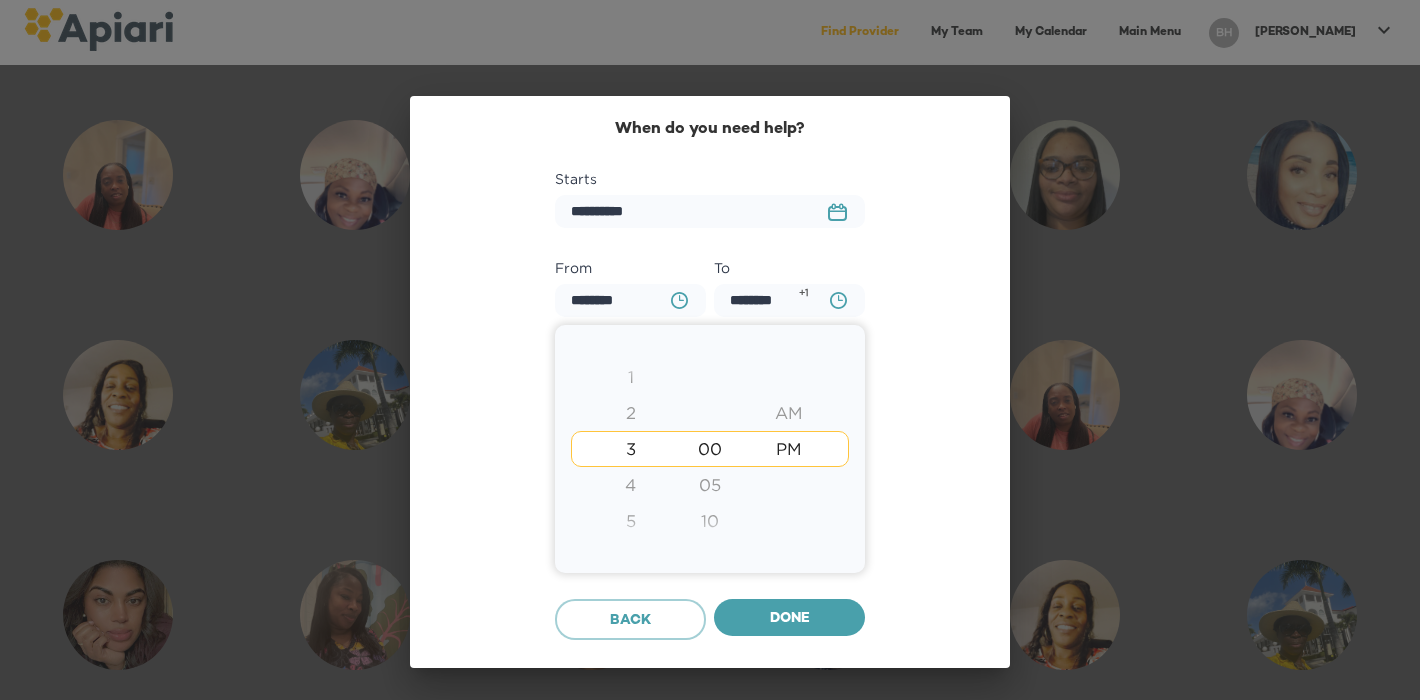 type on "********" 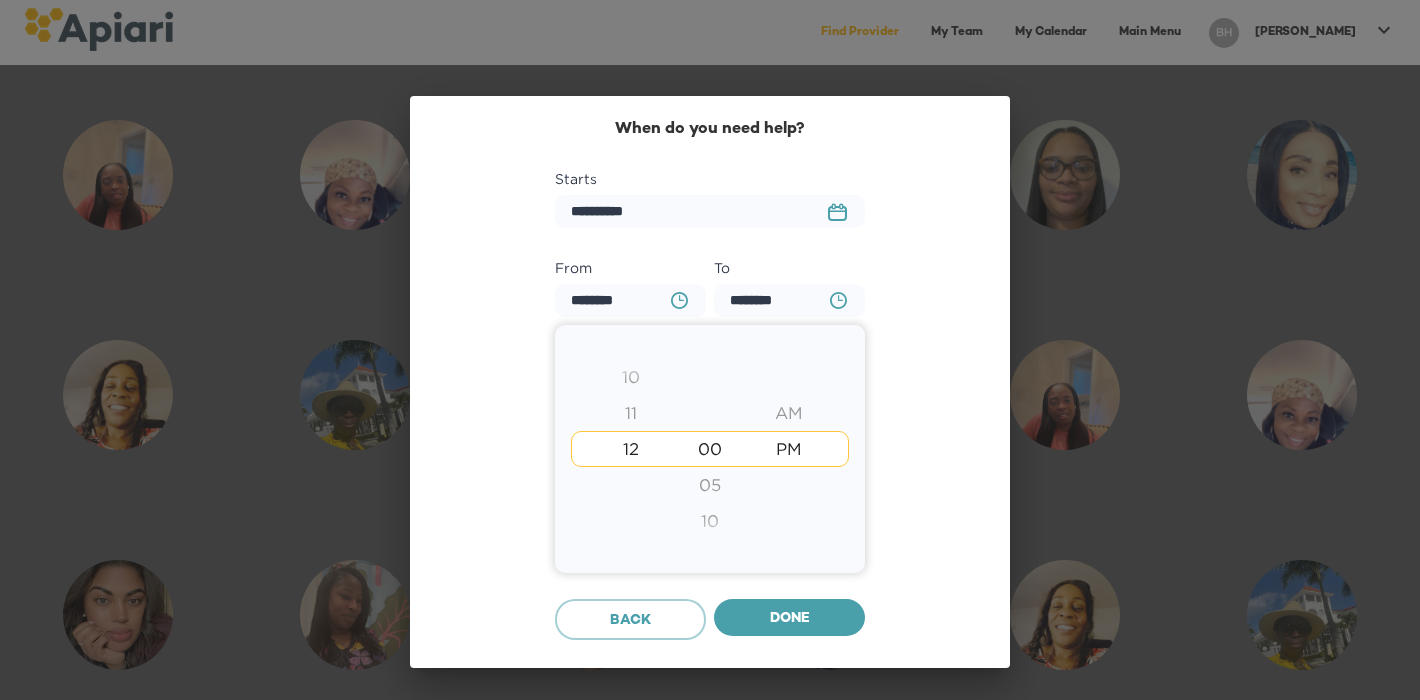 type on "********" 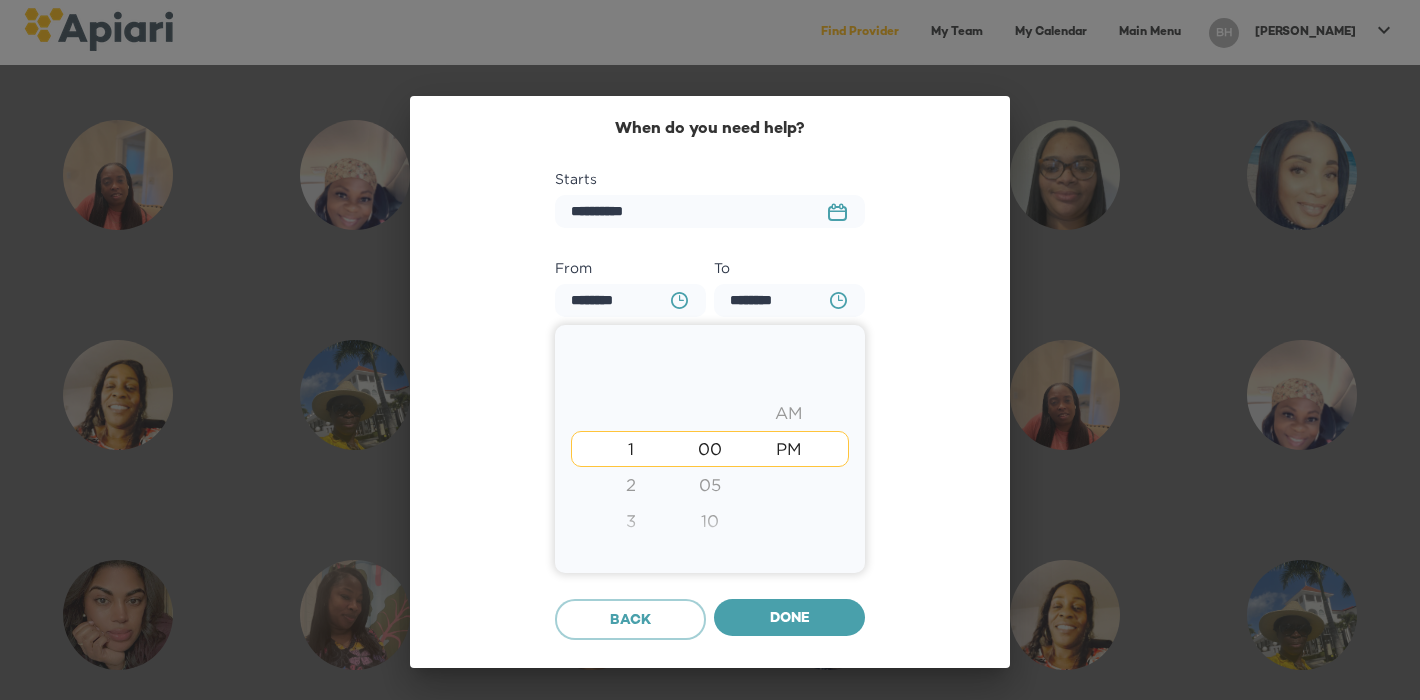 type on "********" 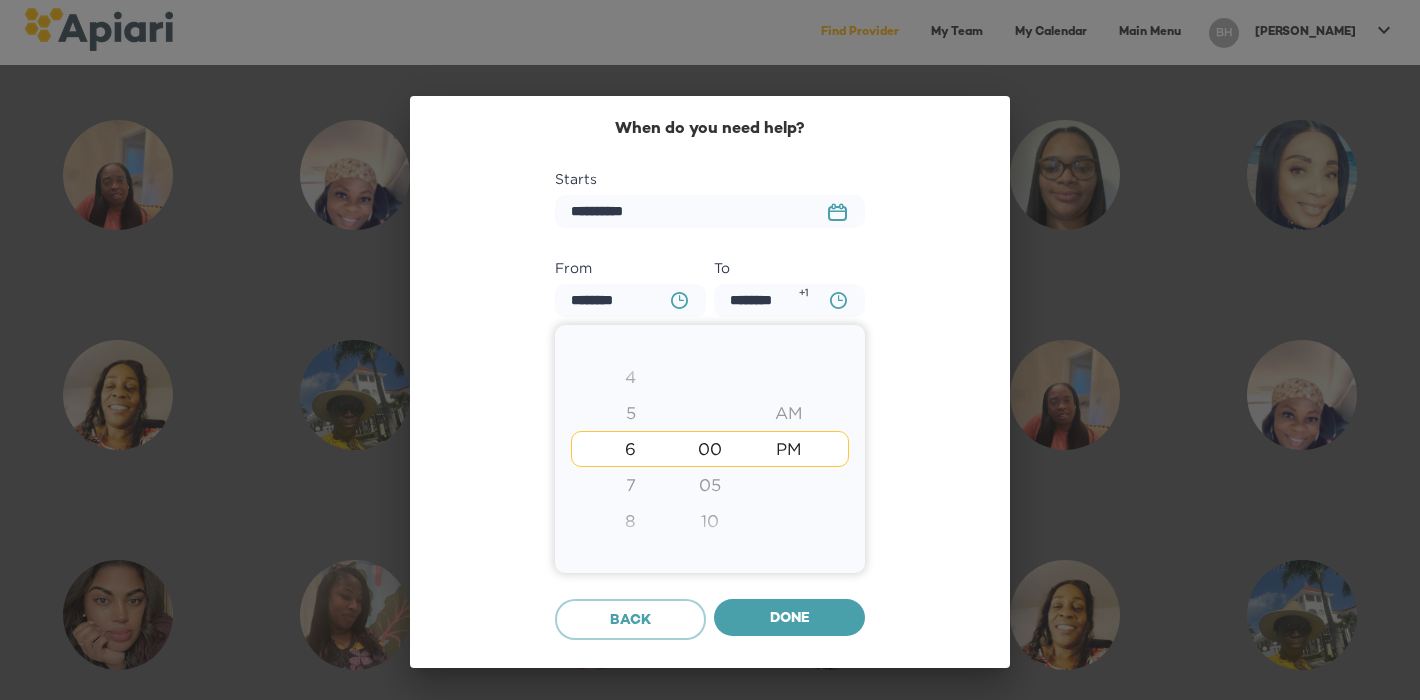 type on "********" 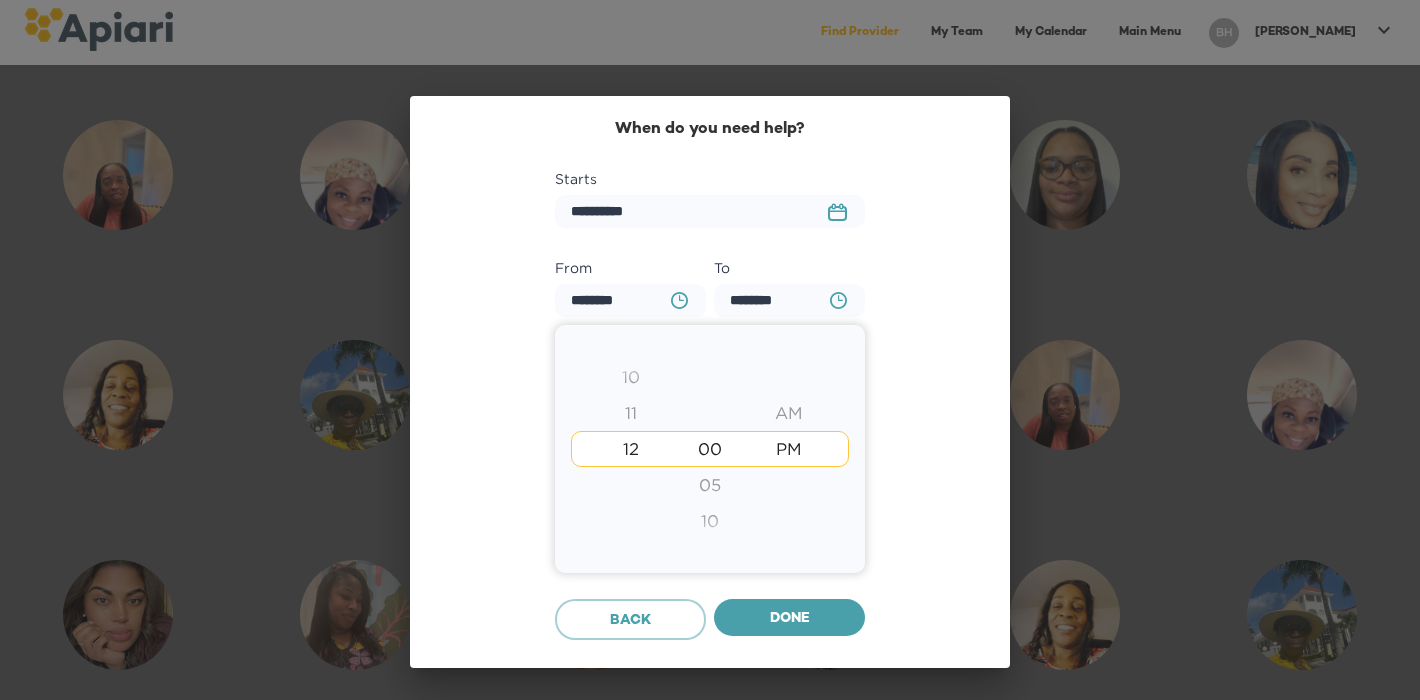 type on "********" 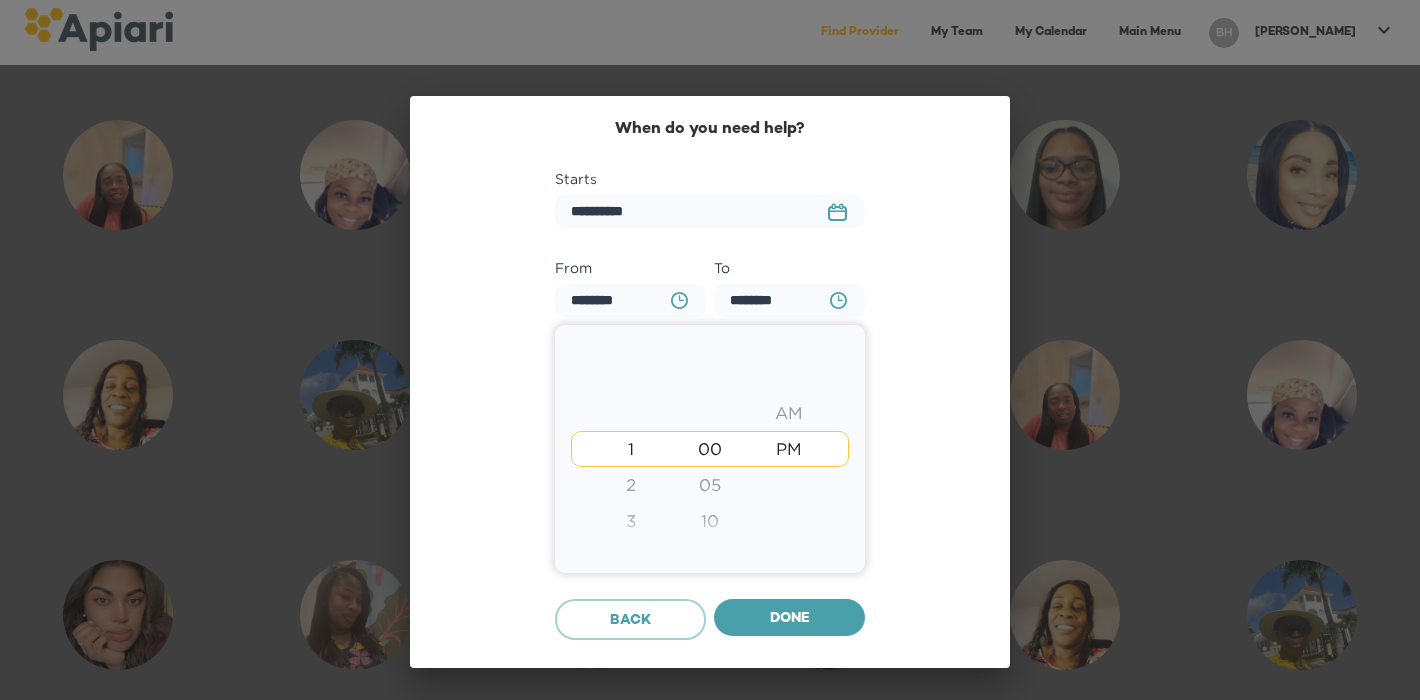 type on "********" 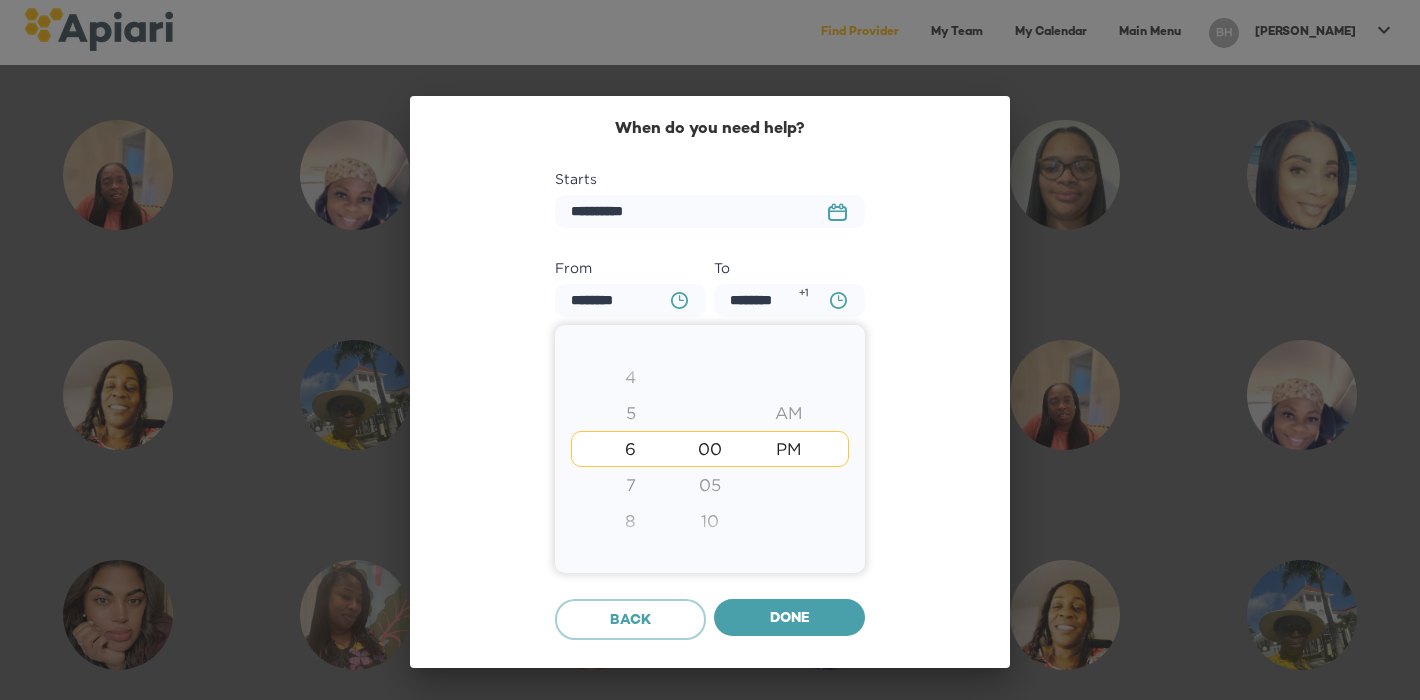 type on "********" 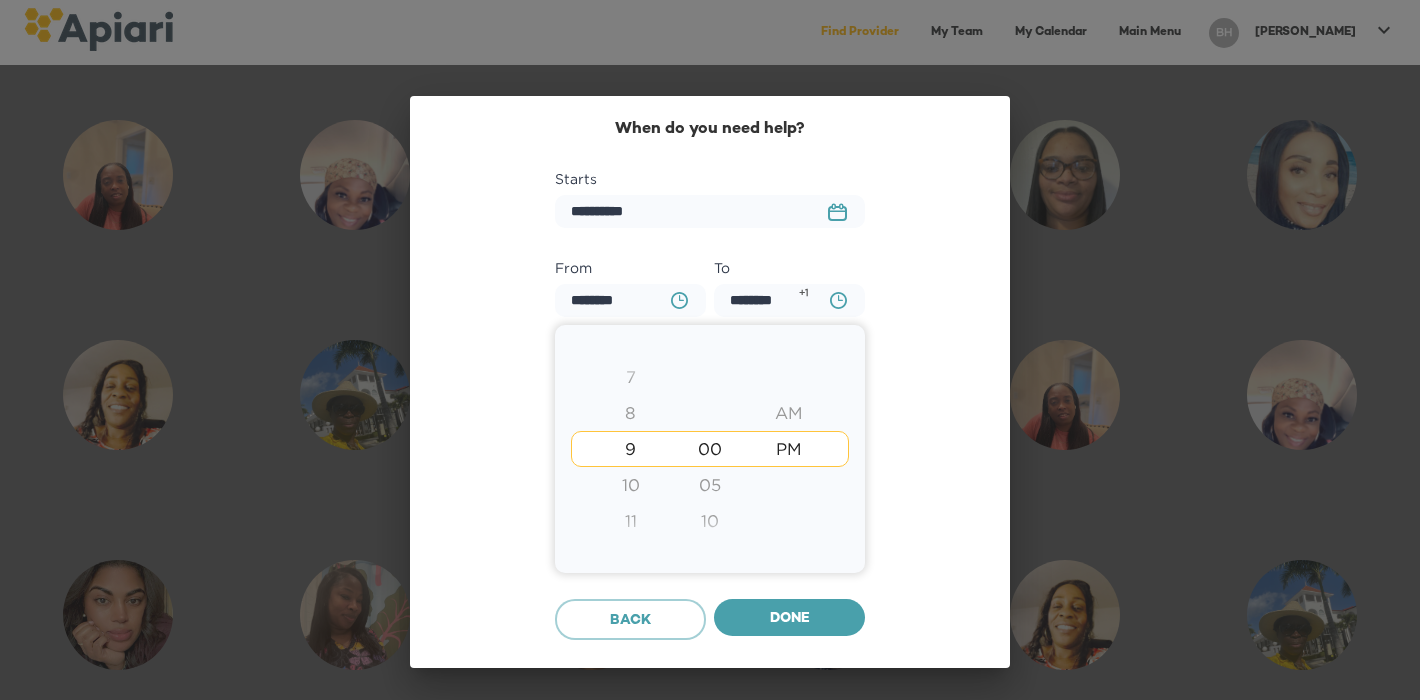 click on "10" at bounding box center (630, 485) 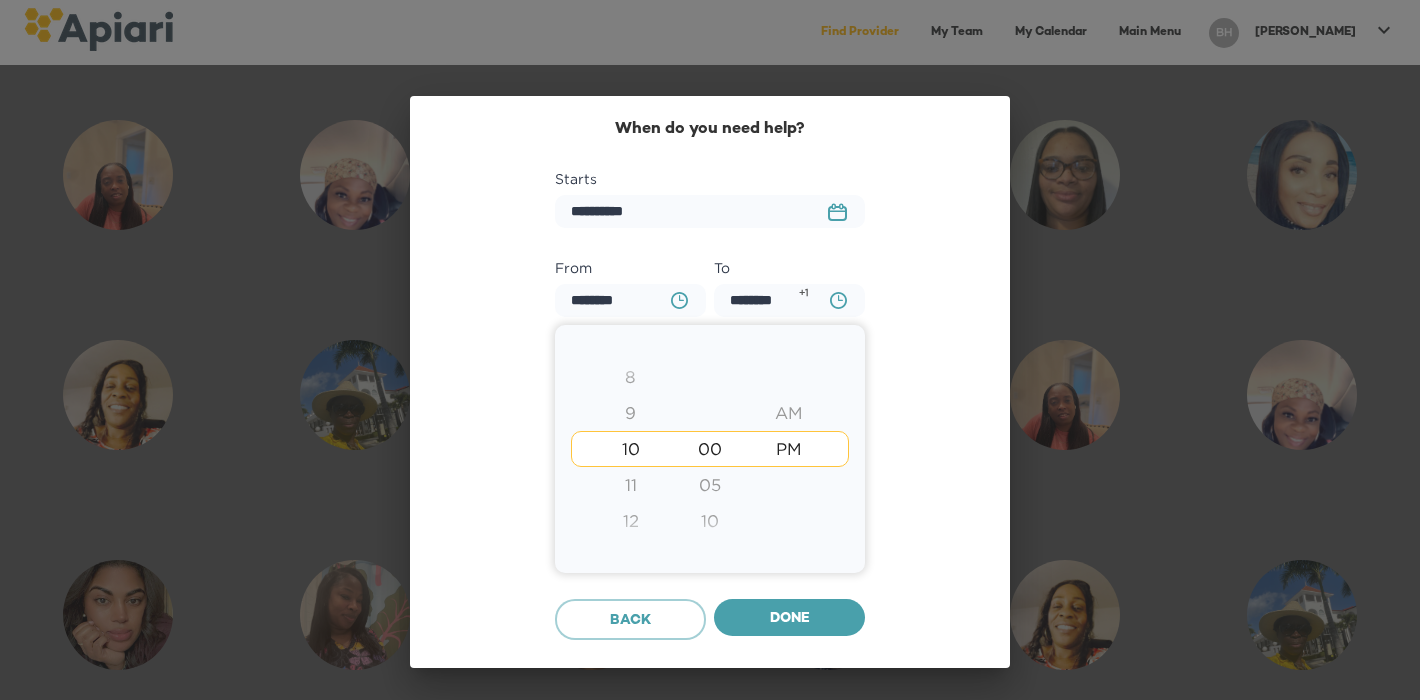 click at bounding box center [710, 350] 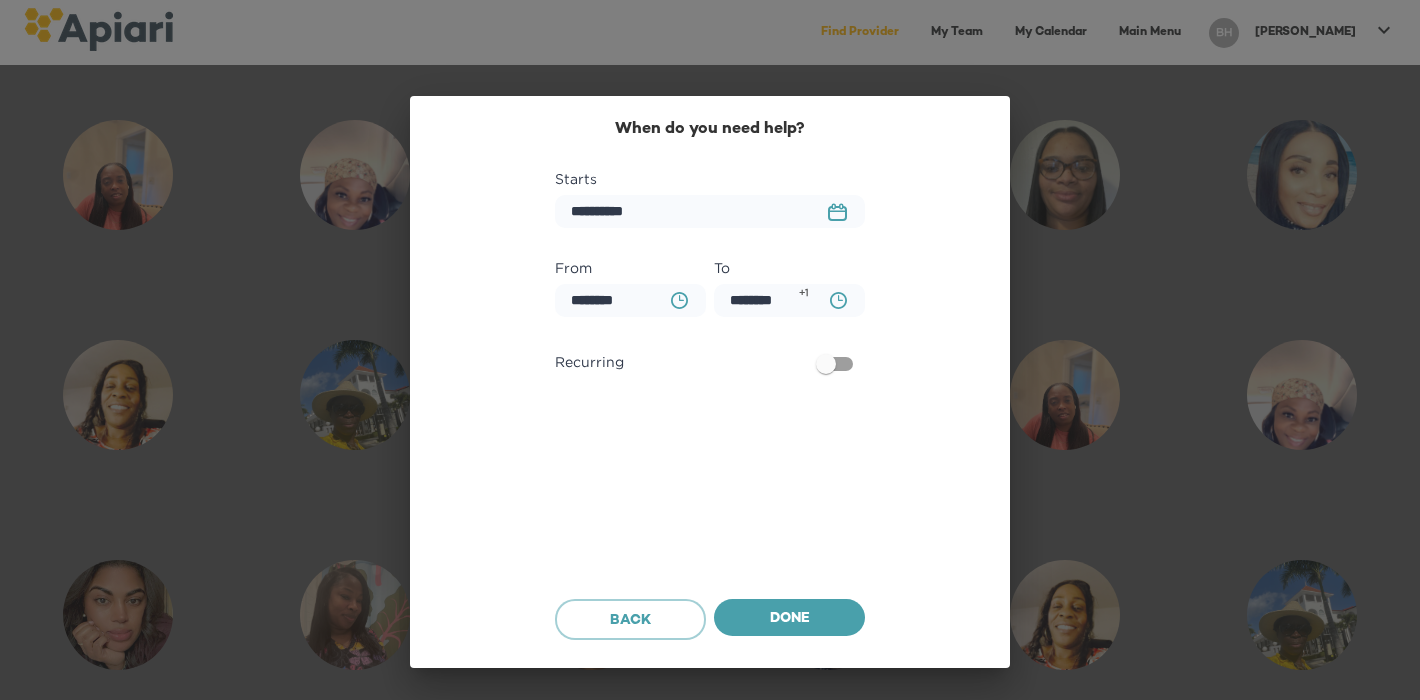 click 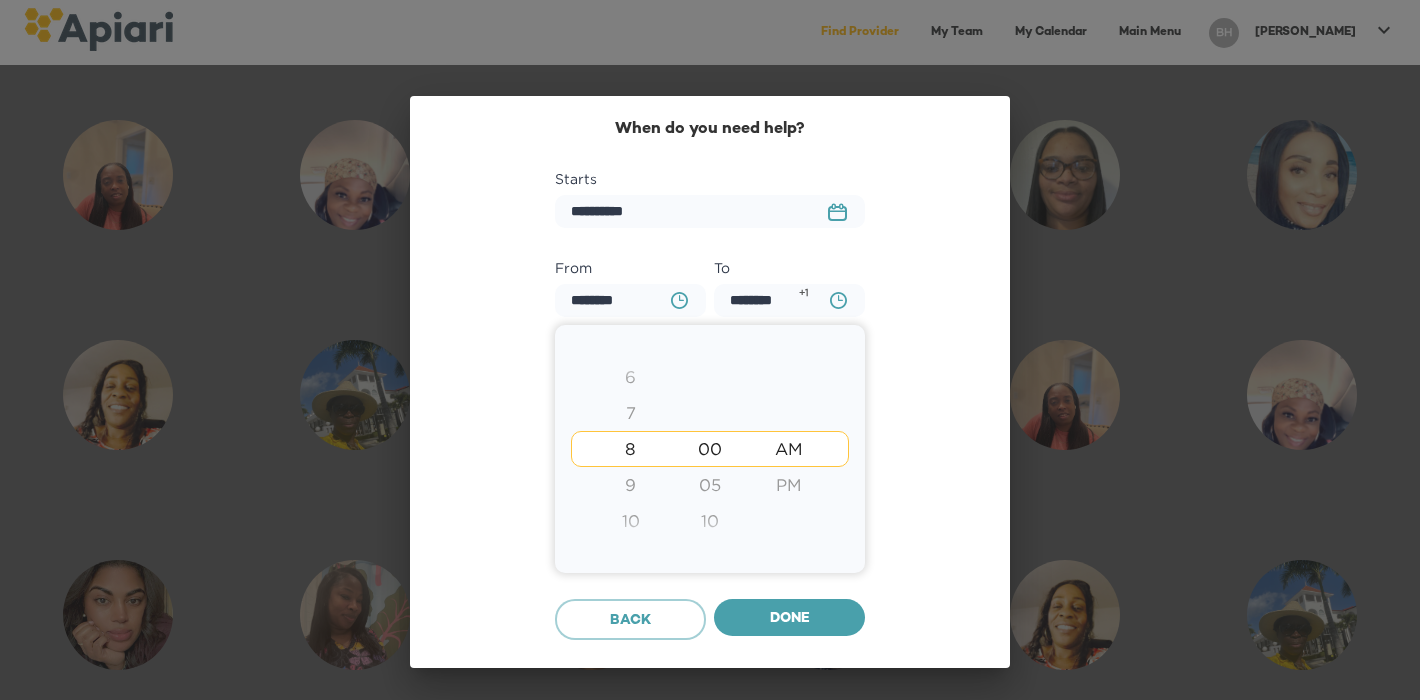 click on "7" at bounding box center (630, 413) 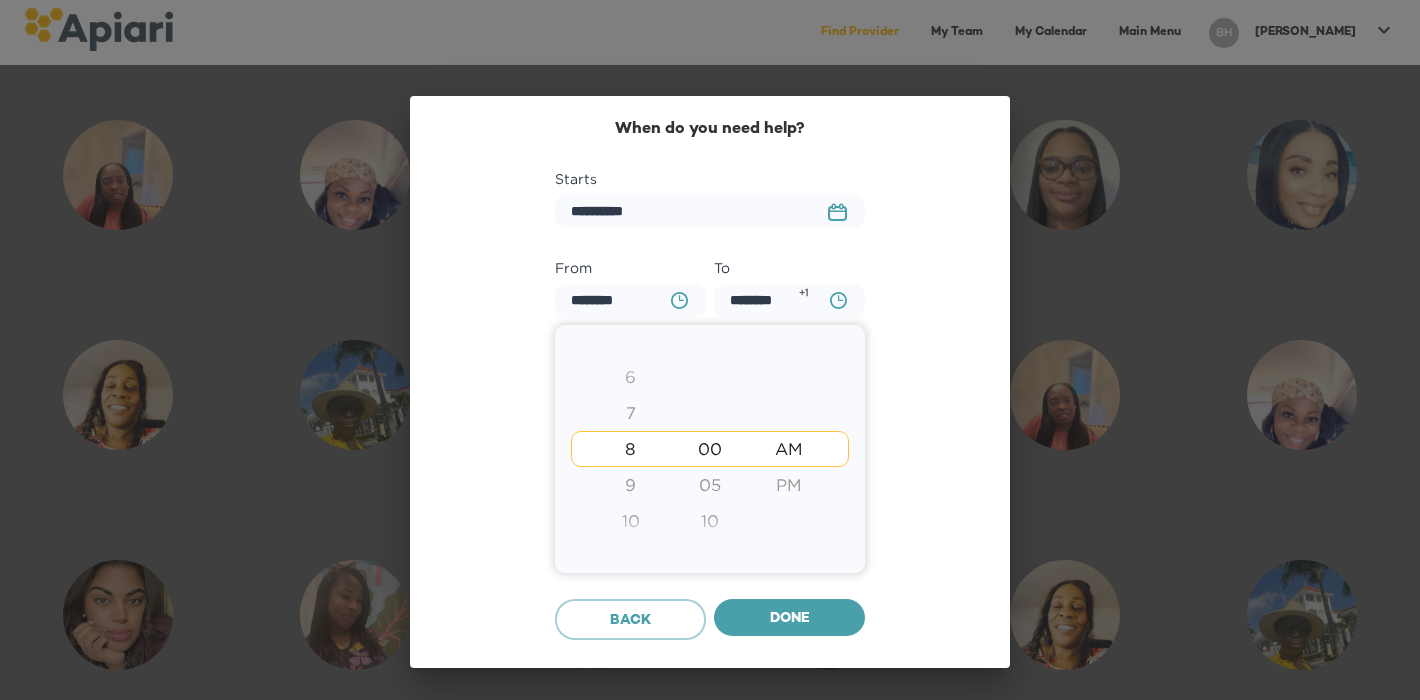 type on "********" 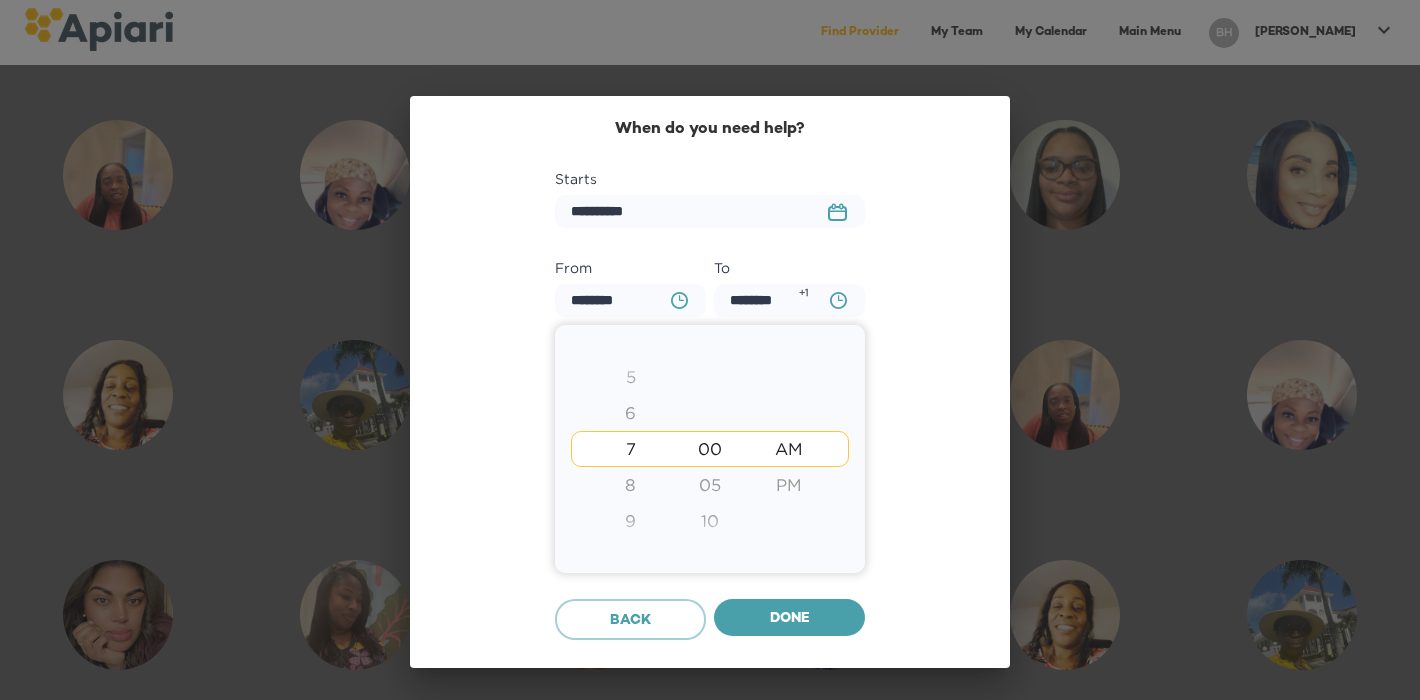 click at bounding box center (710, 350) 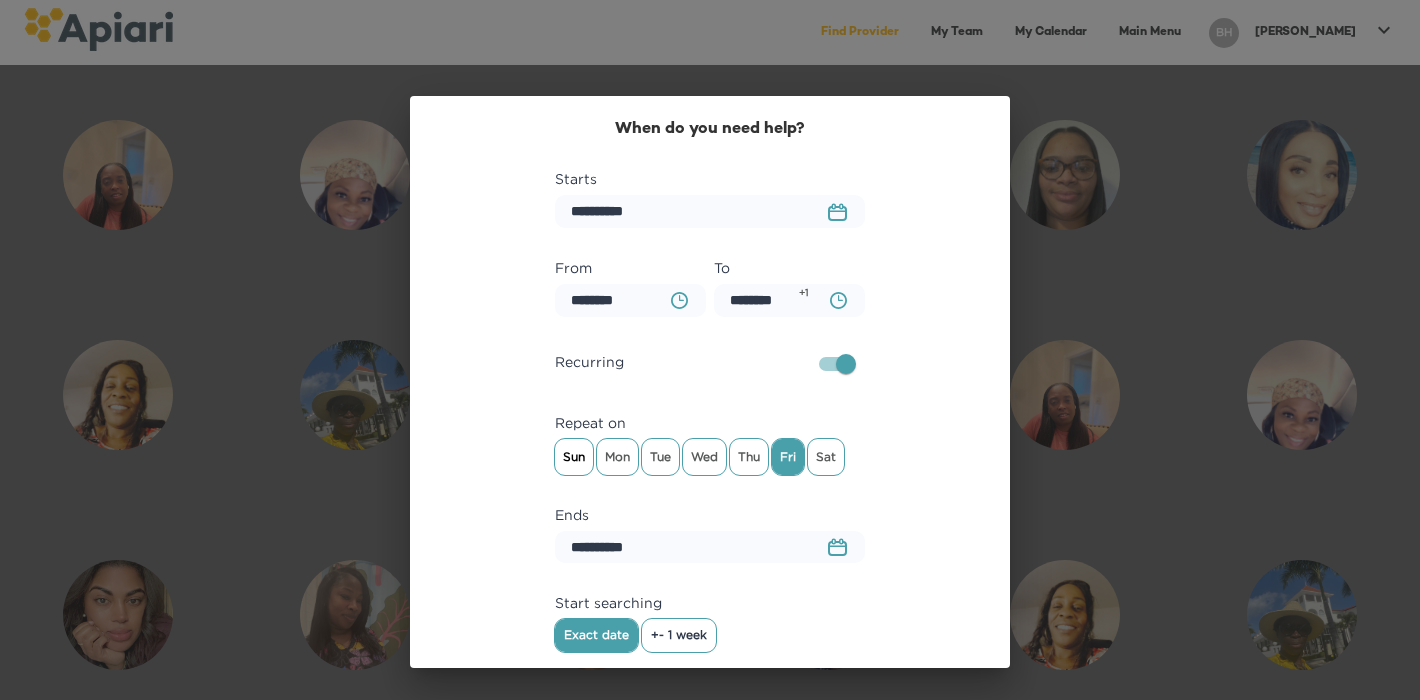 click on "Sun" at bounding box center [574, 457] 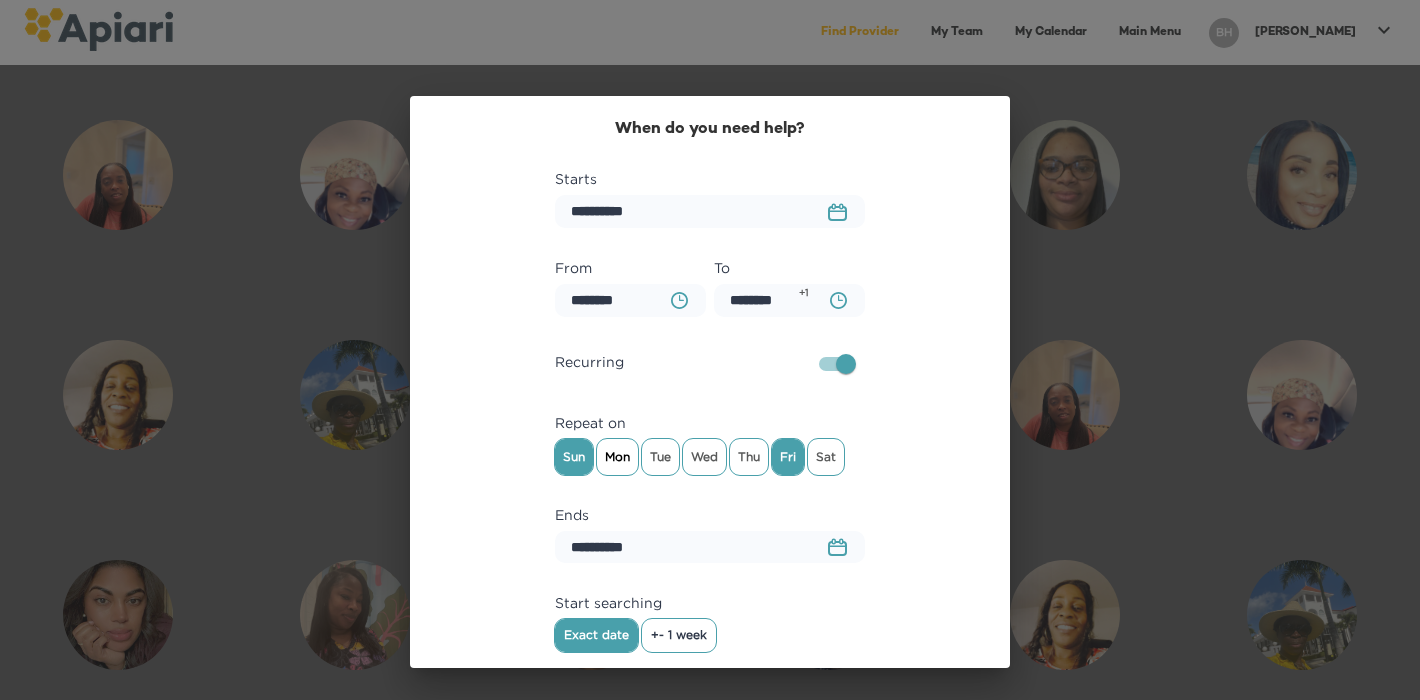 click on "Mon" at bounding box center [617, 457] 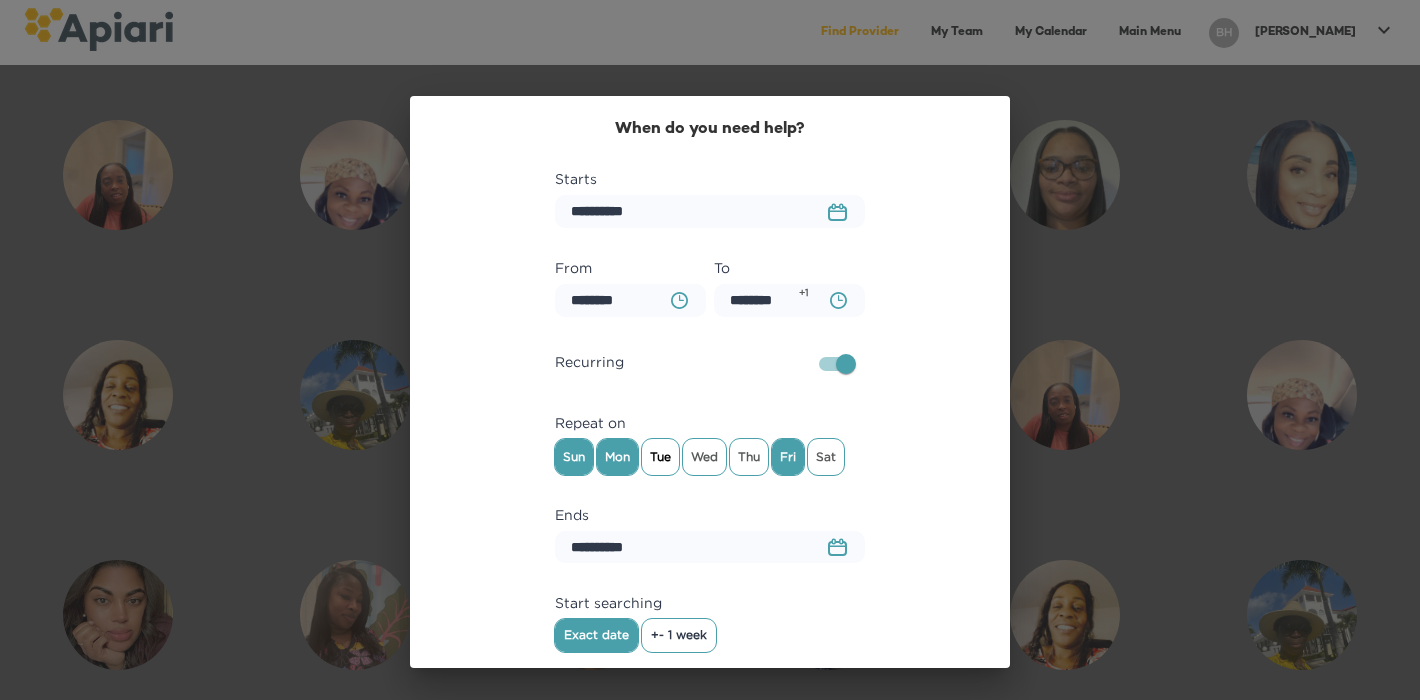 click on "Tue" at bounding box center [660, 457] 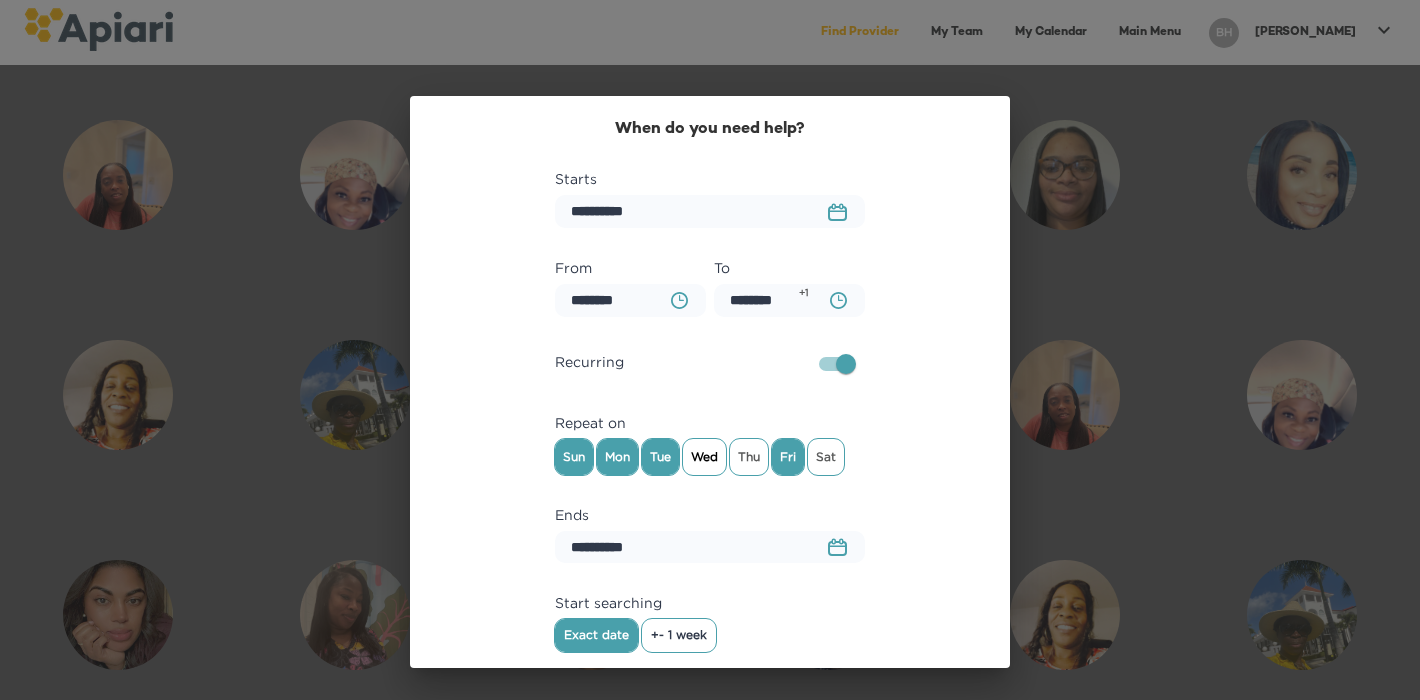 click on "Wed" at bounding box center (704, 457) 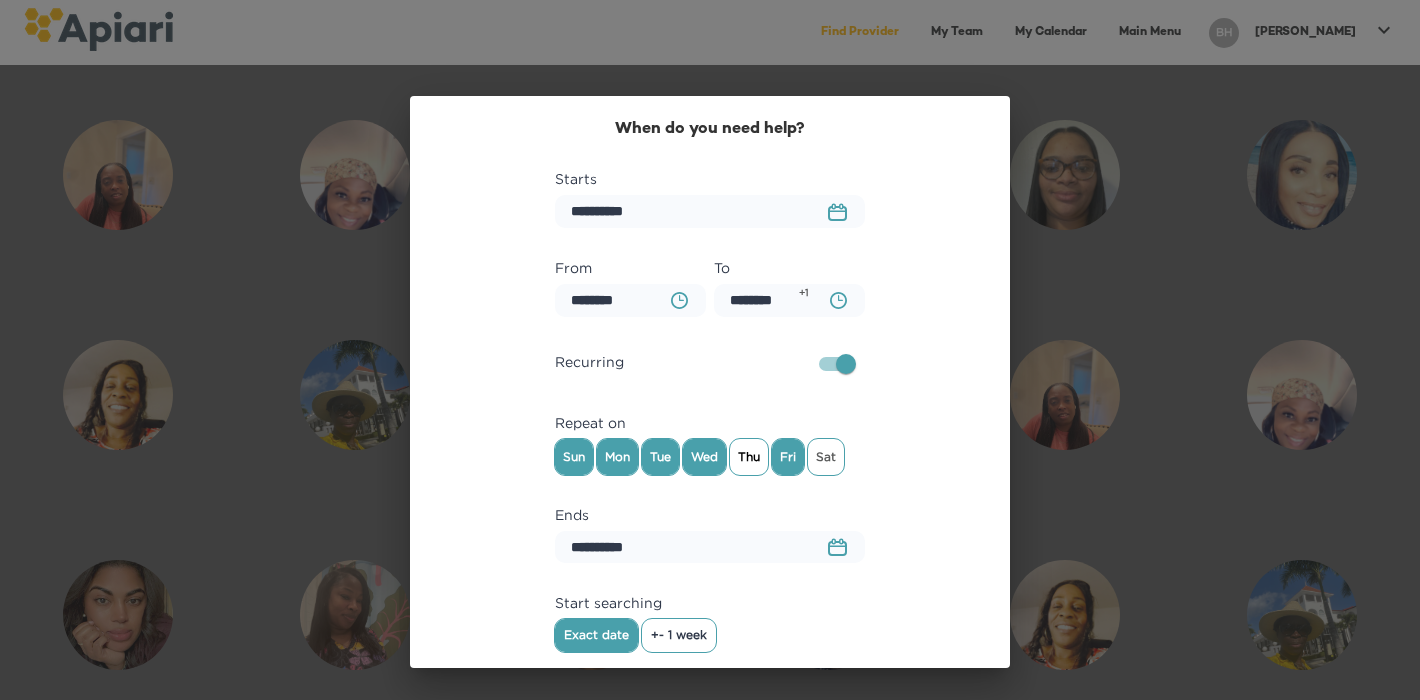 click on "Thu" at bounding box center (749, 457) 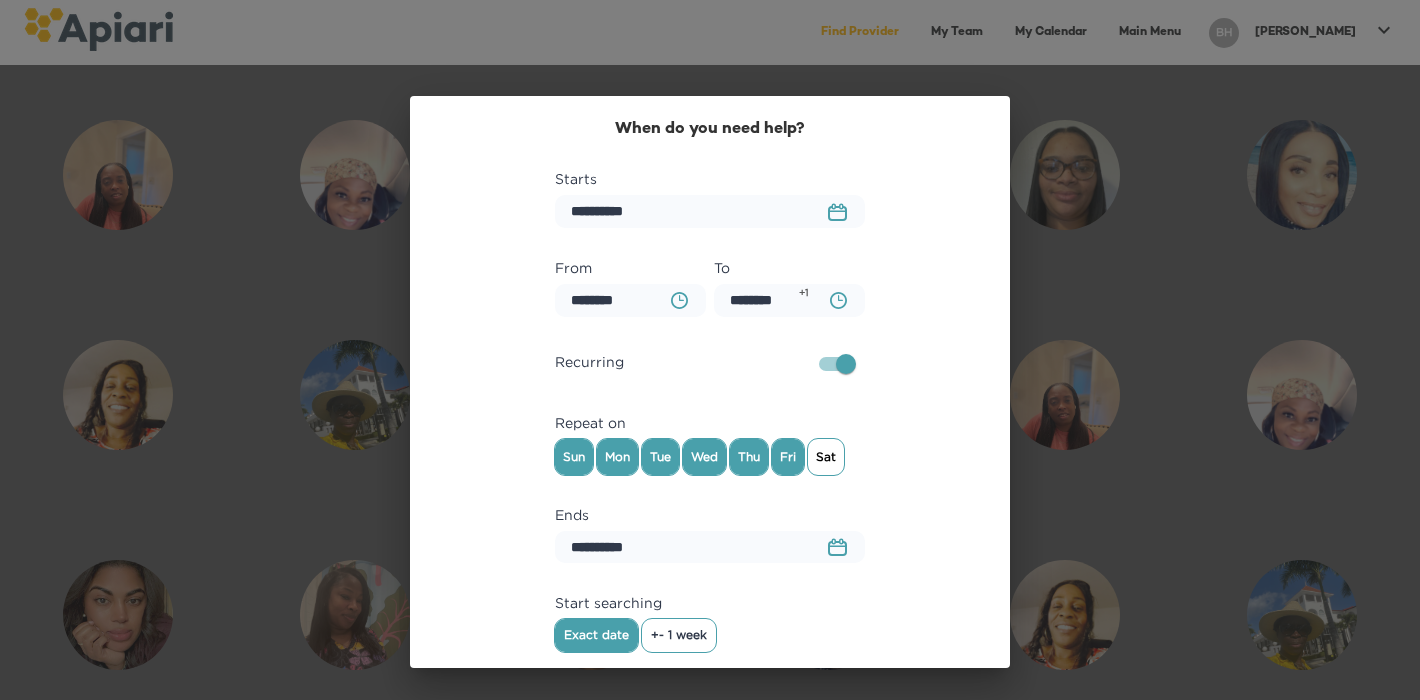 click on "Sat" at bounding box center (826, 457) 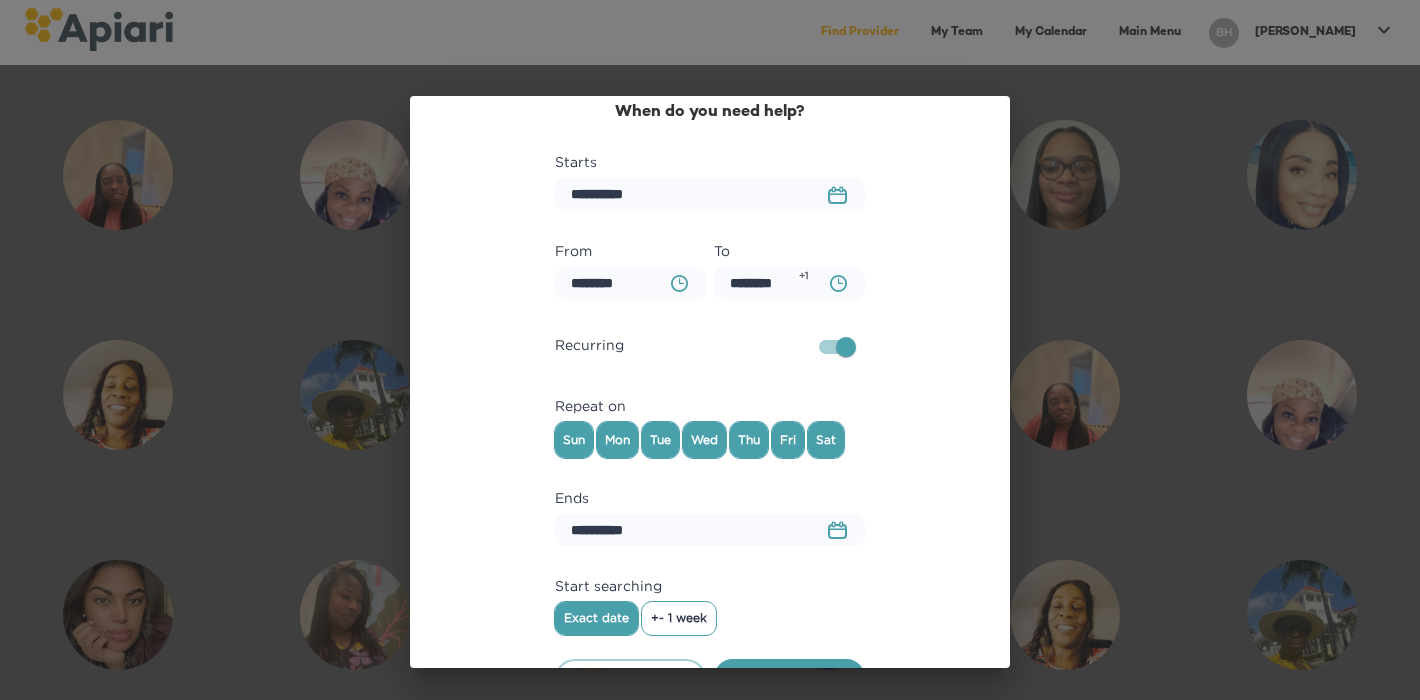 scroll, scrollTop: 36, scrollLeft: 0, axis: vertical 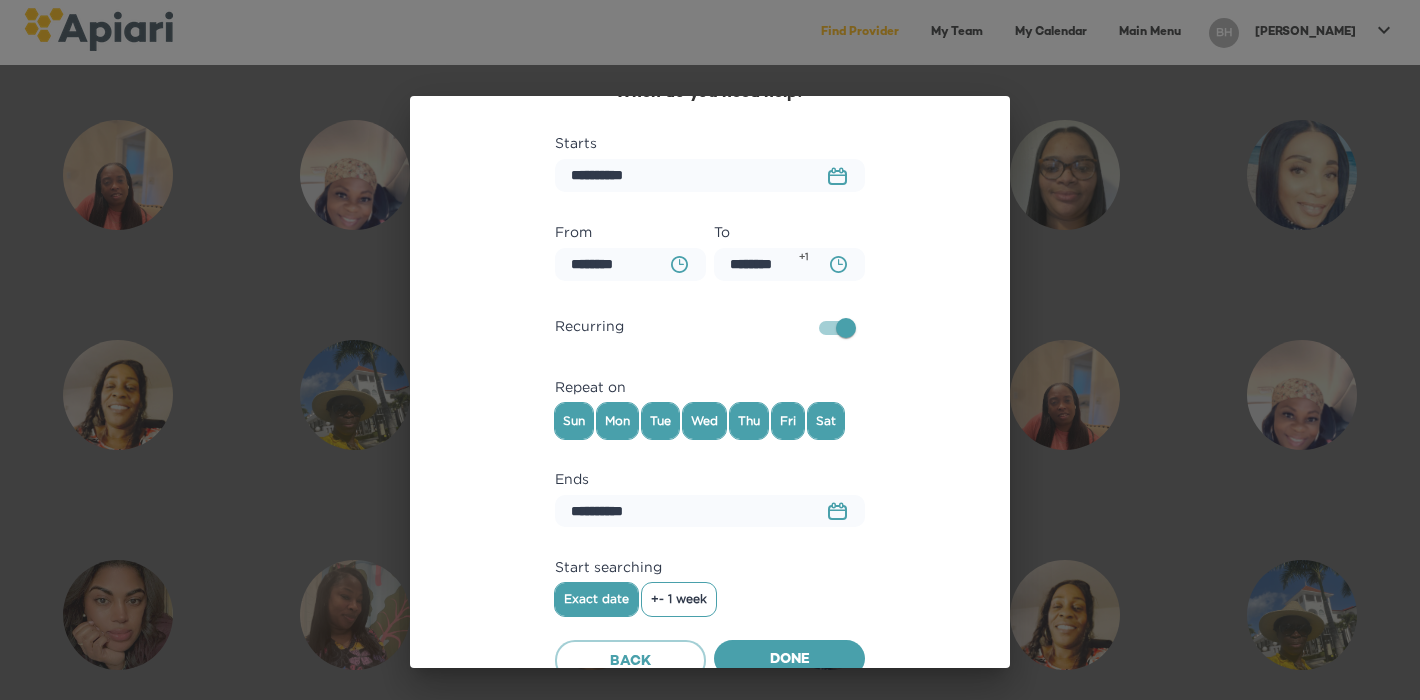click 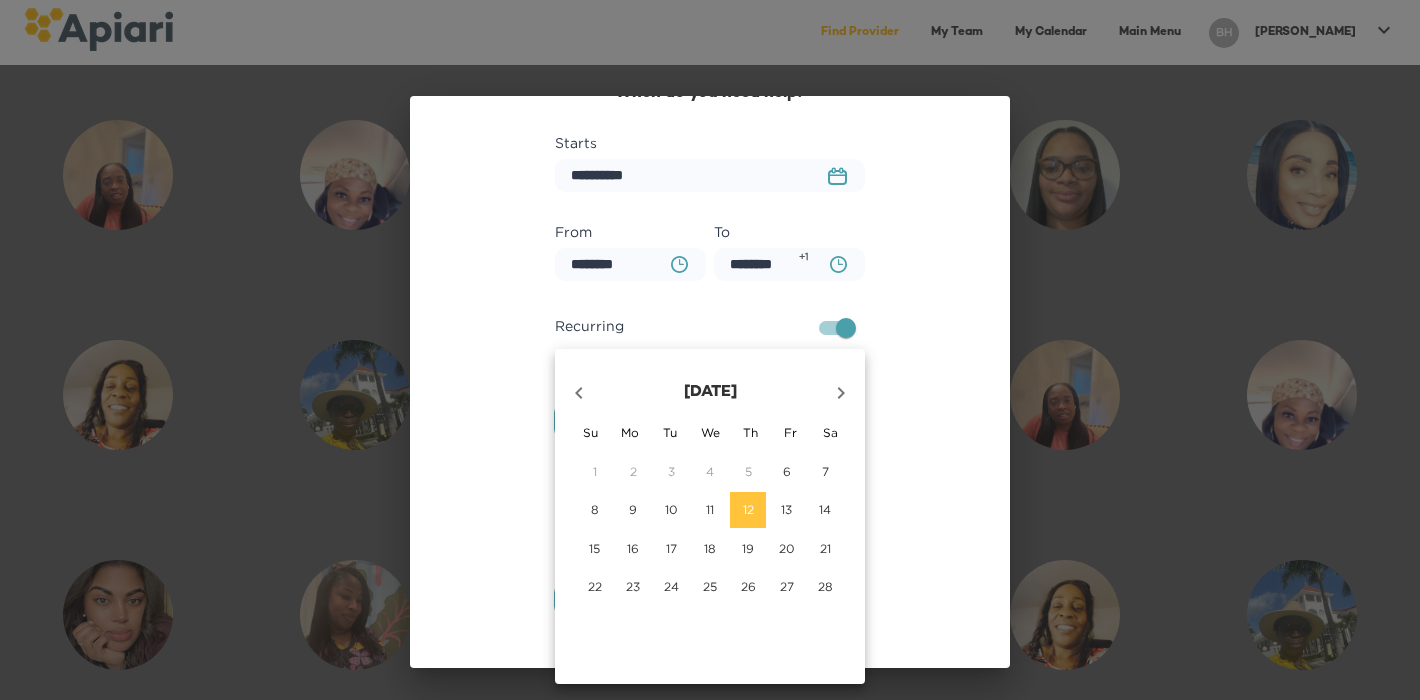 click 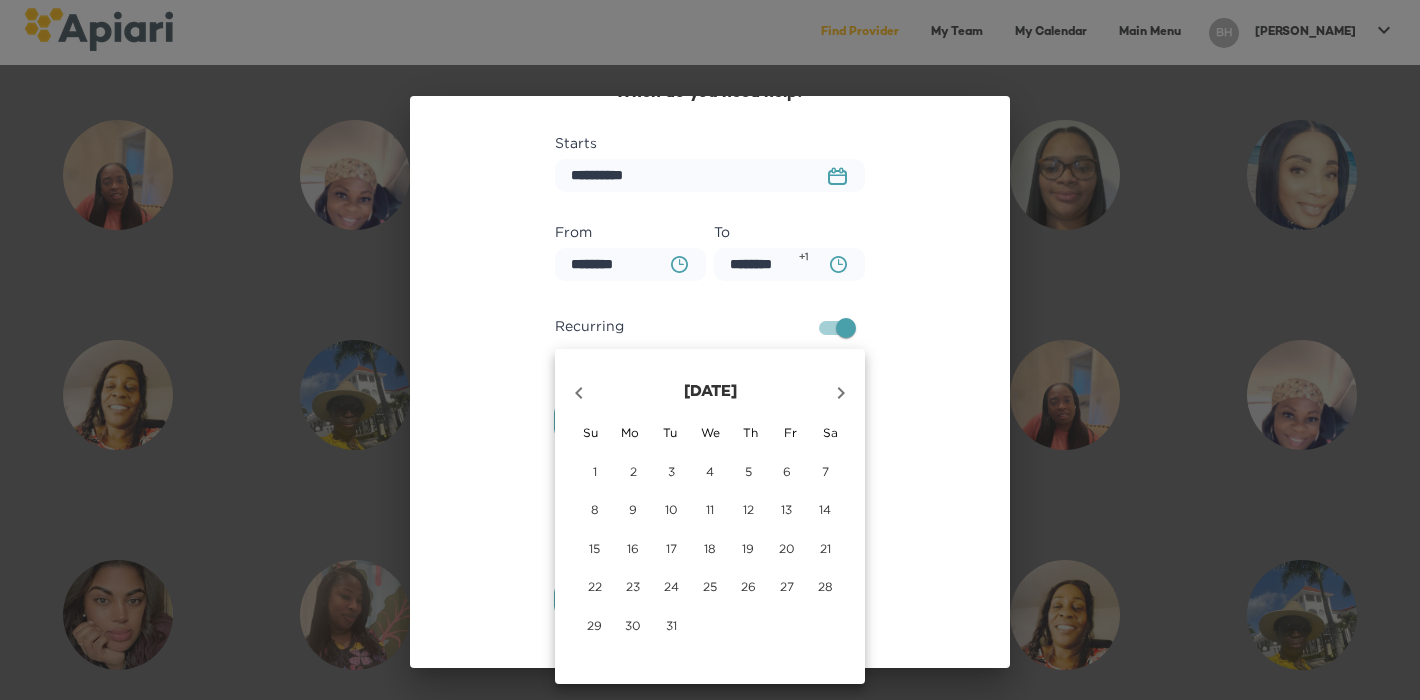 click on "5" at bounding box center (748, 471) 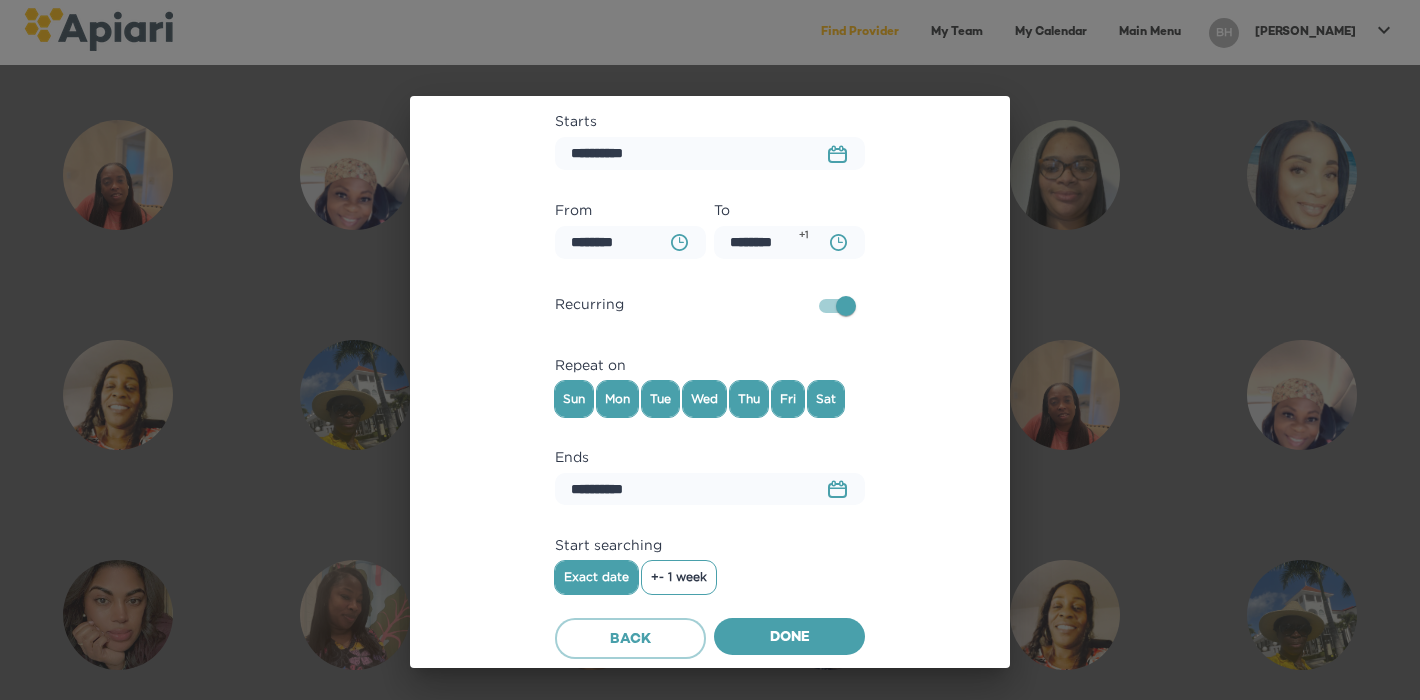scroll, scrollTop: 61, scrollLeft: 0, axis: vertical 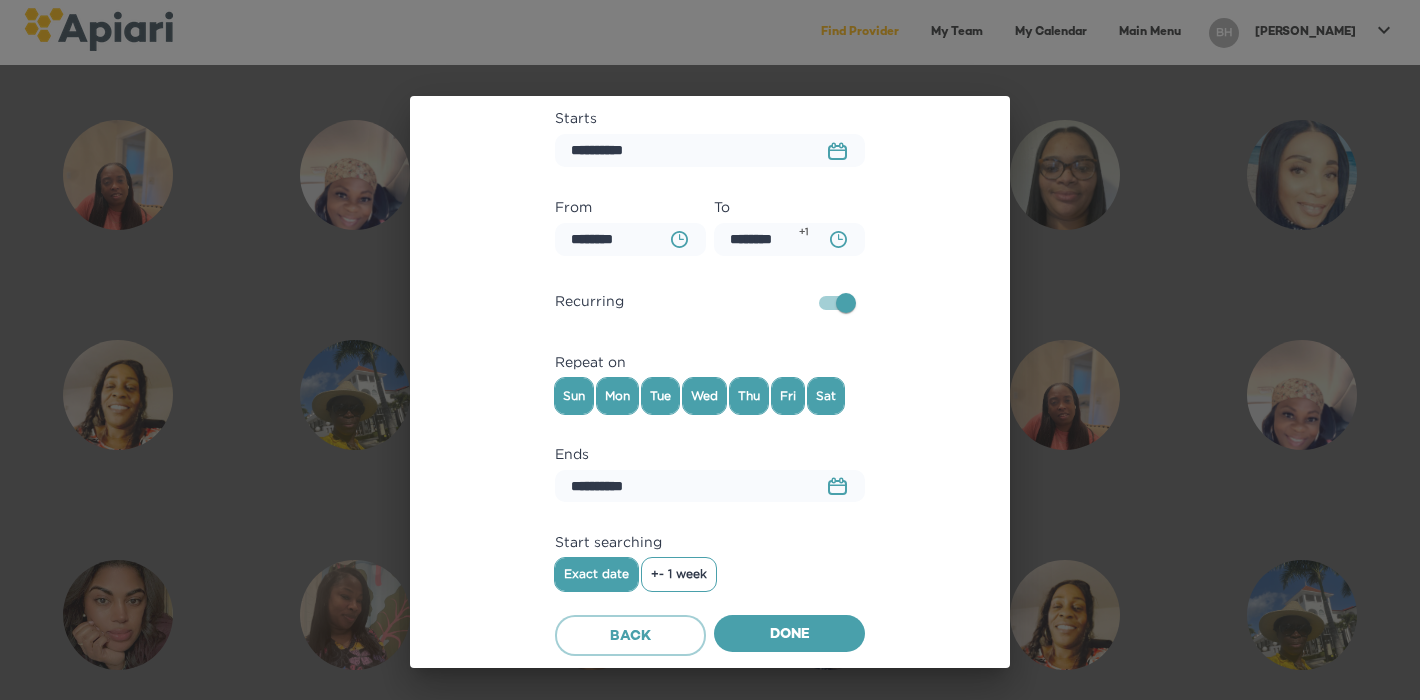 click on "+- 1 week" at bounding box center (679, 574) 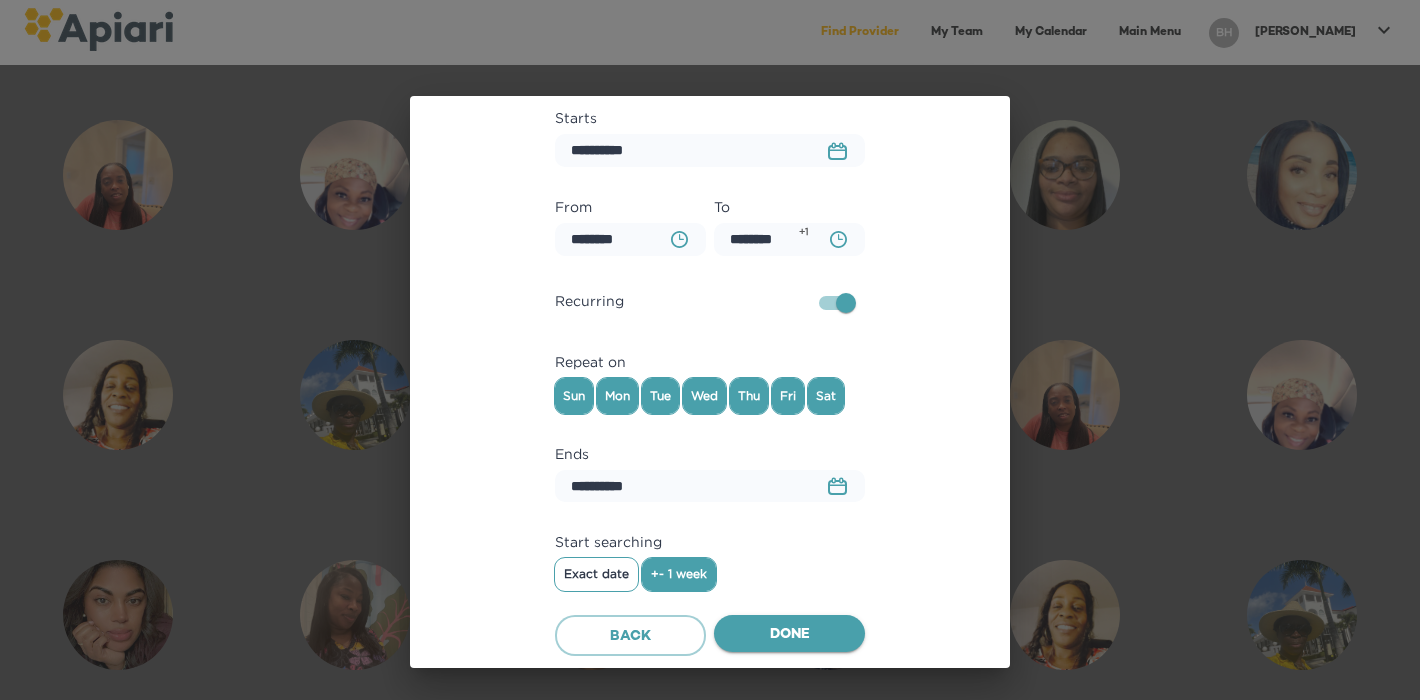 click on "Done" at bounding box center (789, 635) 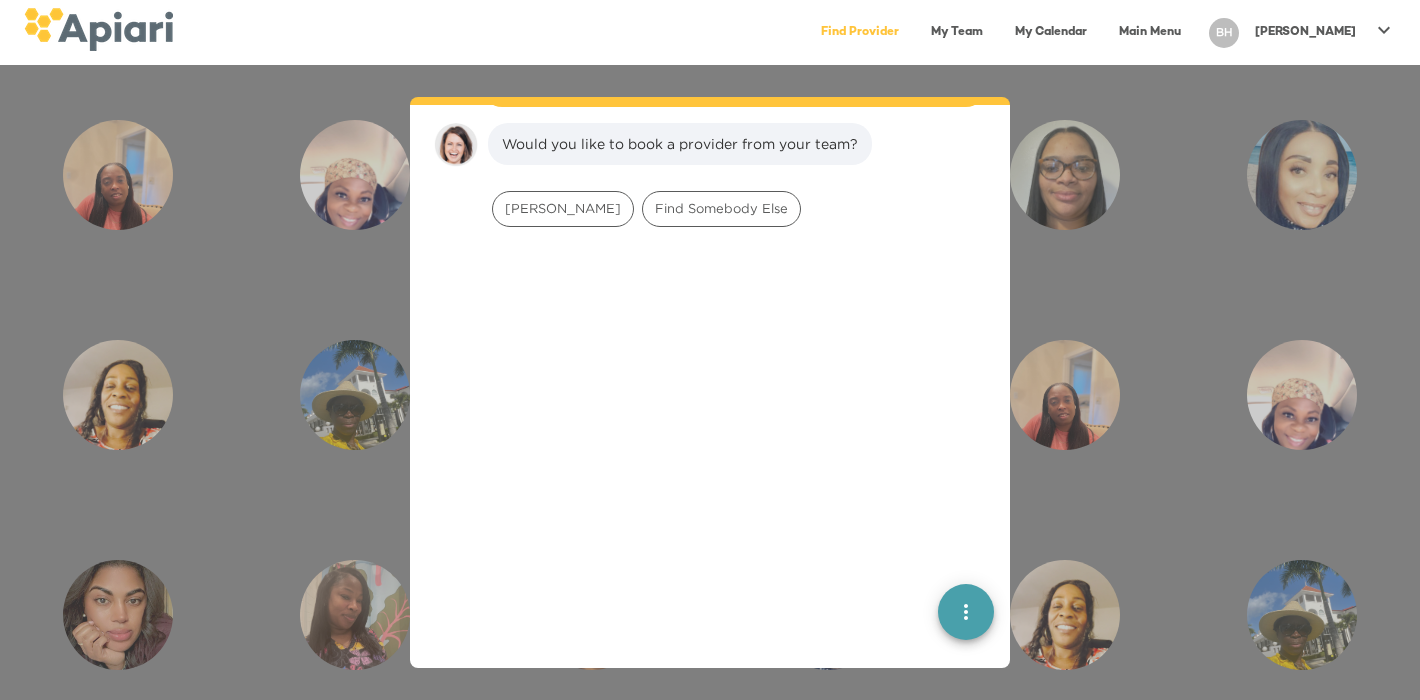 scroll, scrollTop: 701, scrollLeft: 0, axis: vertical 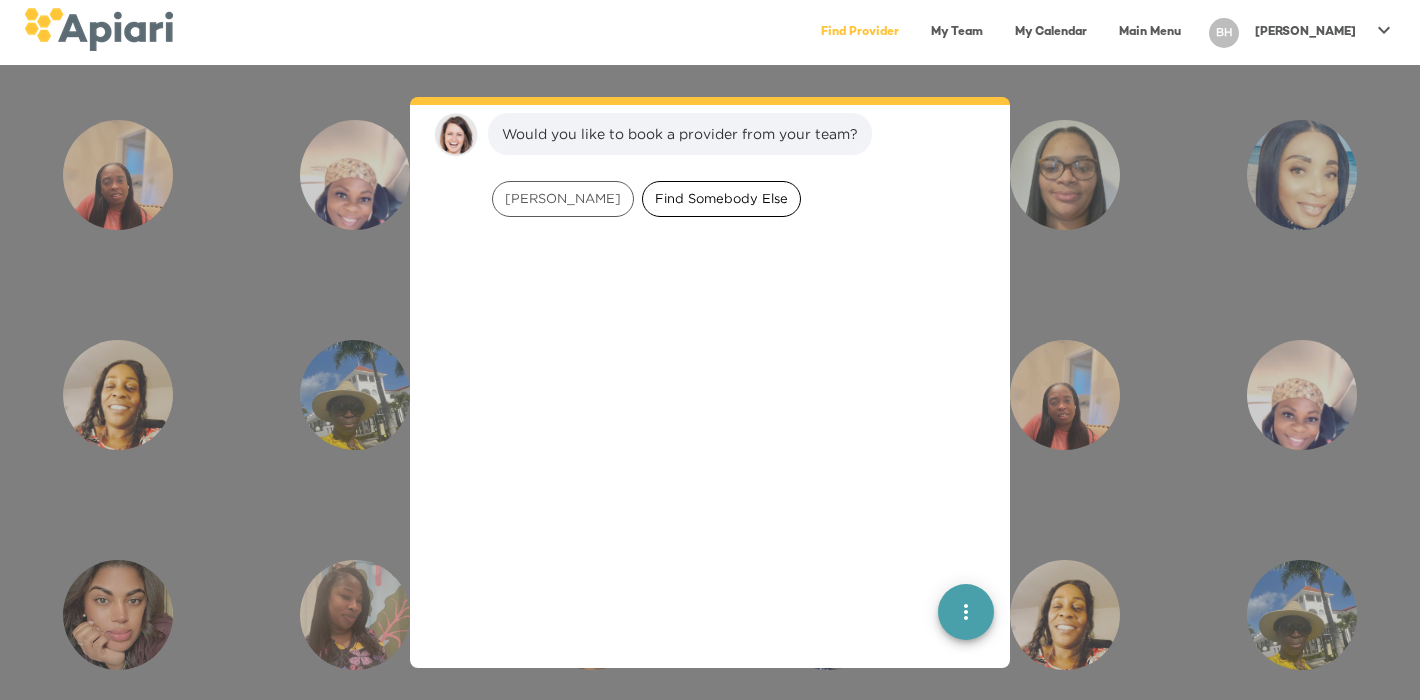 click on "Find Somebody Else" at bounding box center [721, 198] 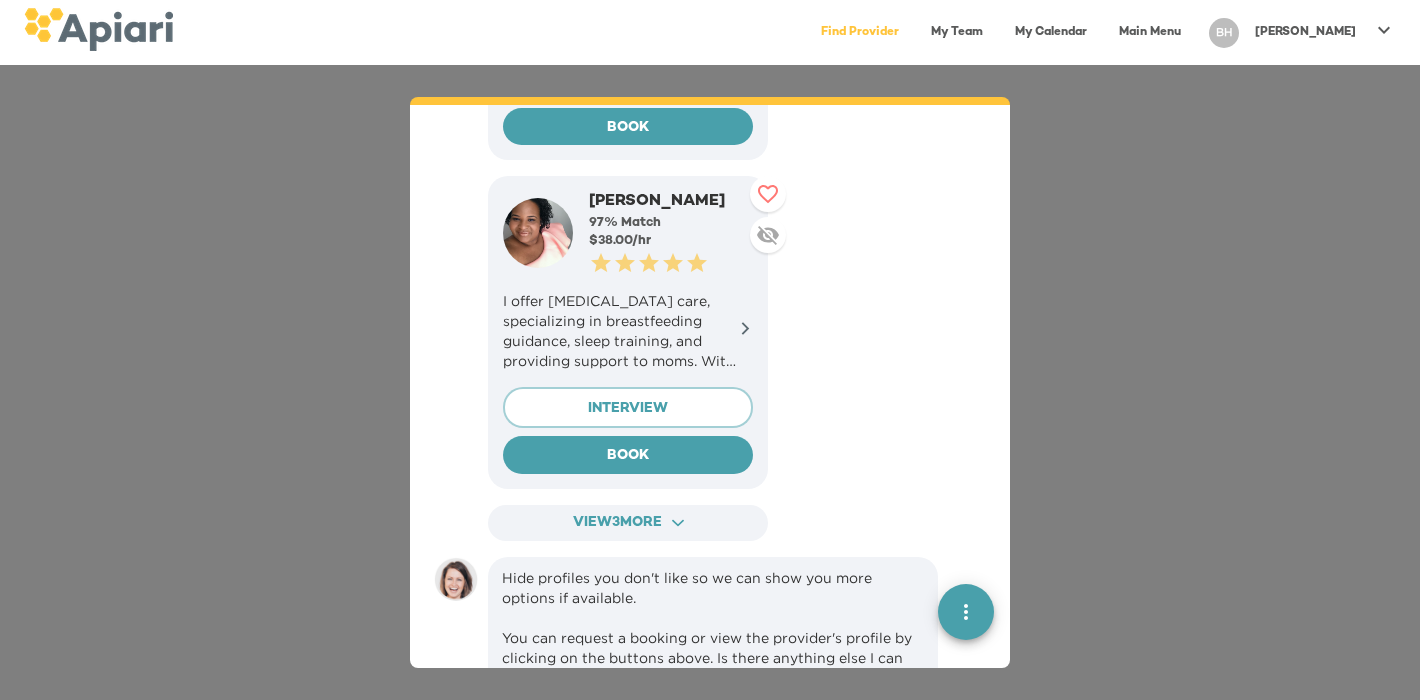 scroll, scrollTop: 1530, scrollLeft: 0, axis: vertical 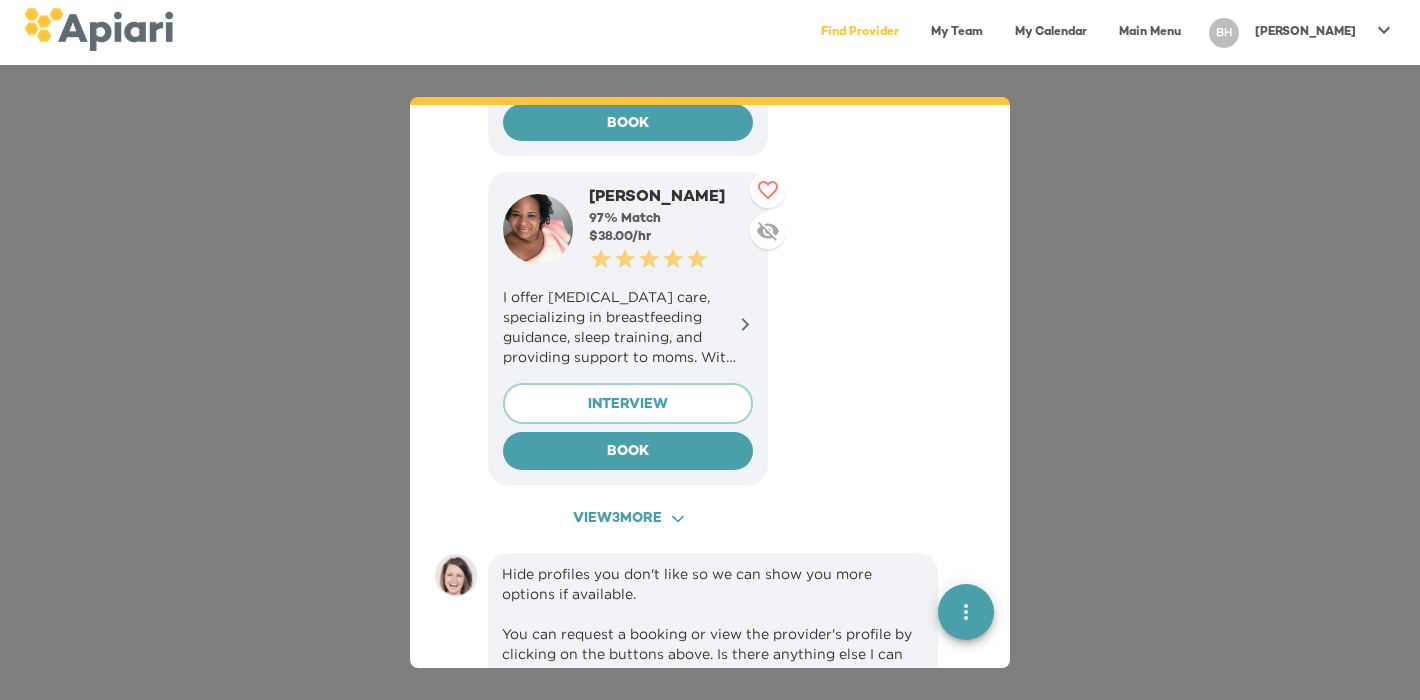 click on "View  3  more ACAF9A9D-F959-4453-8A96-698DF63F3F06 Created with sketchtool." at bounding box center (628, 519) 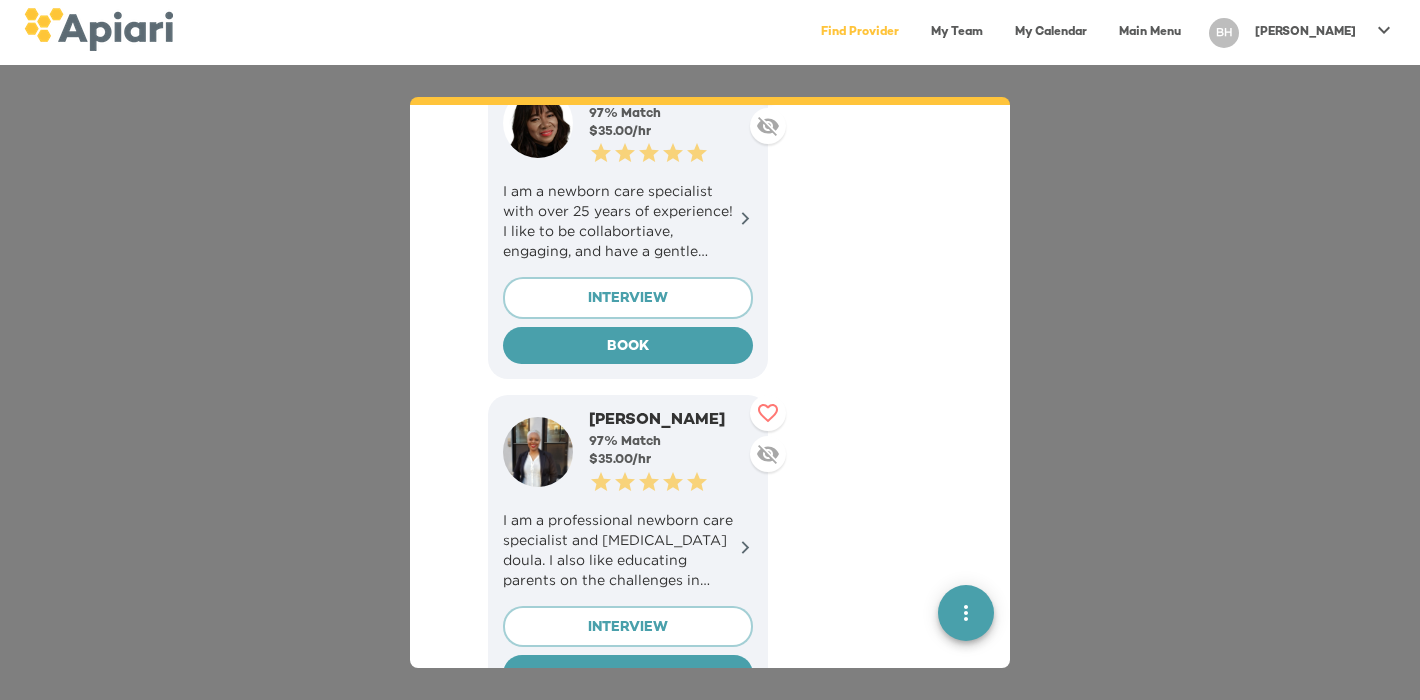 scroll, scrollTop: 1970, scrollLeft: 0, axis: vertical 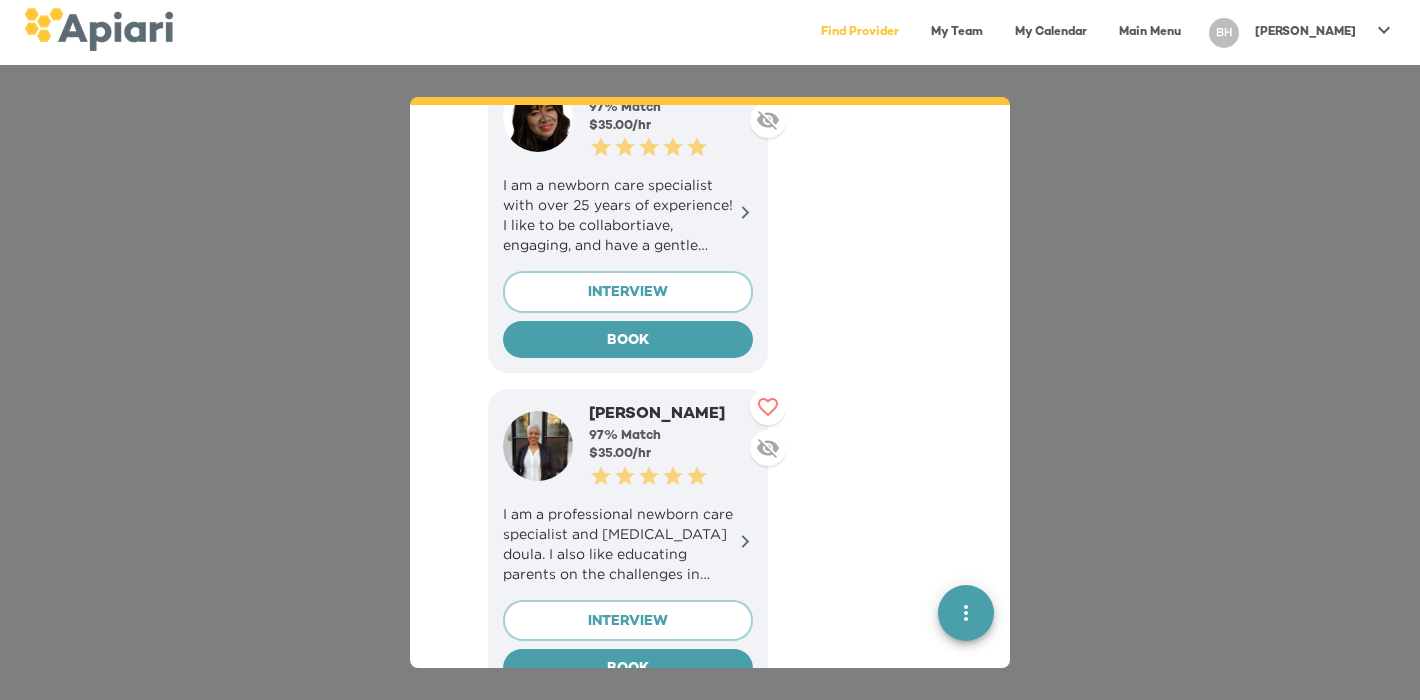 click on "I am a professional newborn care specialist and [MEDICAL_DATA] doula. I also like educating parents on the challenges in infant care." at bounding box center (628, 544) 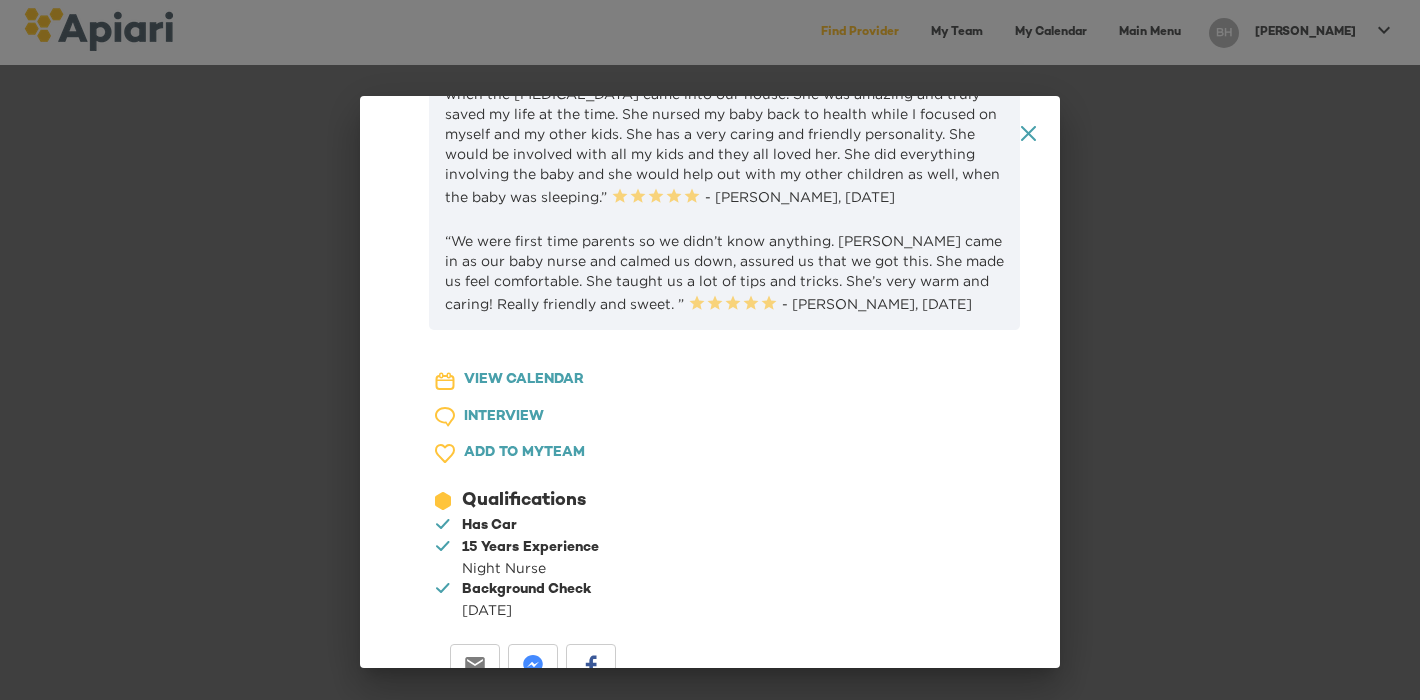scroll, scrollTop: 563, scrollLeft: 0, axis: vertical 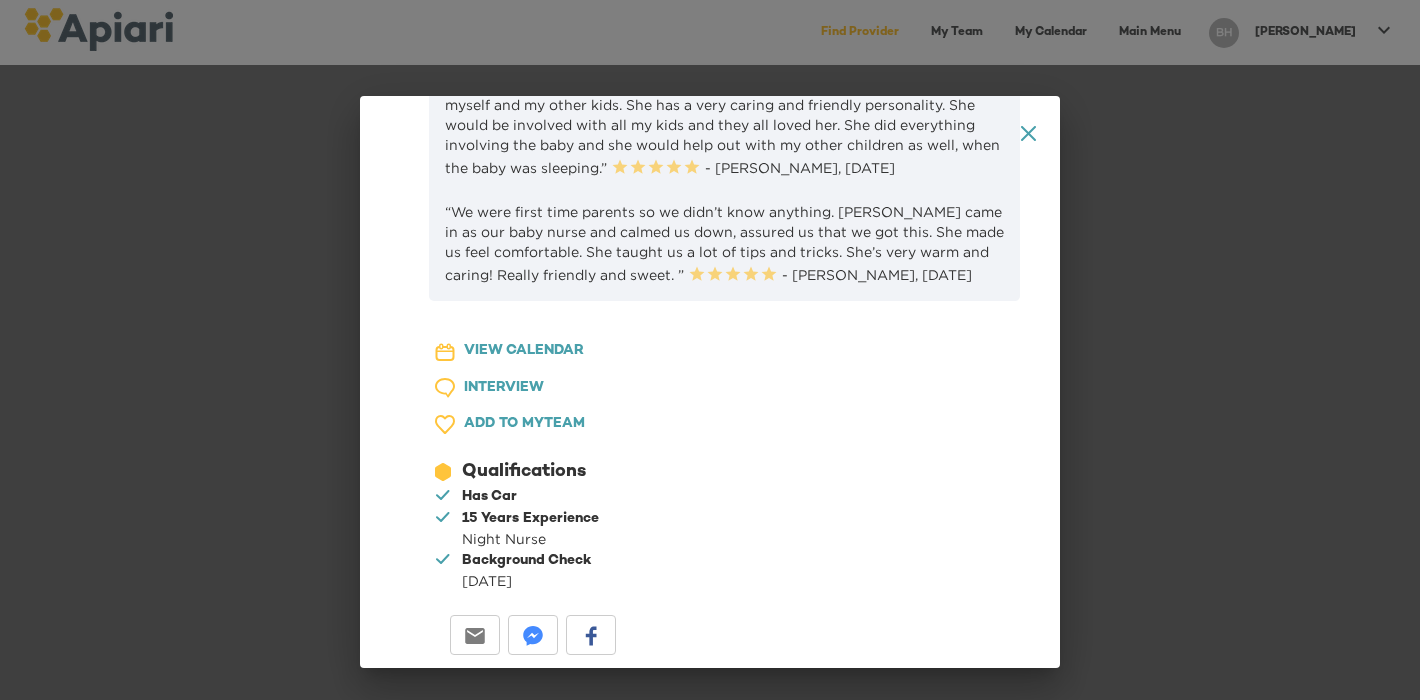 click on "A1D20667-DBDC-461F-895E-AC602C3246CF Created with sketchtool." 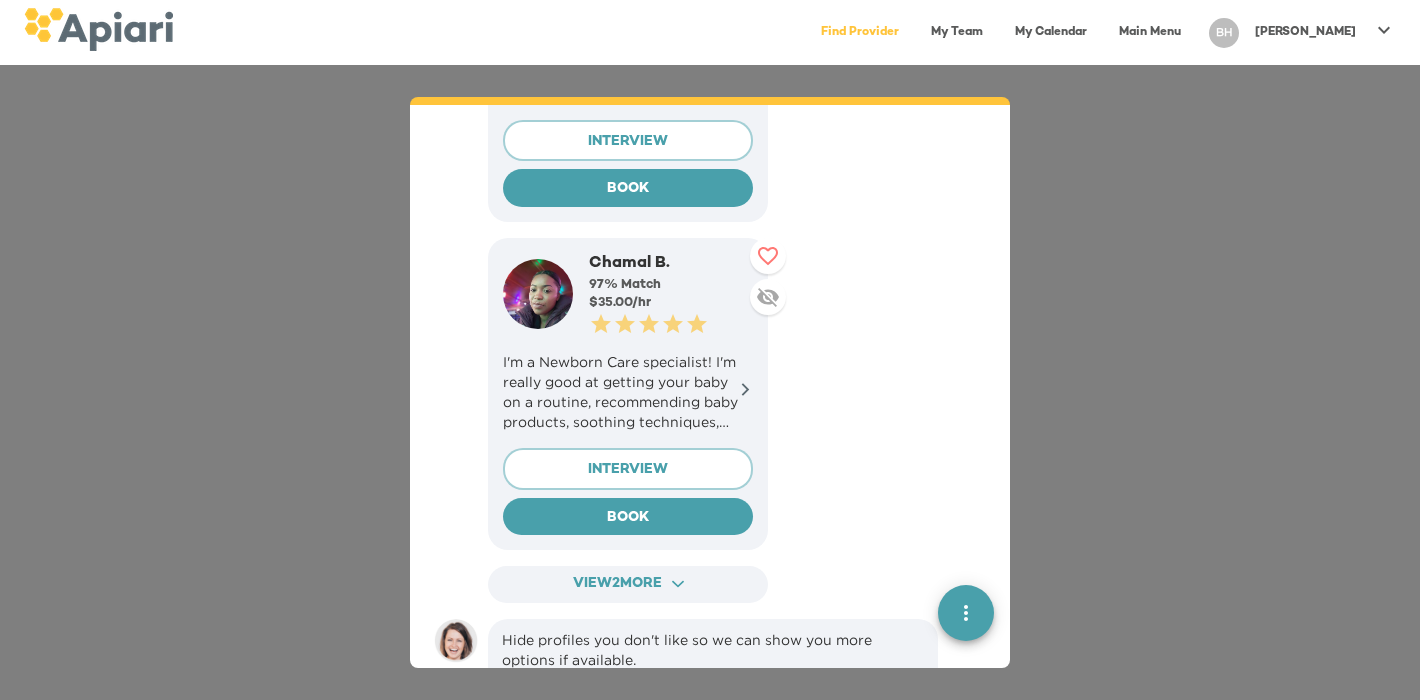 scroll, scrollTop: 2509, scrollLeft: 0, axis: vertical 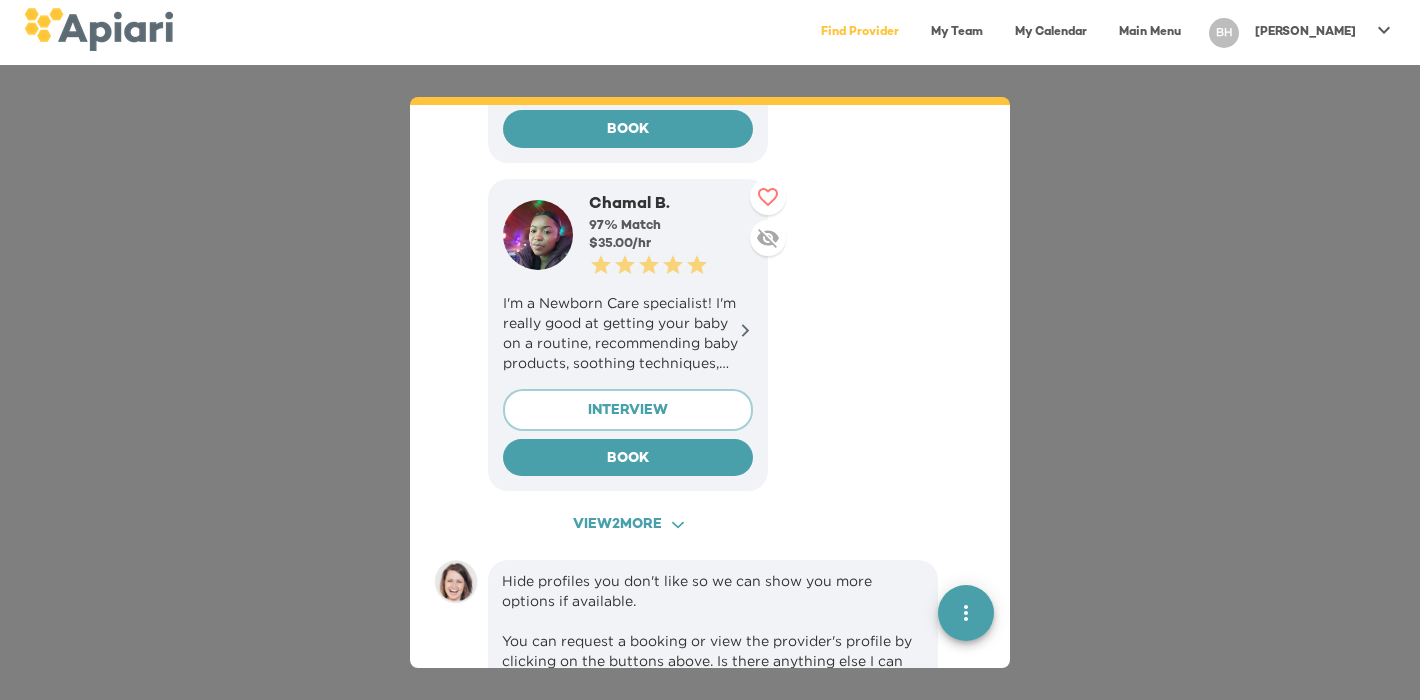 click on "View  2  more ACAF9A9D-F959-4453-8A96-698DF63F3F06 Created with sketchtool." at bounding box center (628, 525) 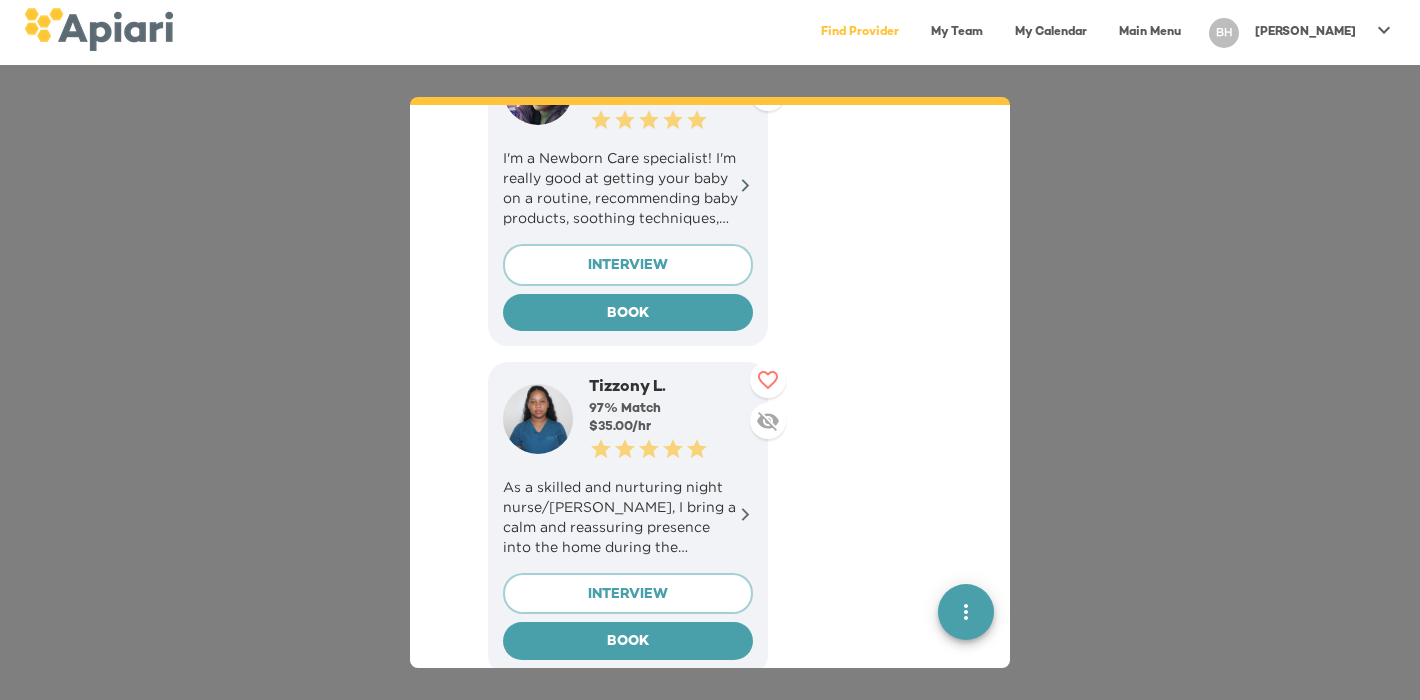 scroll, scrollTop: 2667, scrollLeft: 0, axis: vertical 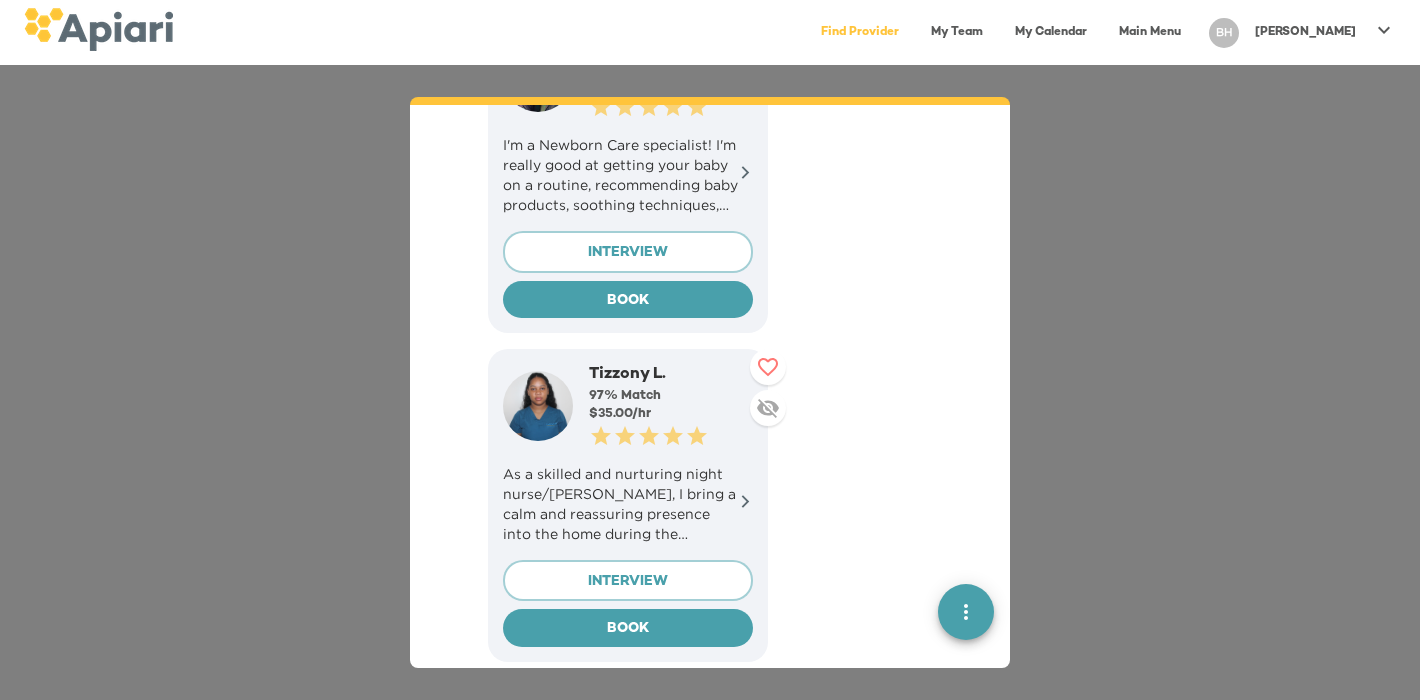 click on "As a skilled and nurturing night nurse/[PERSON_NAME], I bring a calm and reassuring presence into the home during the overnight hours when new parents need rest the most." at bounding box center [628, 504] 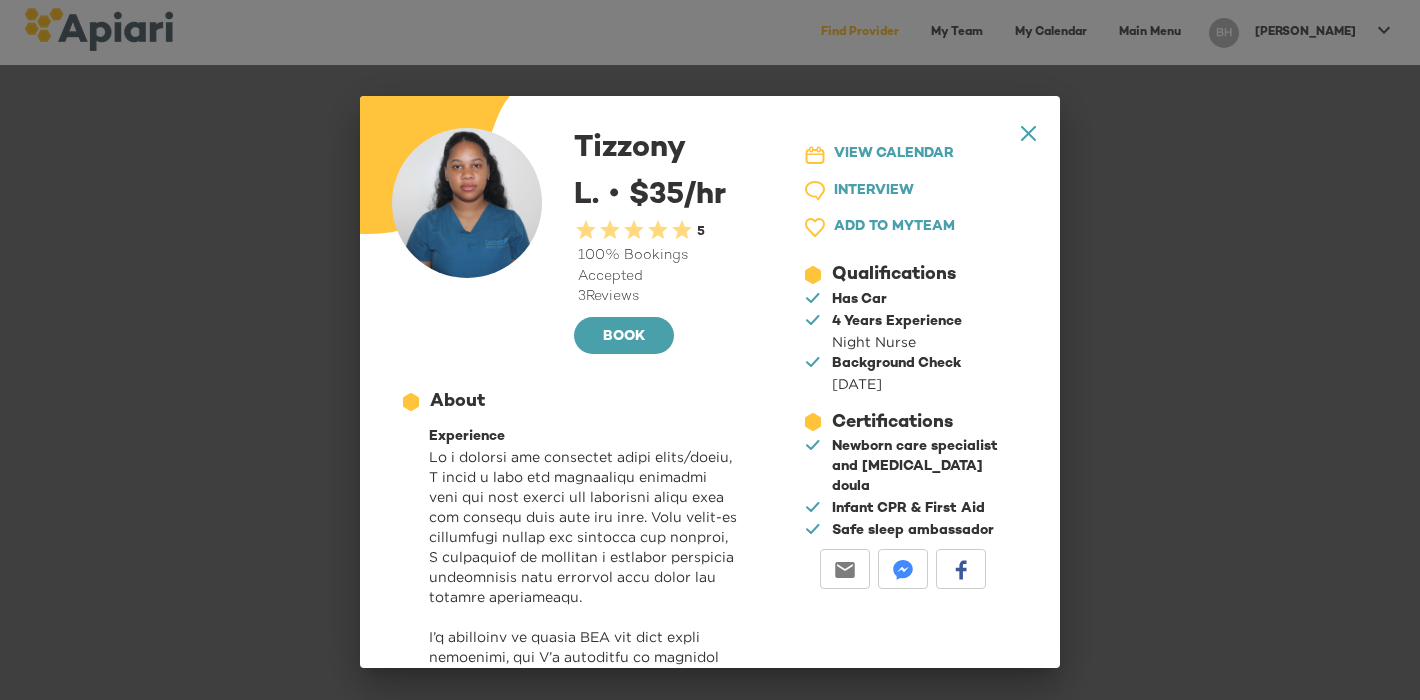 scroll, scrollTop: 0, scrollLeft: 0, axis: both 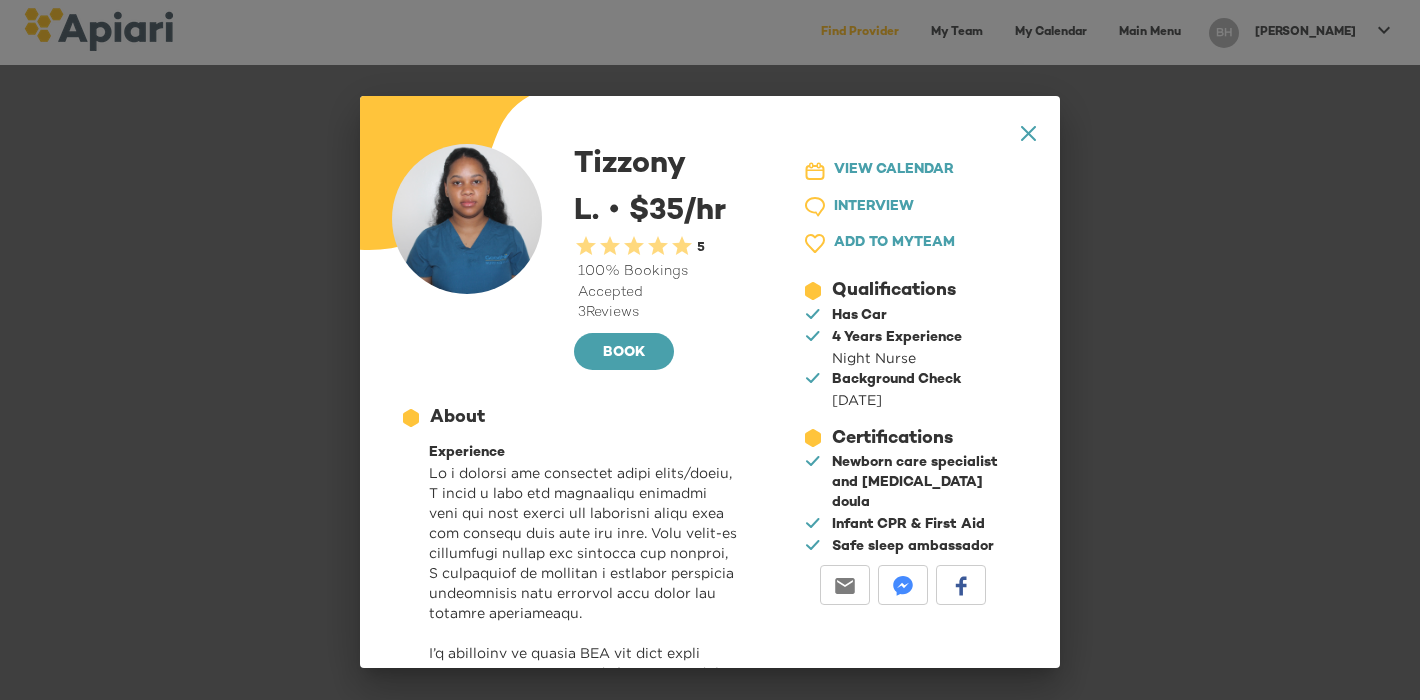 click on "A1D20667-DBDC-461F-895E-AC602C3246CF Created with sketchtool." 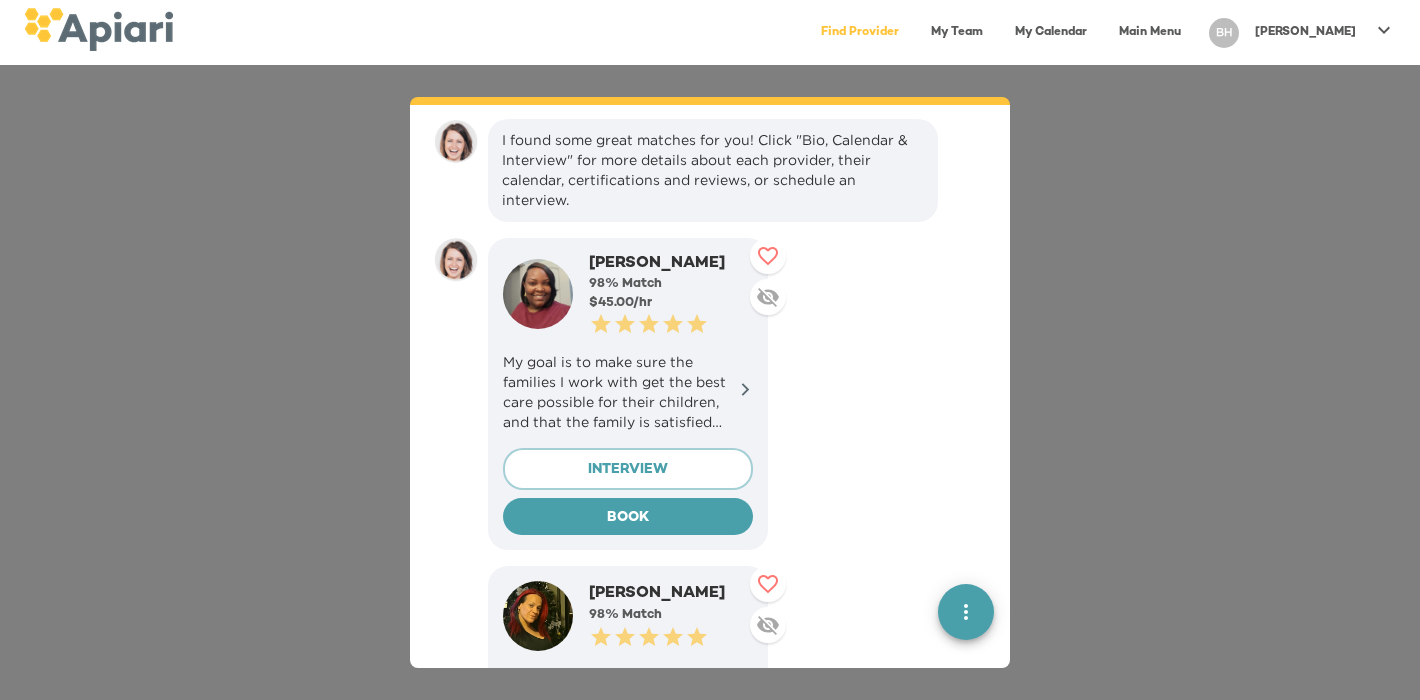 scroll, scrollTop: 786, scrollLeft: 0, axis: vertical 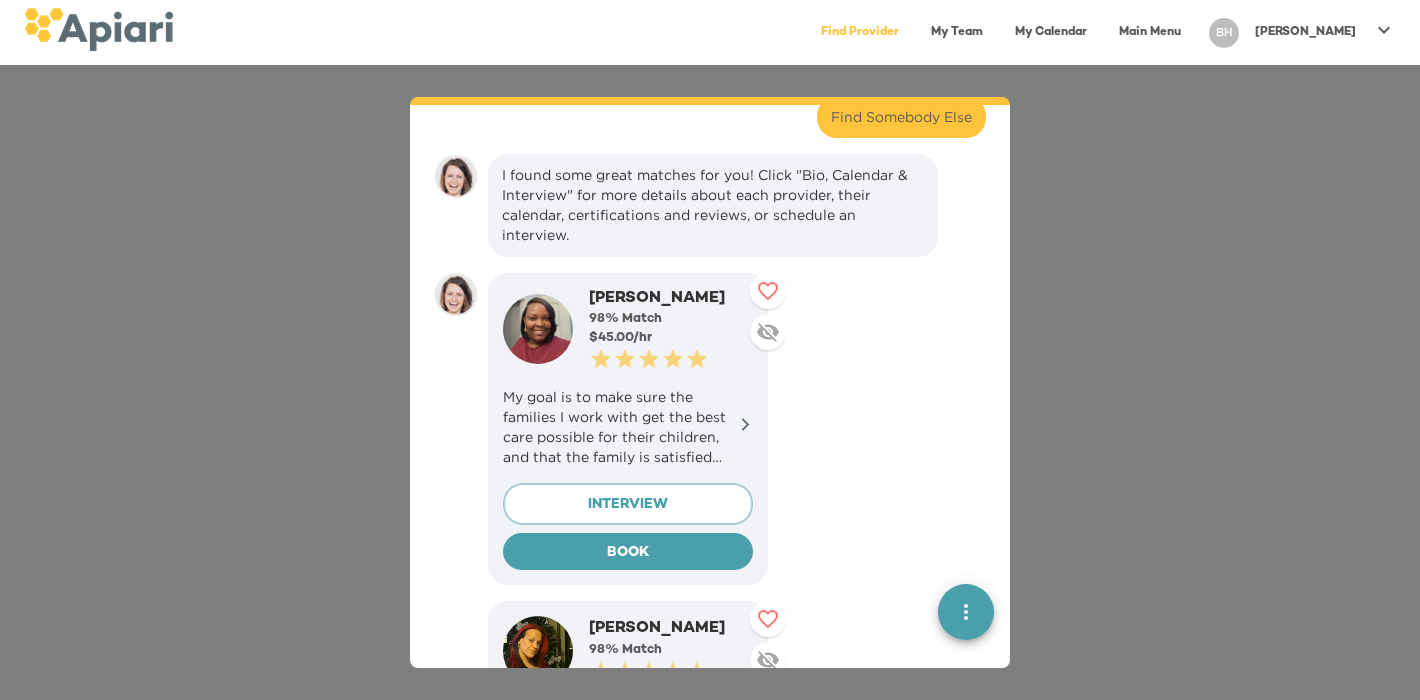 click on "My goal is to make sure the families I work with get the best care possible for their children, and that the family is satisfied and comfortable with me in their home." at bounding box center (628, 427) 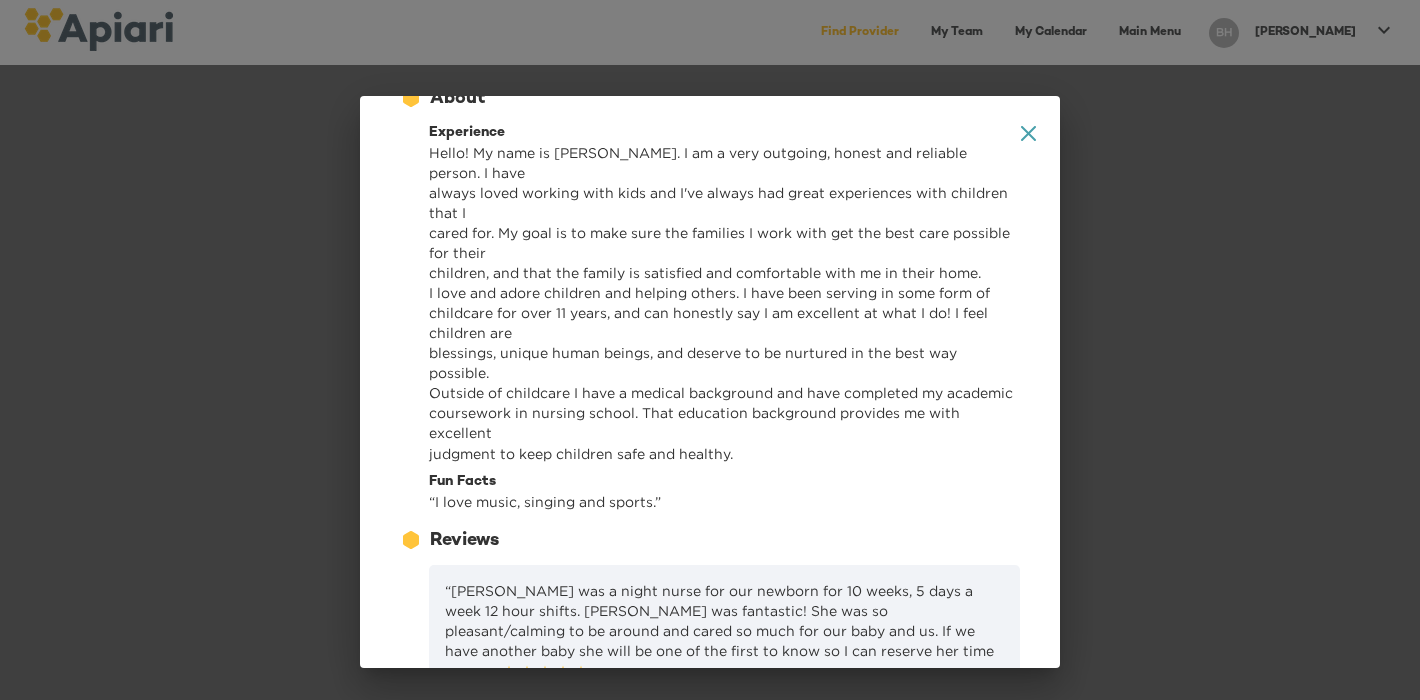 scroll, scrollTop: 275, scrollLeft: 0, axis: vertical 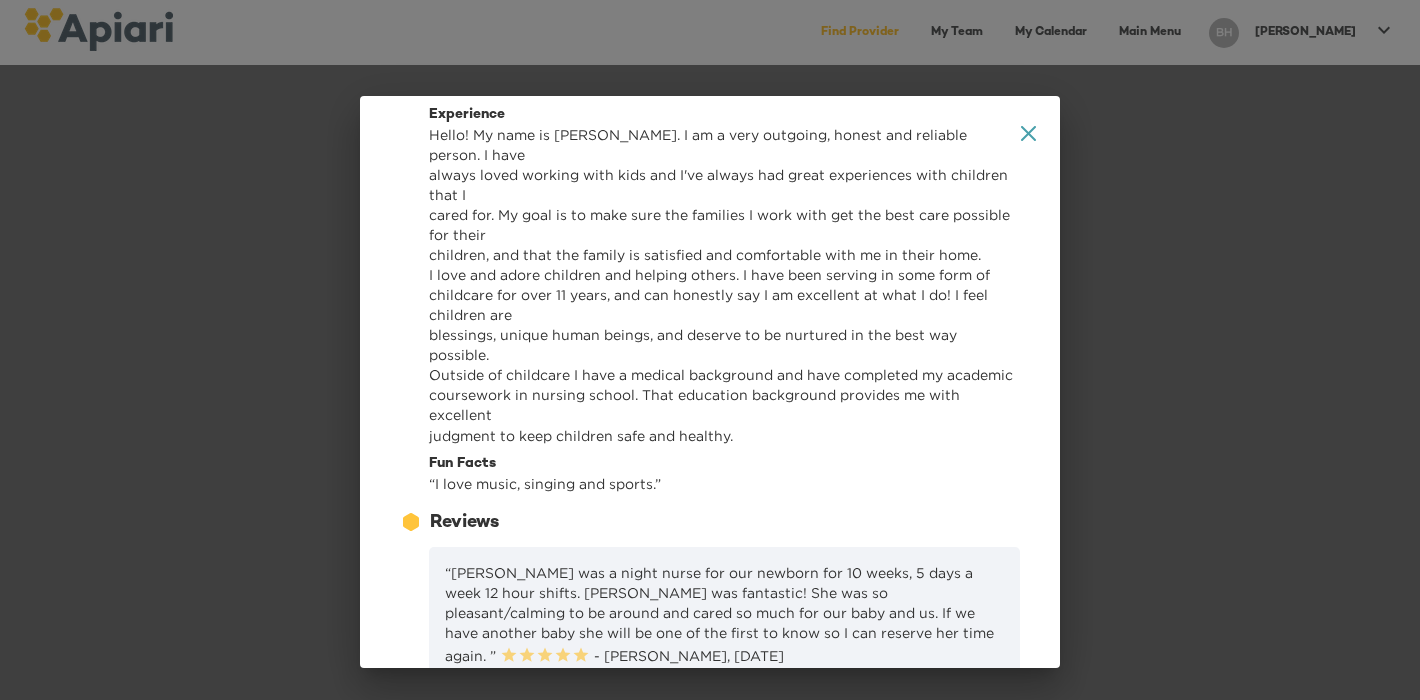 click on "A1D20667-DBDC-461F-895E-AC602C3246CF Created with sketchtool." 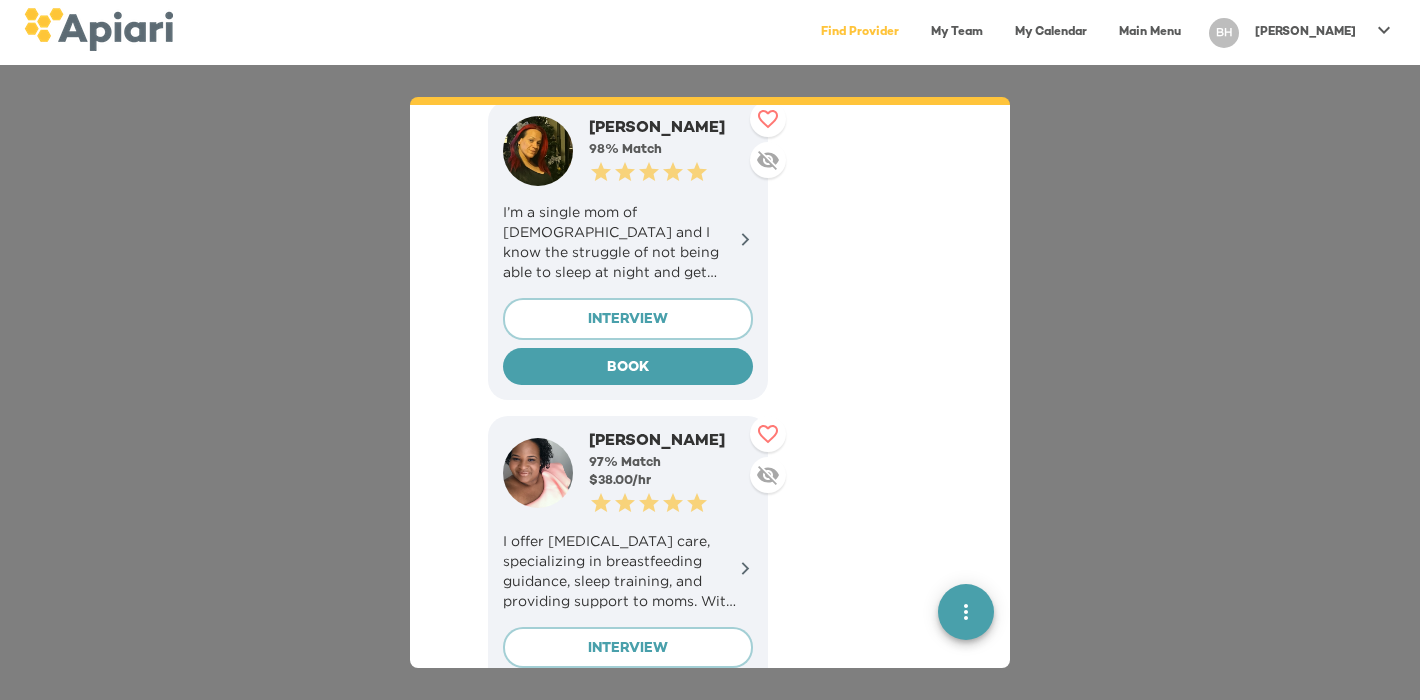 scroll, scrollTop: 1337, scrollLeft: 0, axis: vertical 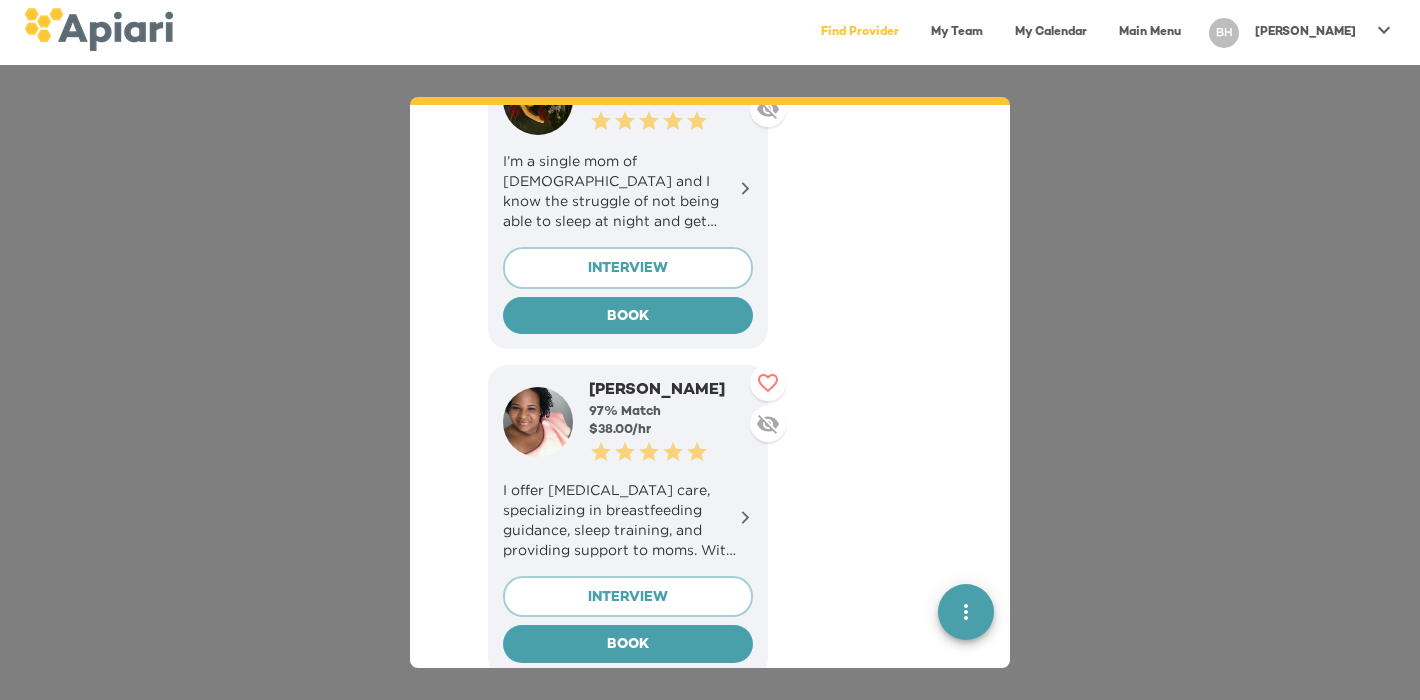 click on "I offer [MEDICAL_DATA] care, specializing in breastfeeding guidance, sleep training, and providing support to moms. With extensive experience, I'm dedicated to being a reliable and caring presence to your family" at bounding box center [628, 520] 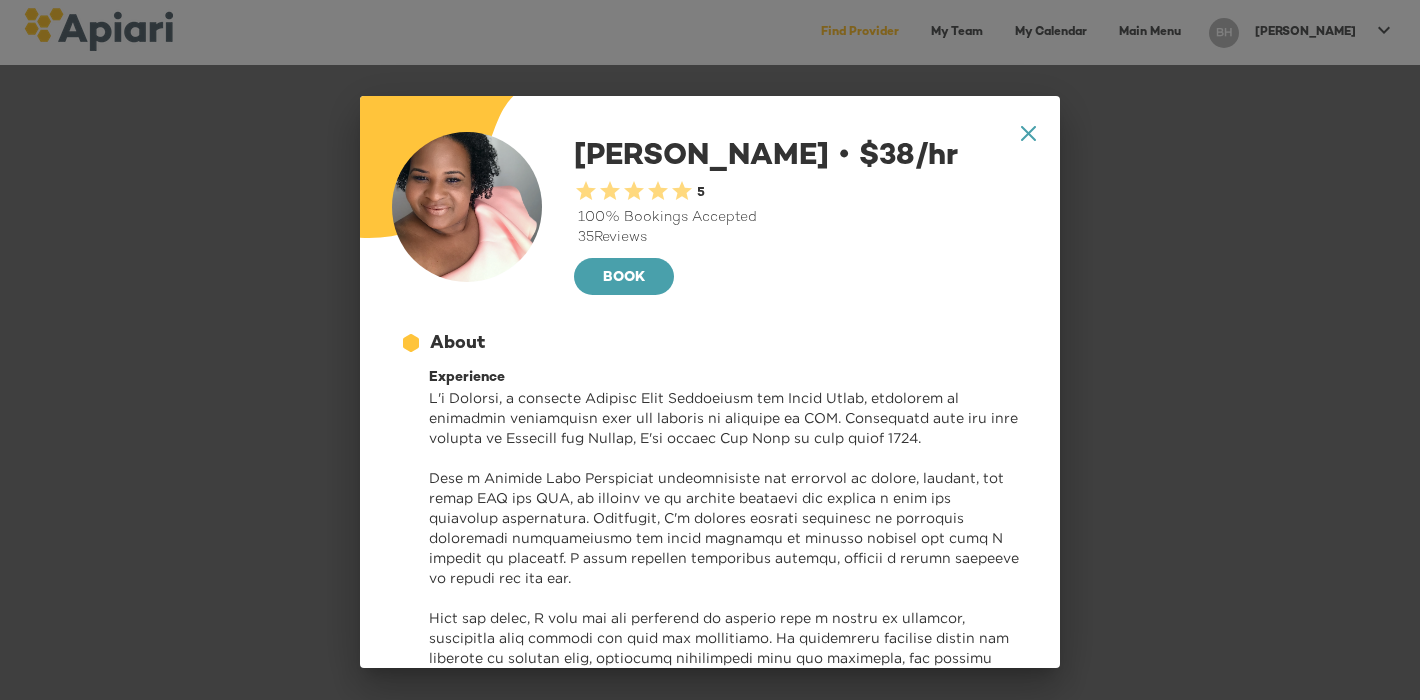 scroll, scrollTop: 0, scrollLeft: 0, axis: both 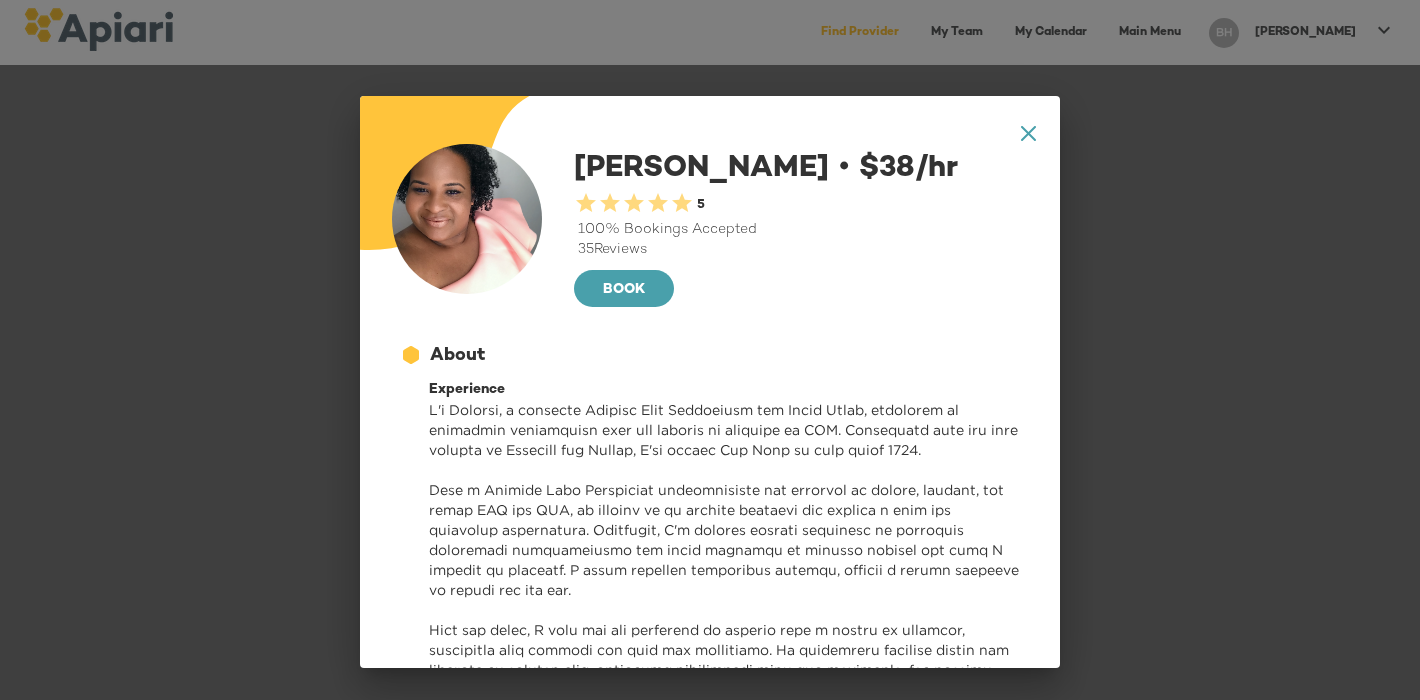 click on "ADD TO MY  TEAM" at bounding box center (524, 3620) 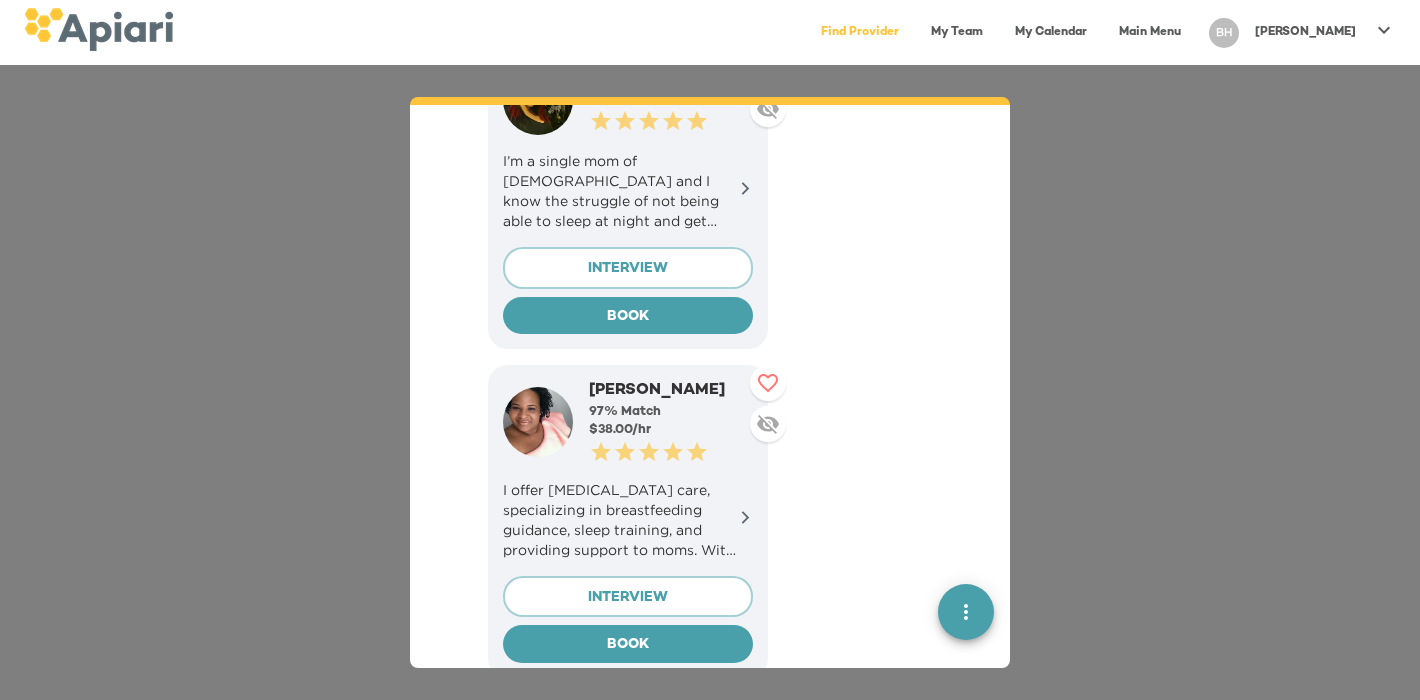 click on "My Team" at bounding box center [957, 32] 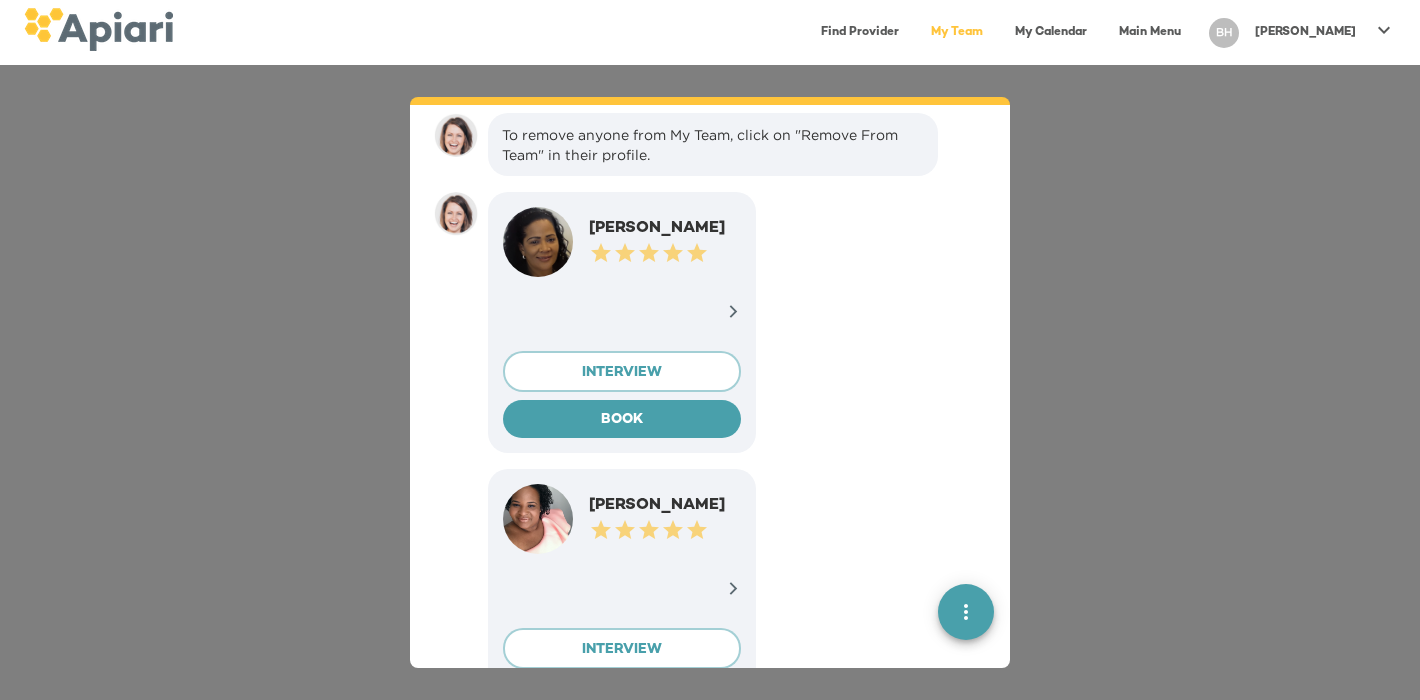scroll, scrollTop: 131, scrollLeft: 0, axis: vertical 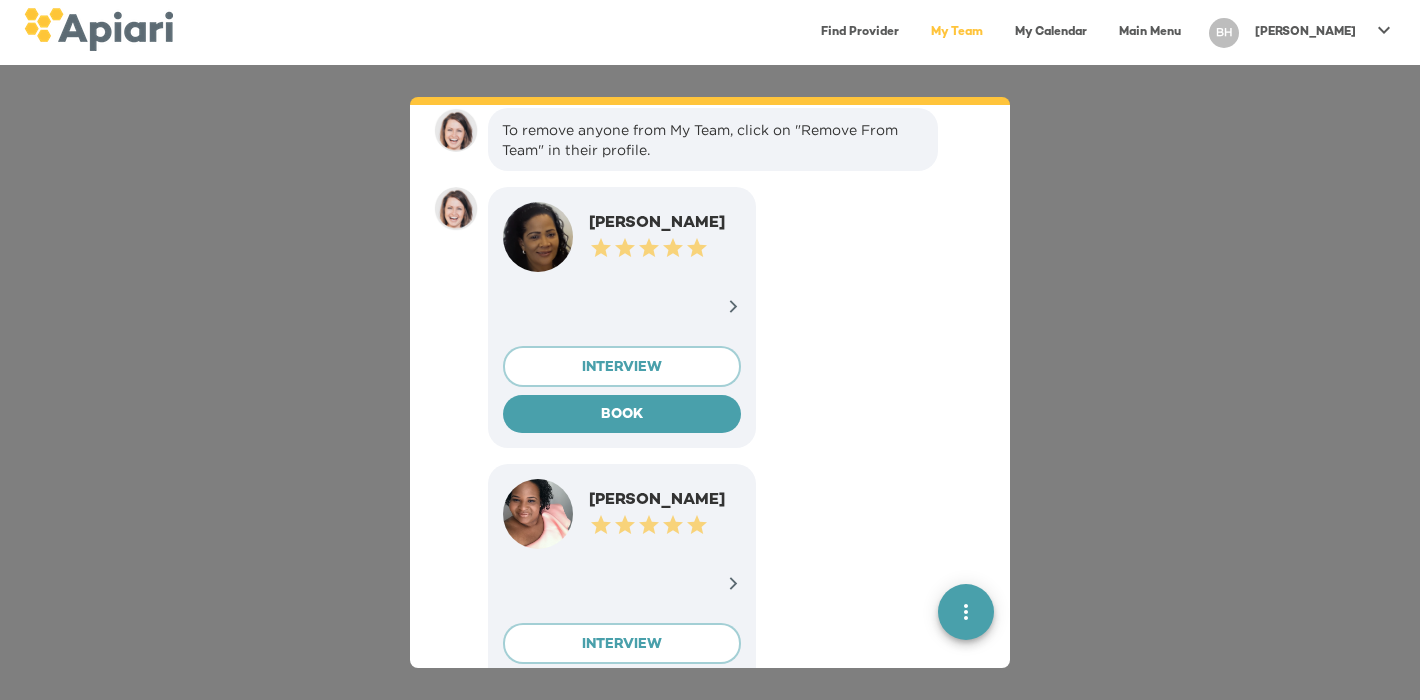 click 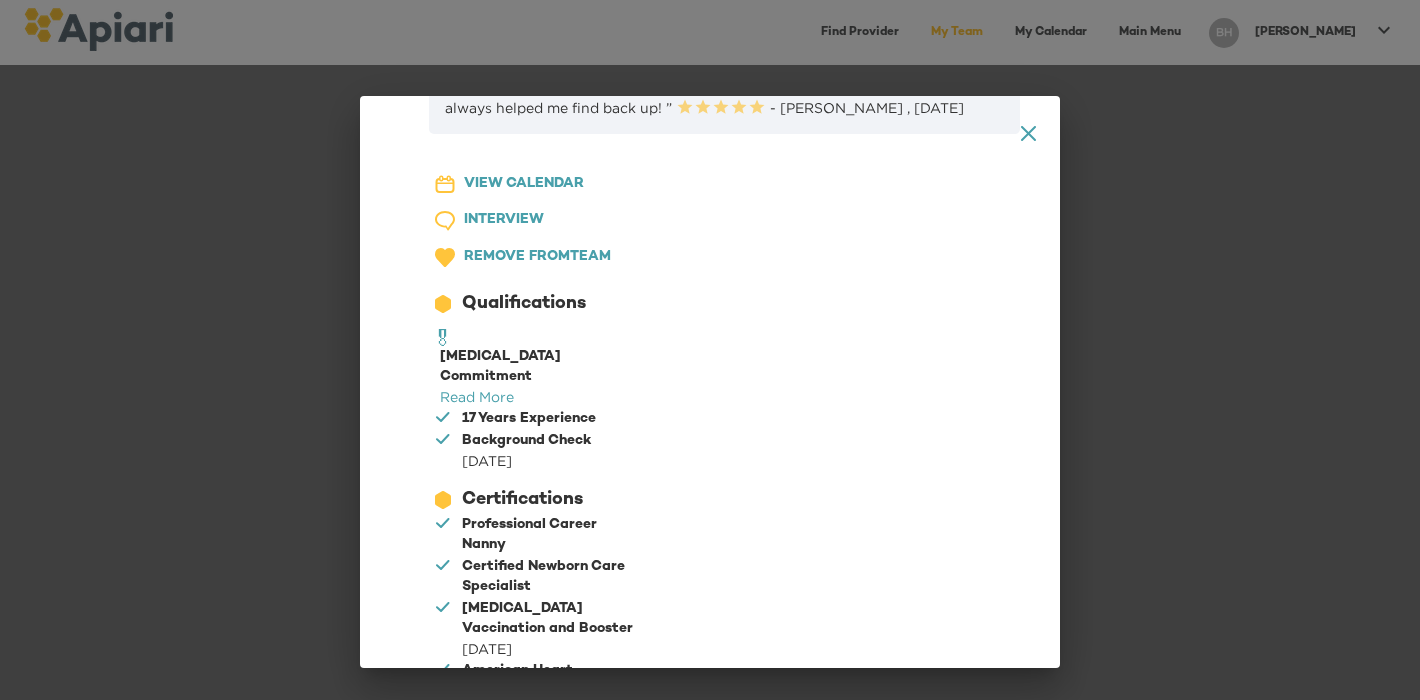 scroll, scrollTop: 1532, scrollLeft: 0, axis: vertical 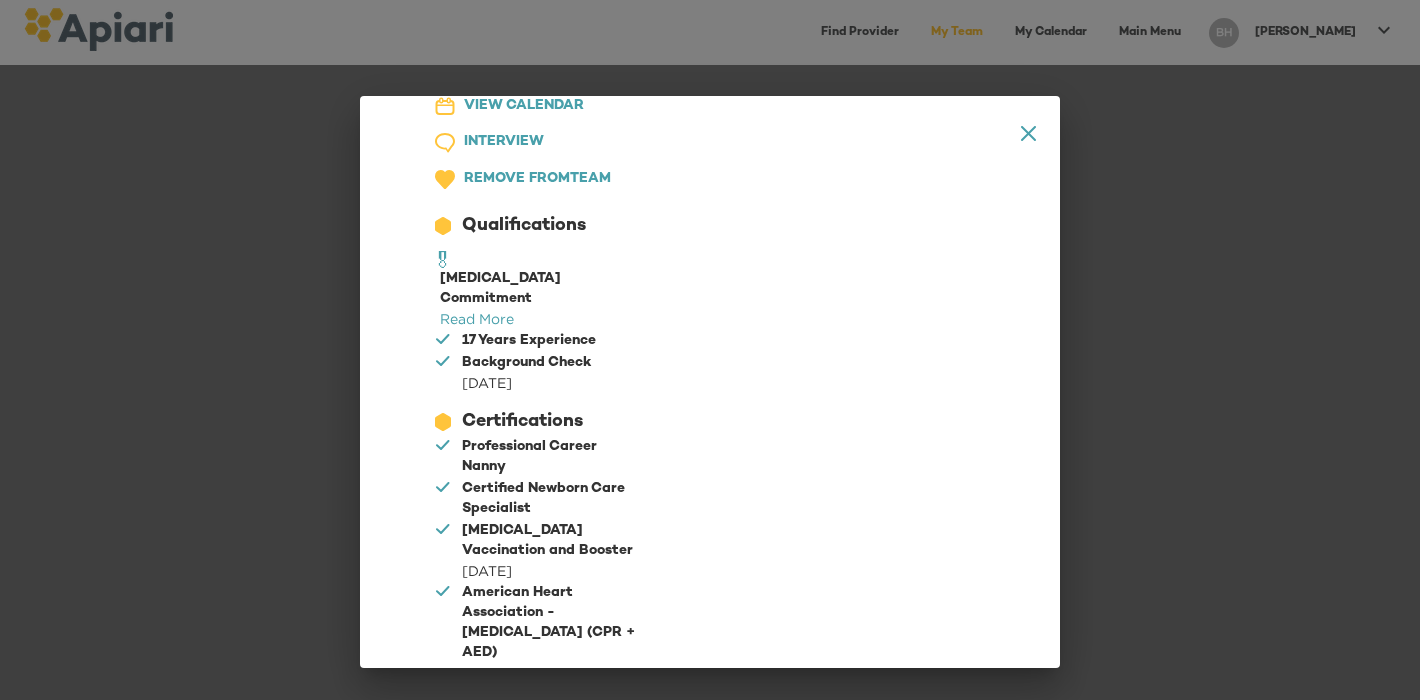 click on "A1D20667-DBDC-461F-895E-AC602C3246CF Created with sketchtool." 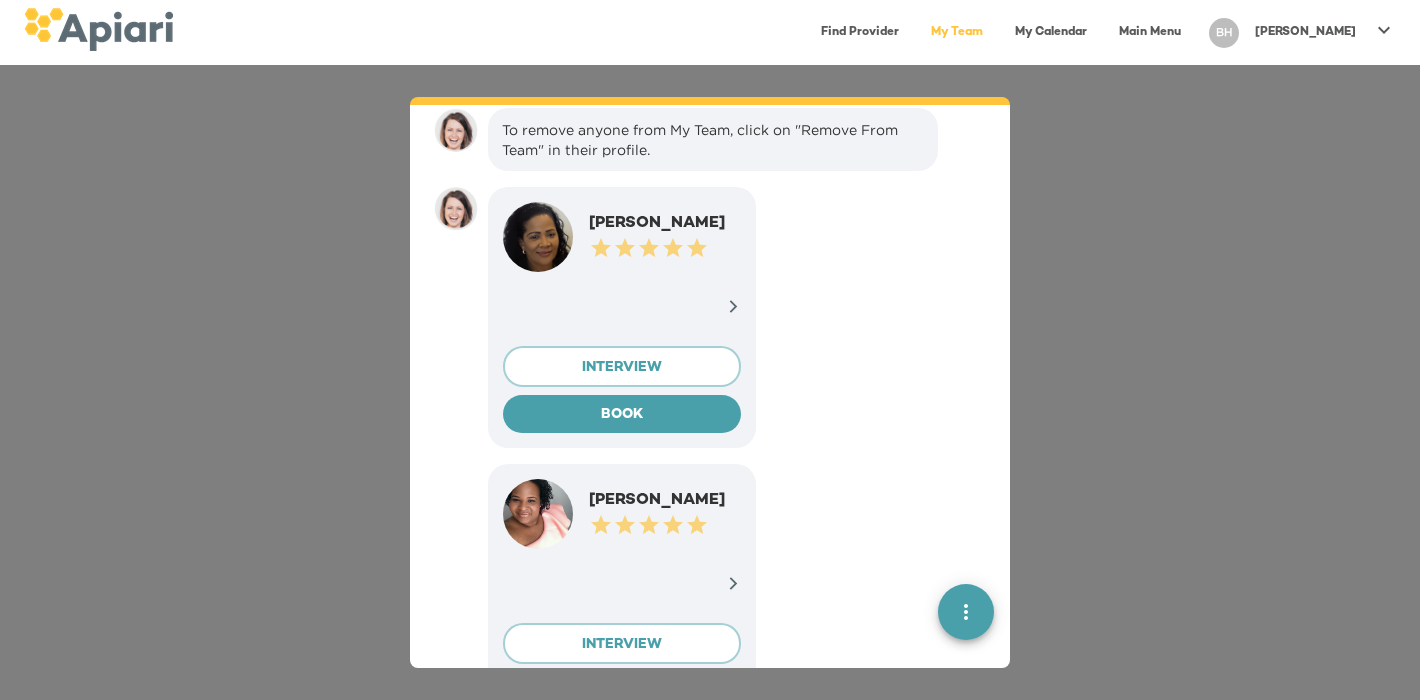 click on "0.5 Stars 1 Star 1.5 Stars 2 Stars 2.5 Stars 3 Stars 3.5 Stars 4 Stars 4.5 Stars 5 Stars" at bounding box center (665, 525) 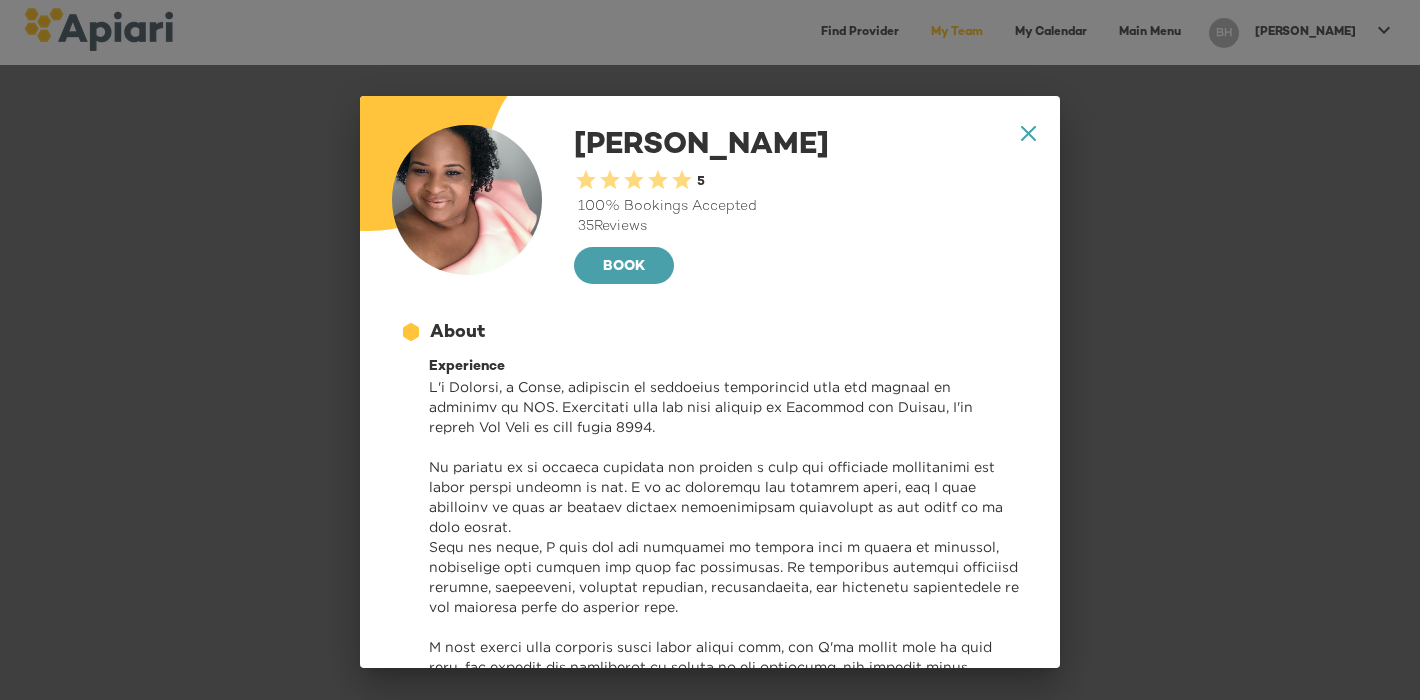 scroll, scrollTop: 24, scrollLeft: 0, axis: vertical 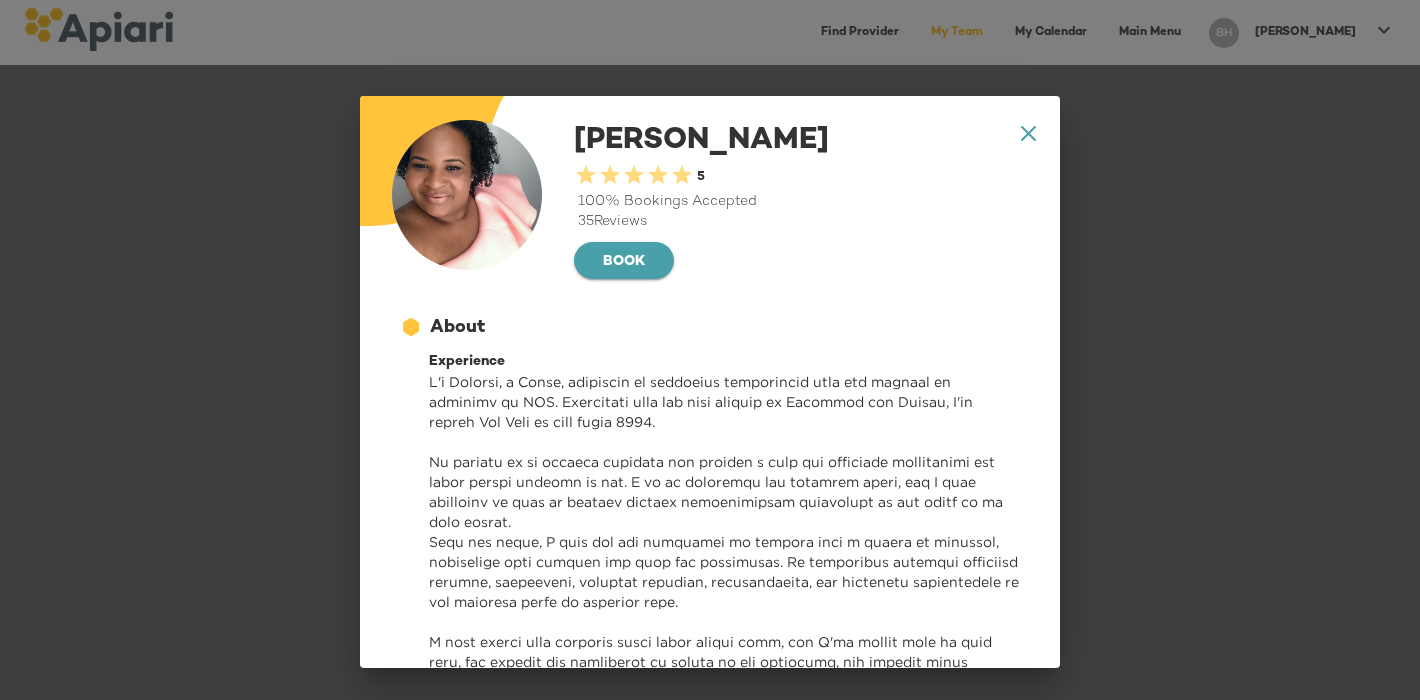 click on "BOOK" at bounding box center (624, 262) 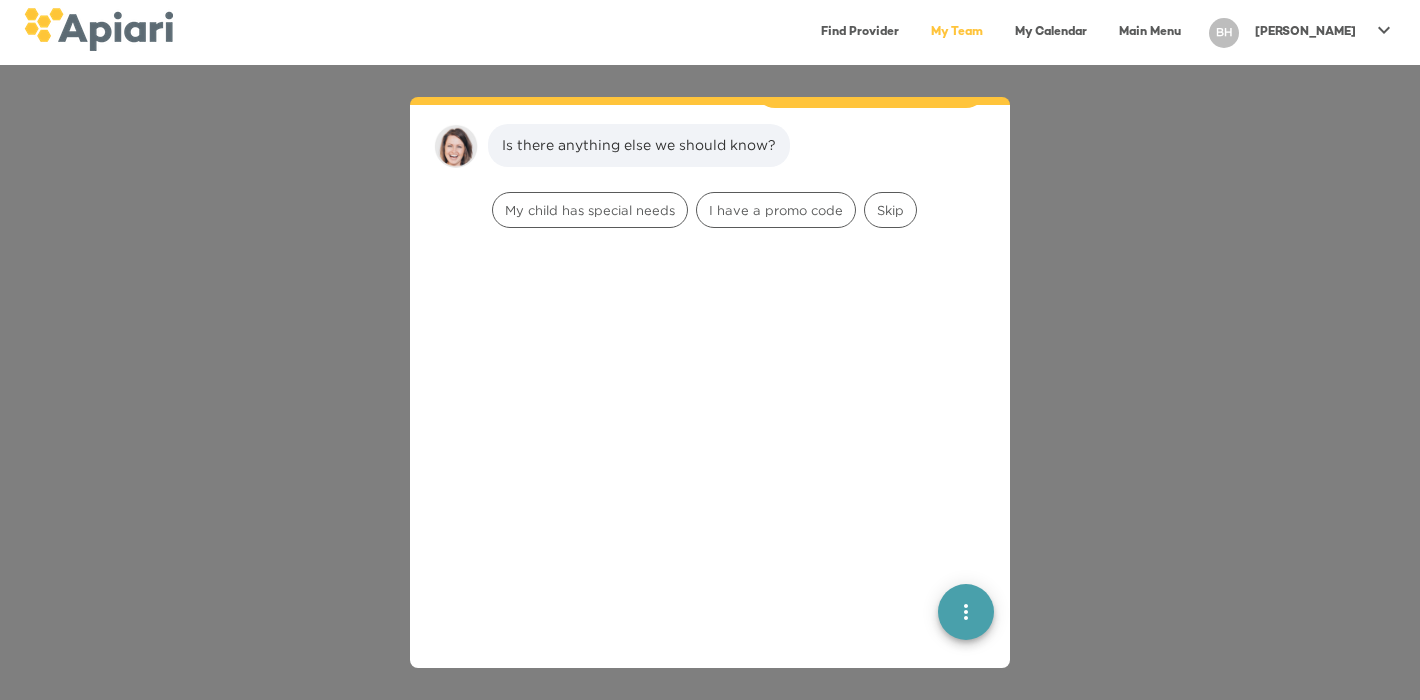 scroll, scrollTop: 829, scrollLeft: 0, axis: vertical 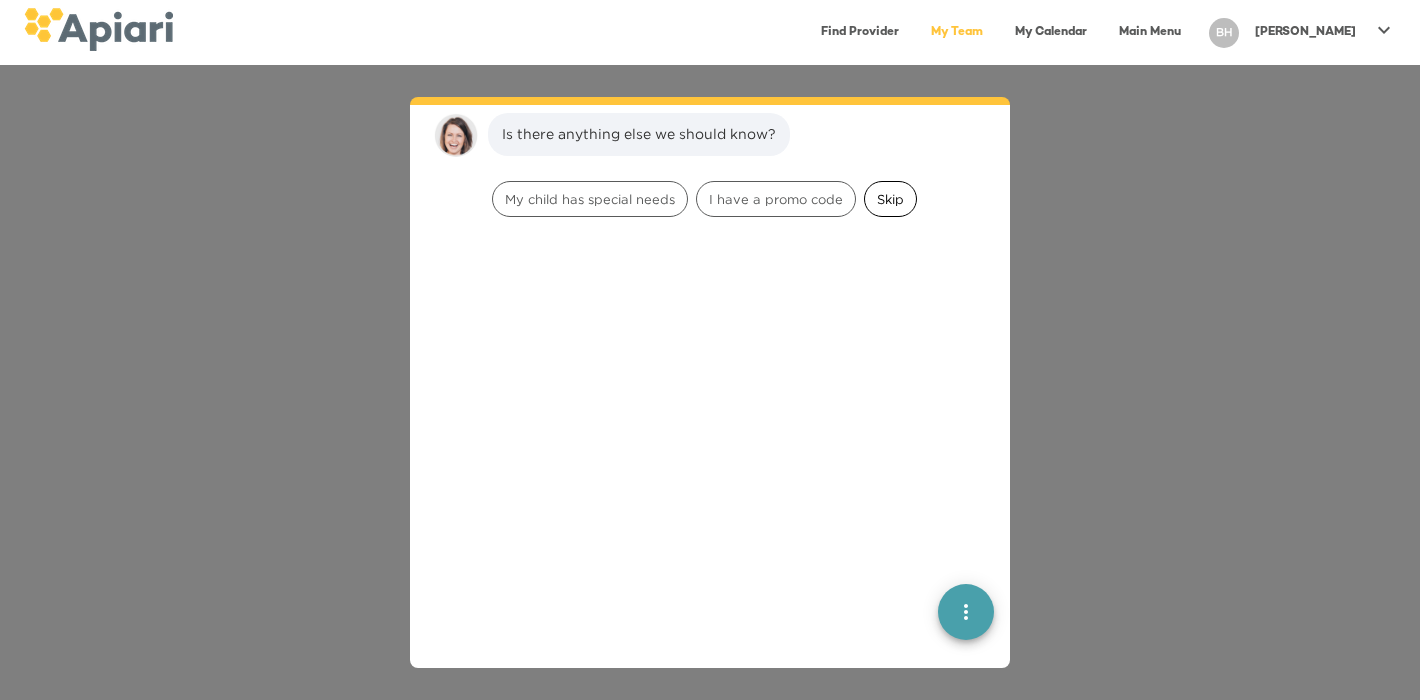 click on "Skip" at bounding box center (890, 199) 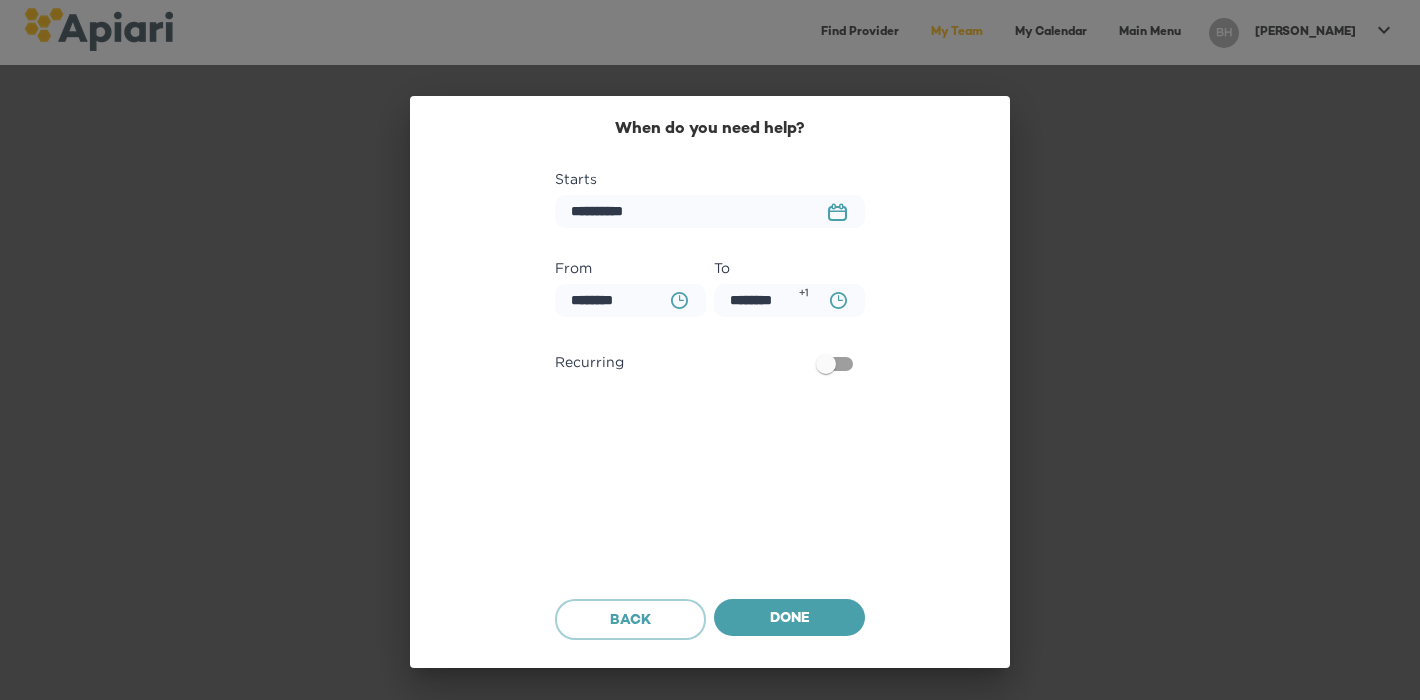 scroll, scrollTop: 955, scrollLeft: 0, axis: vertical 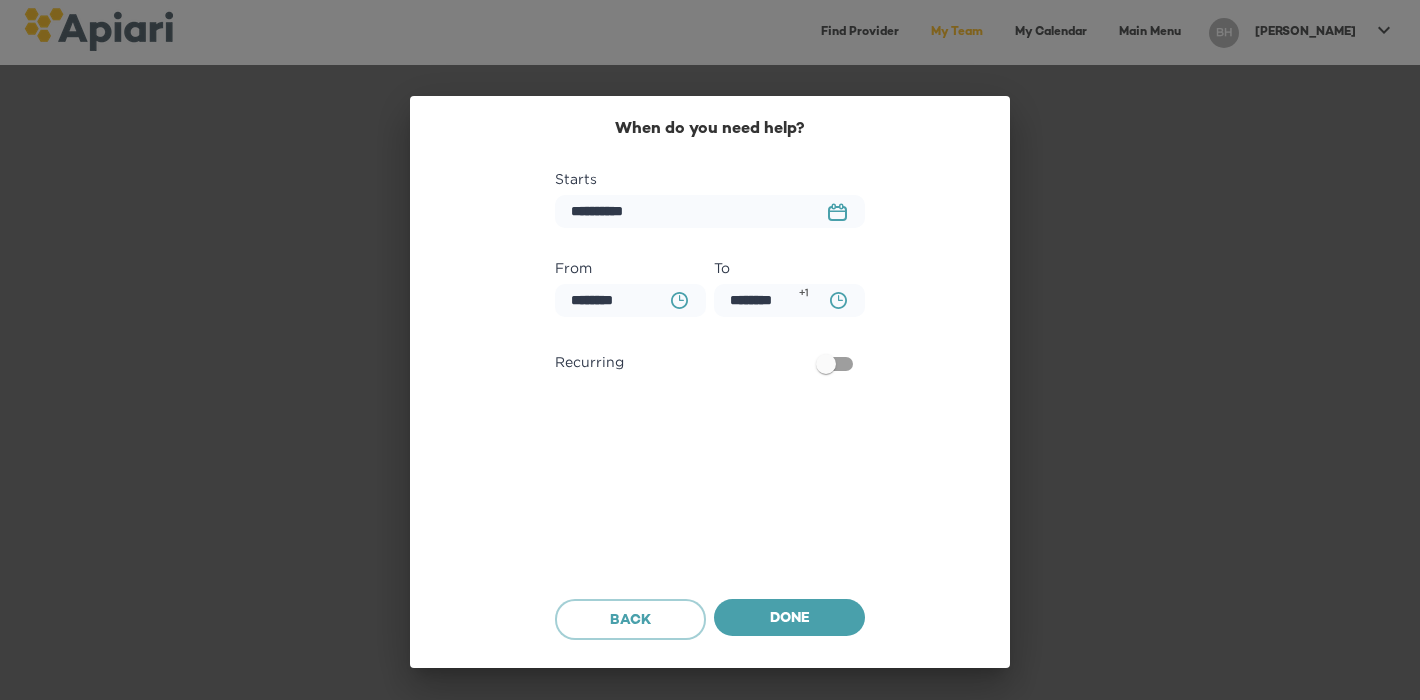 click on "23979DC4-A7E4-489C-88E7-37869341D308 Created with sketchtool." 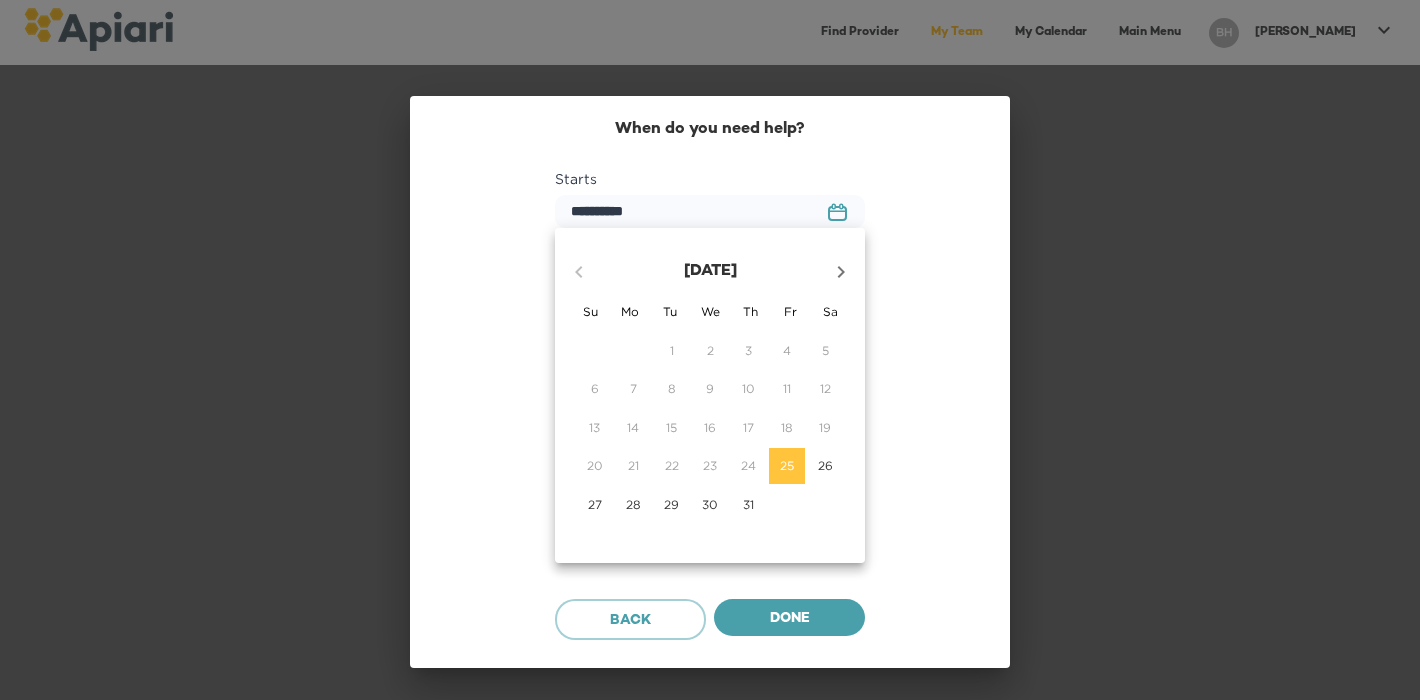 click 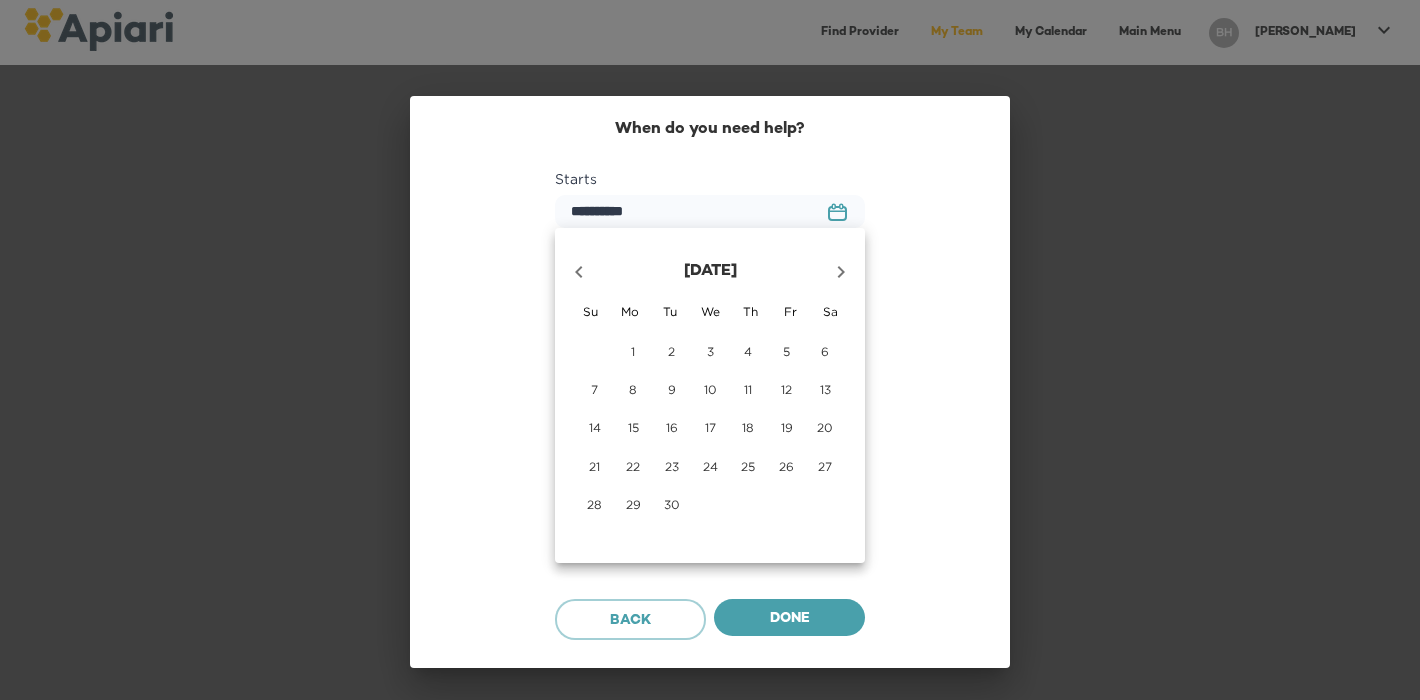 click 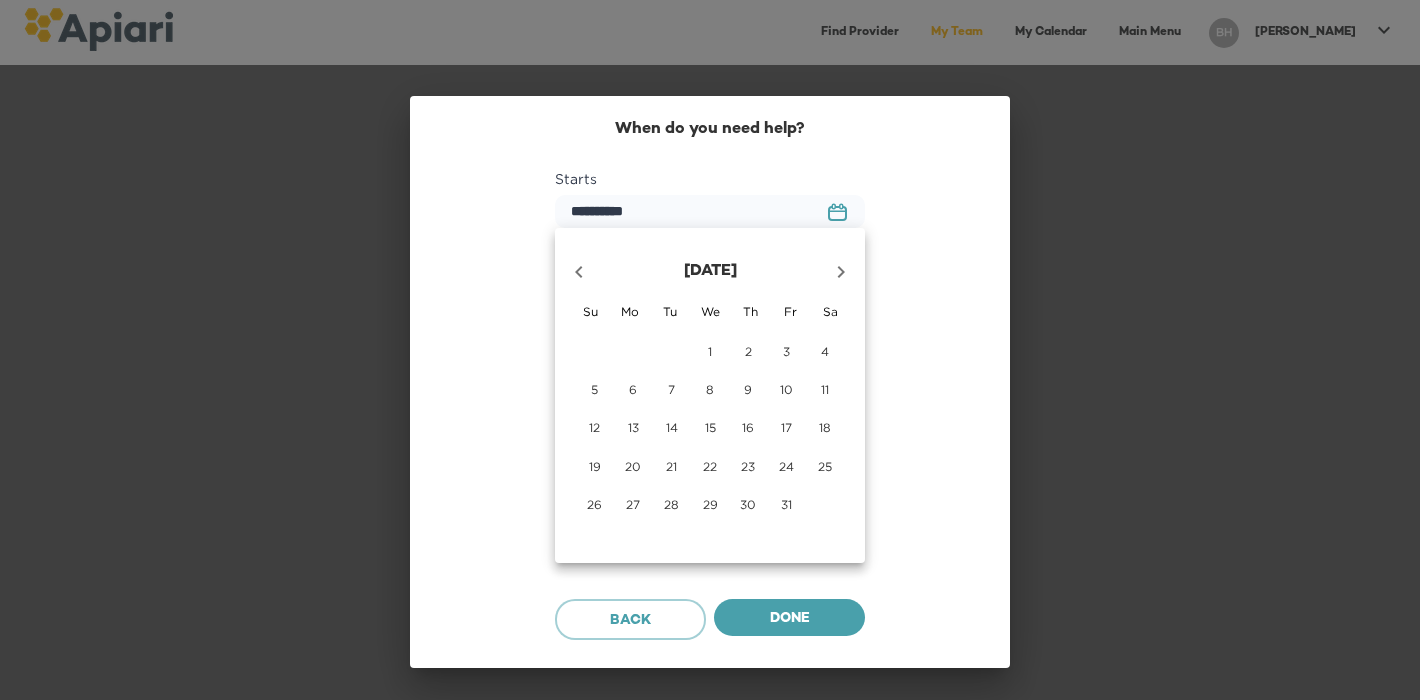 click 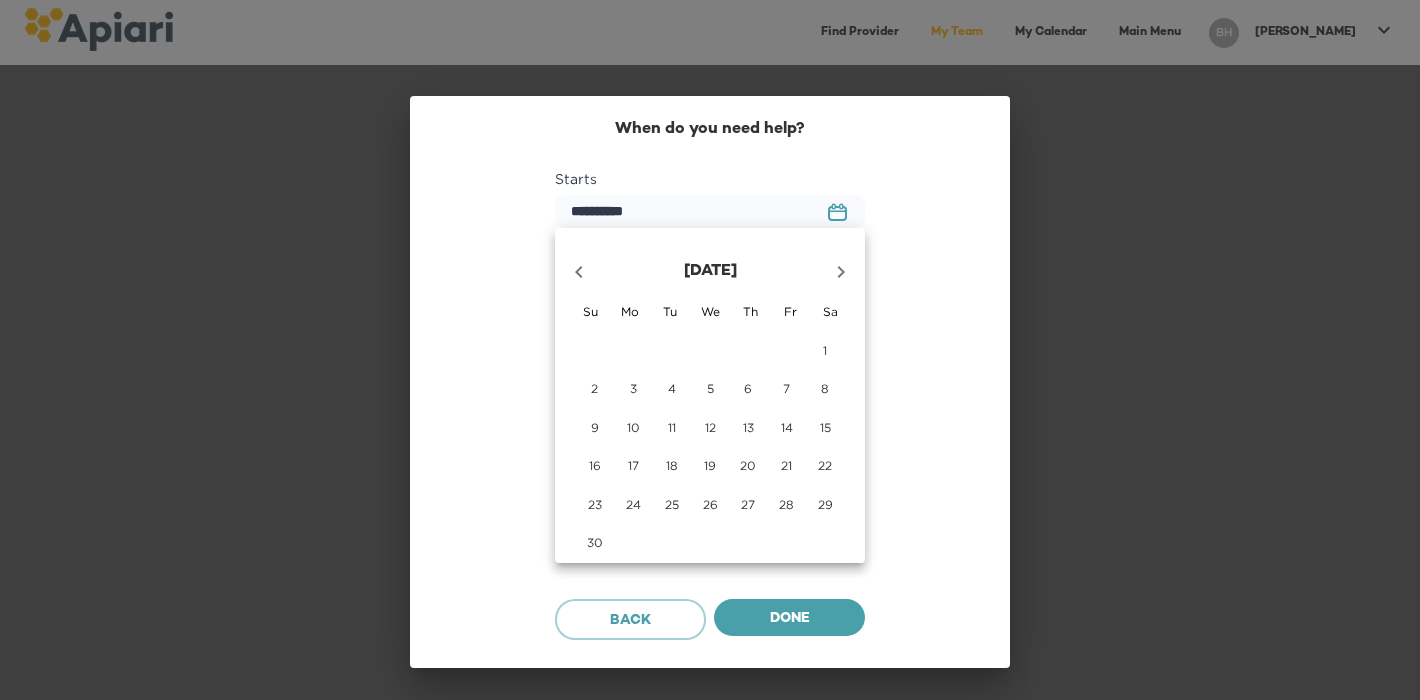 click 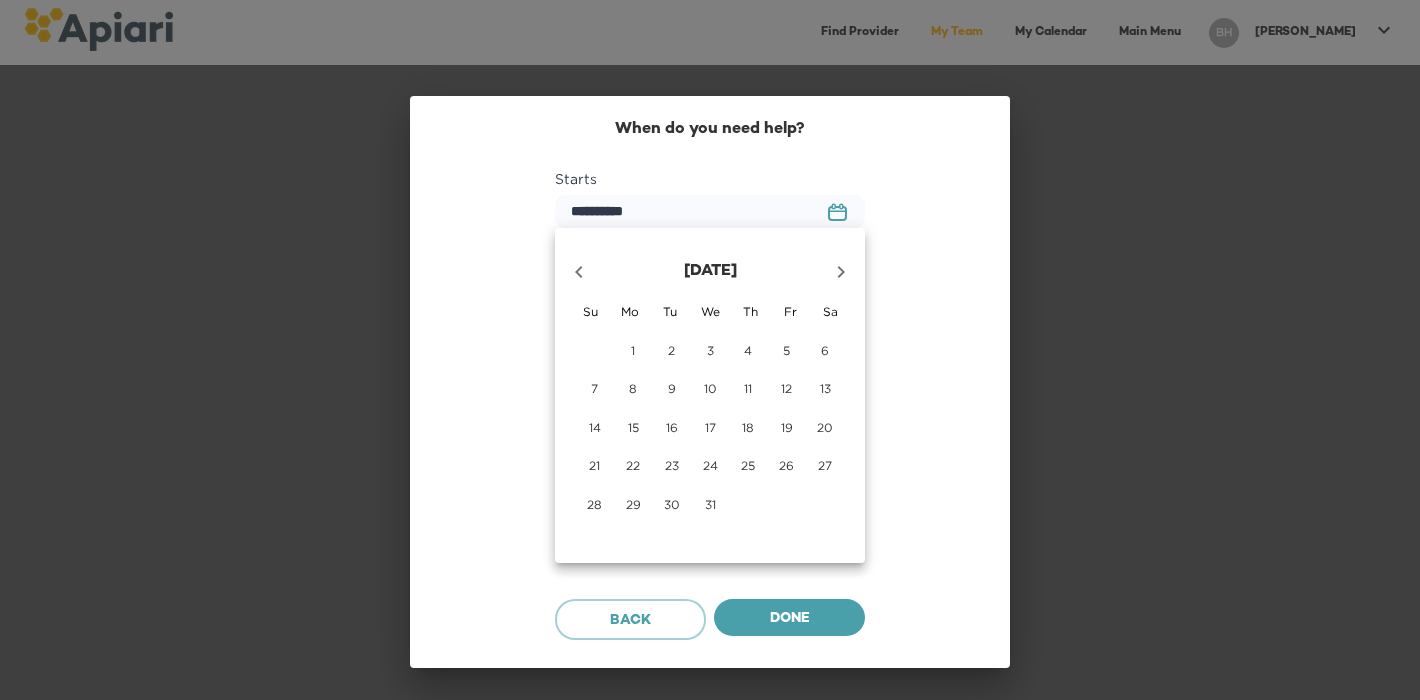 click 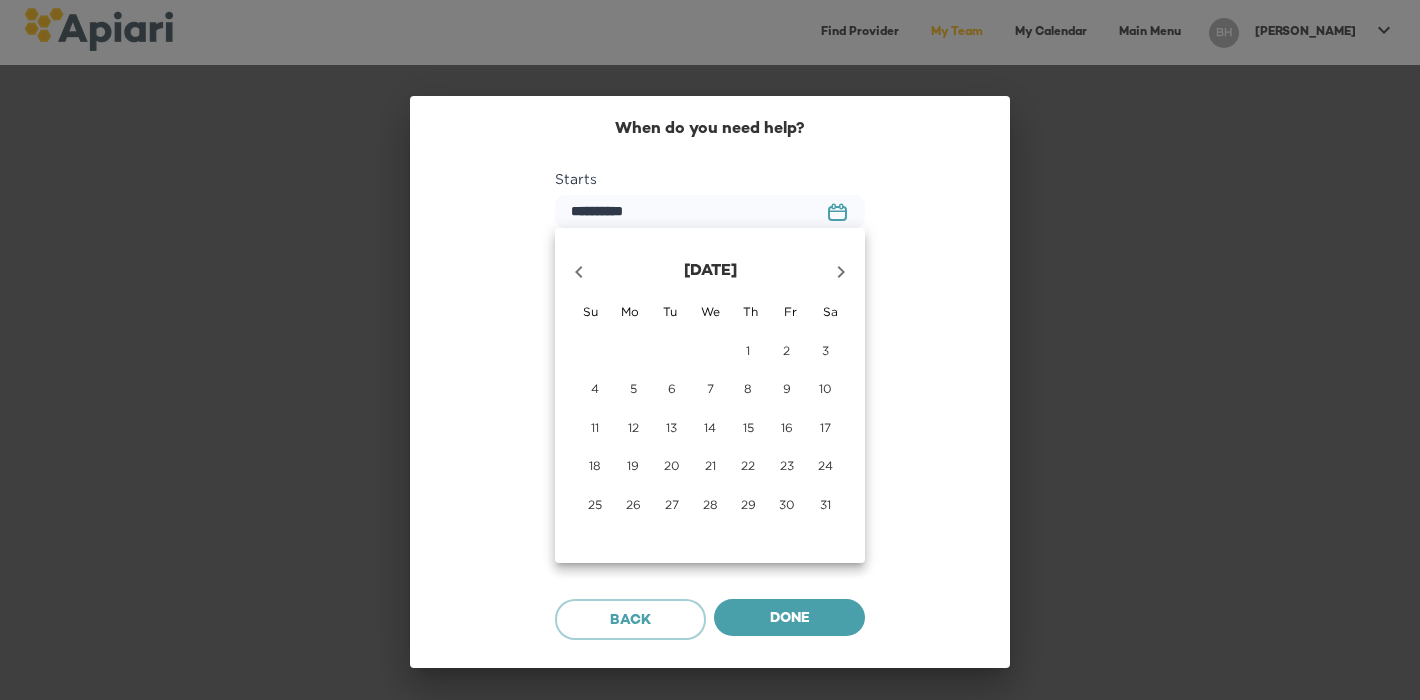 click 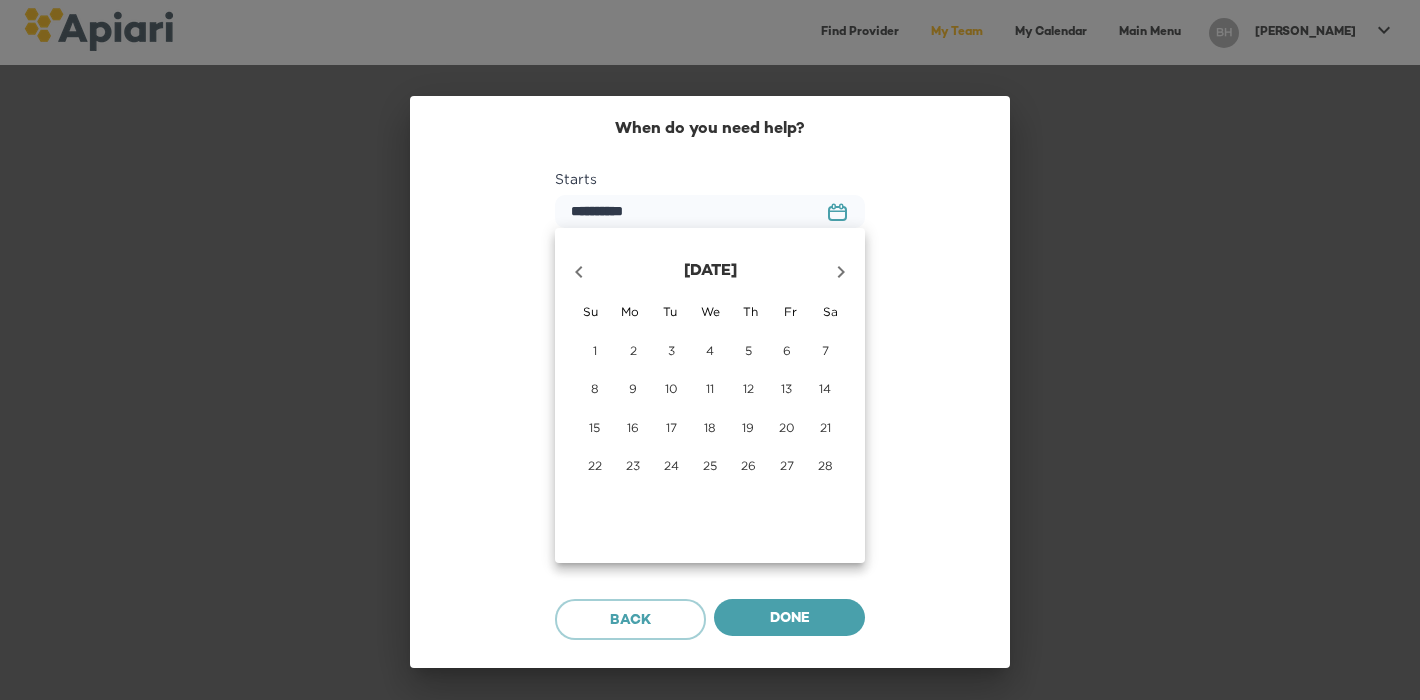 click on "5" at bounding box center (748, 350) 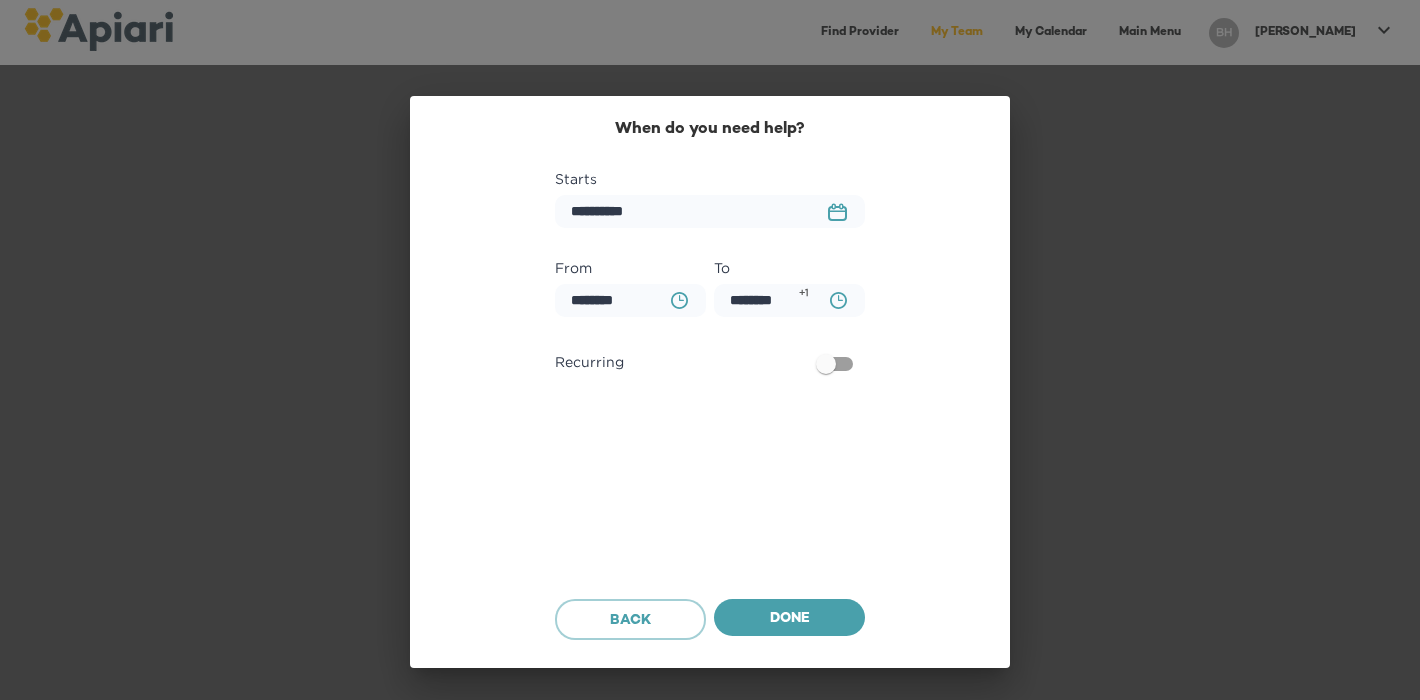 click on "BA0D2328-0349-4FFE-B945-982DA367CA30 Created with sketchtool." 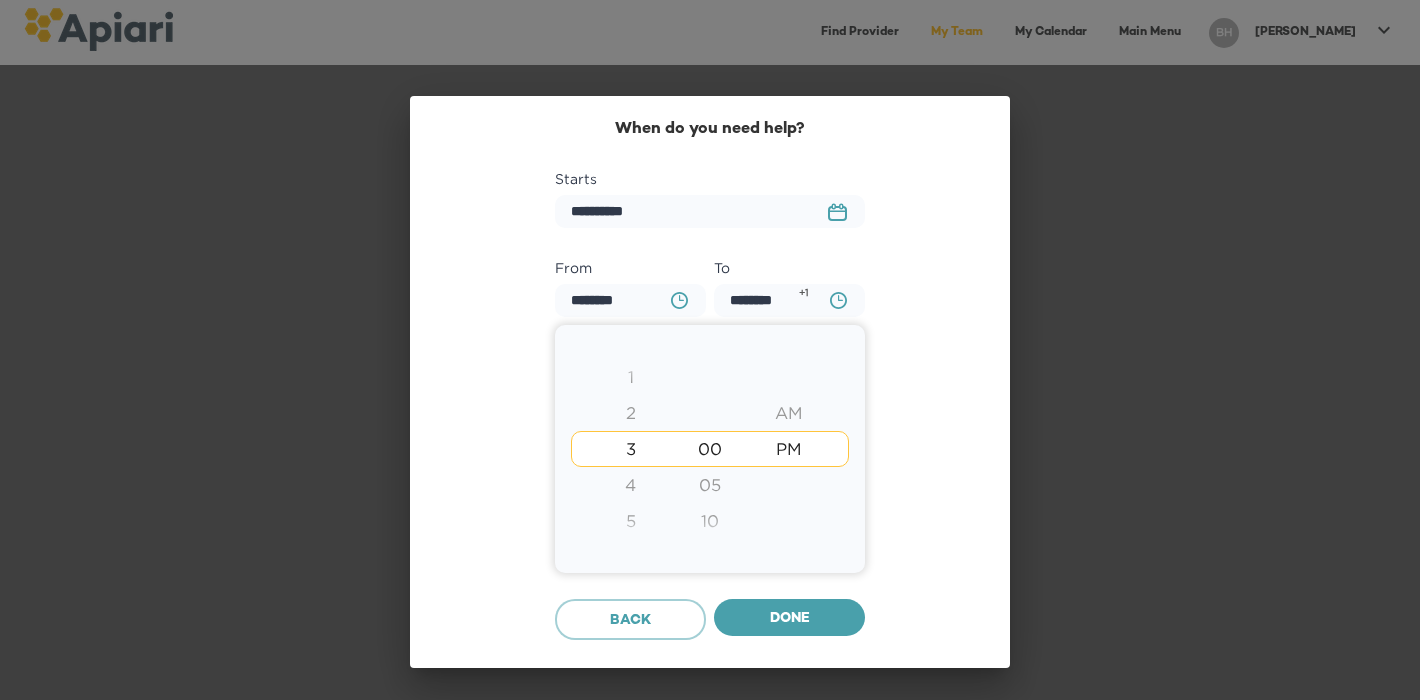 type on "********" 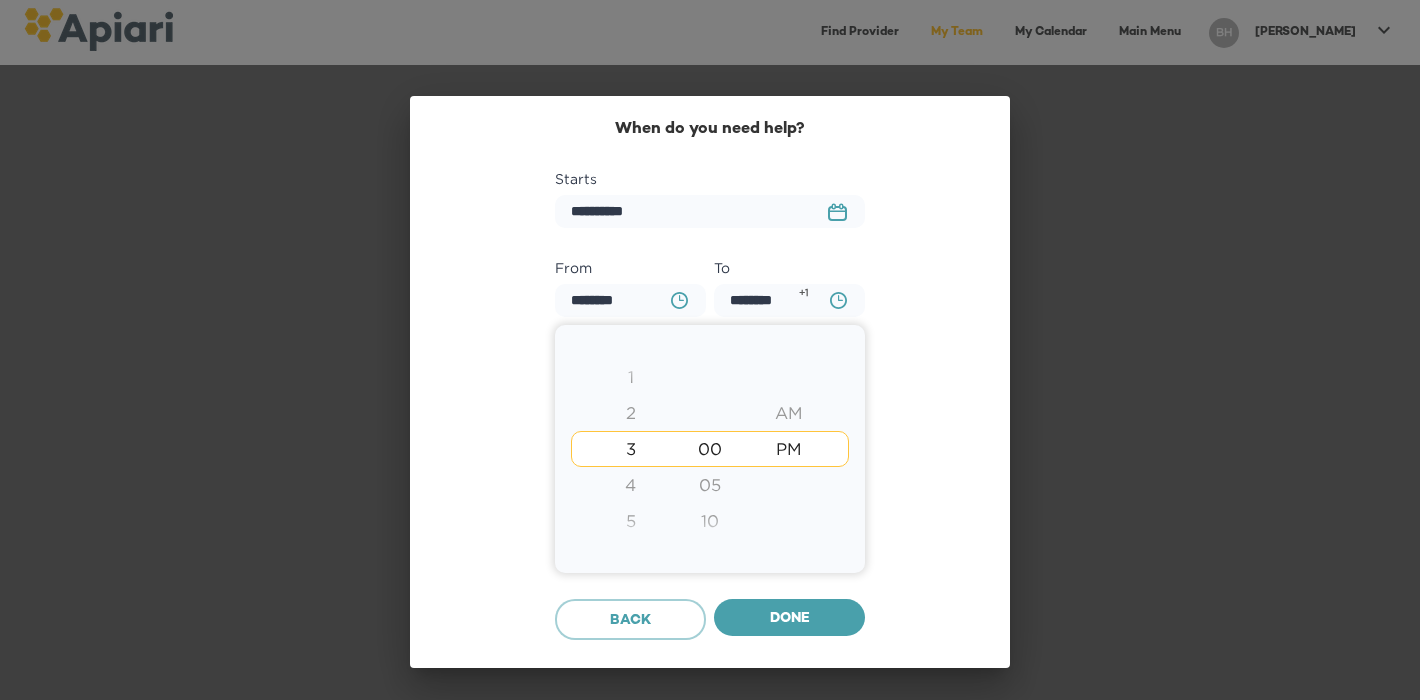 type on "********" 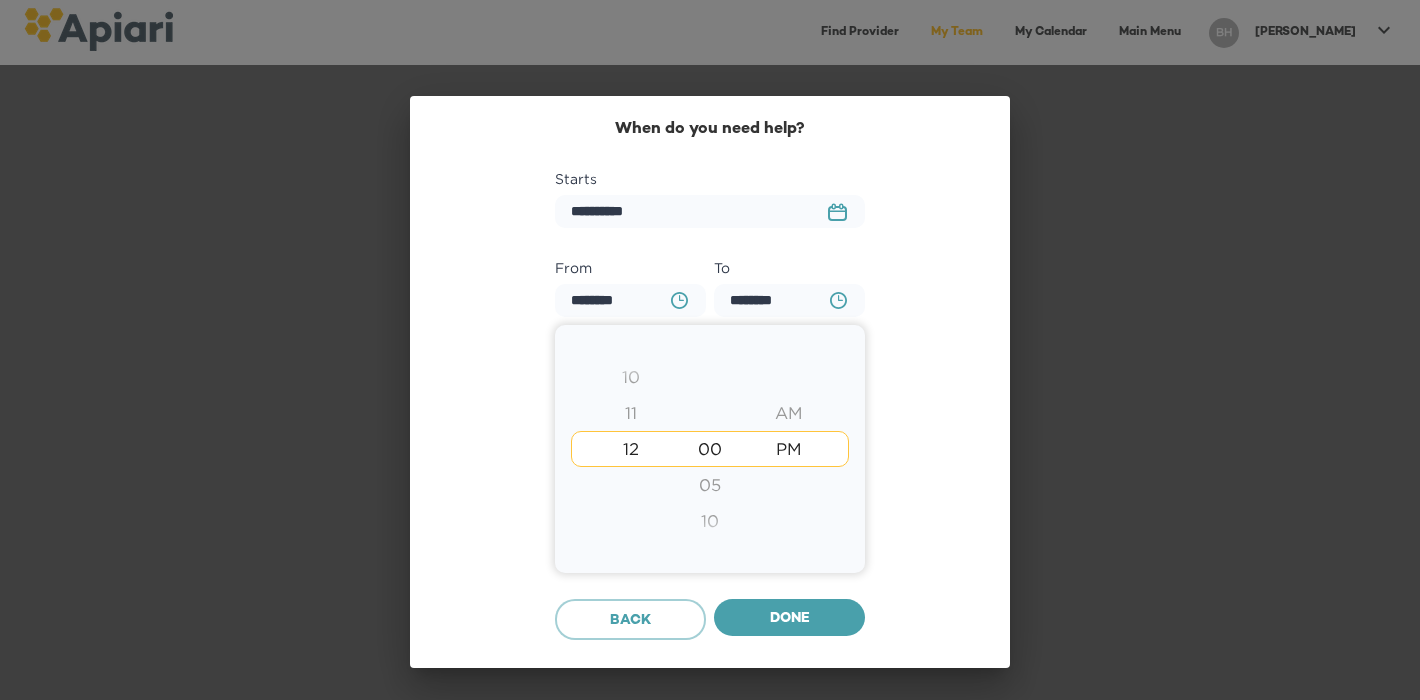 click on "10" at bounding box center [630, 377] 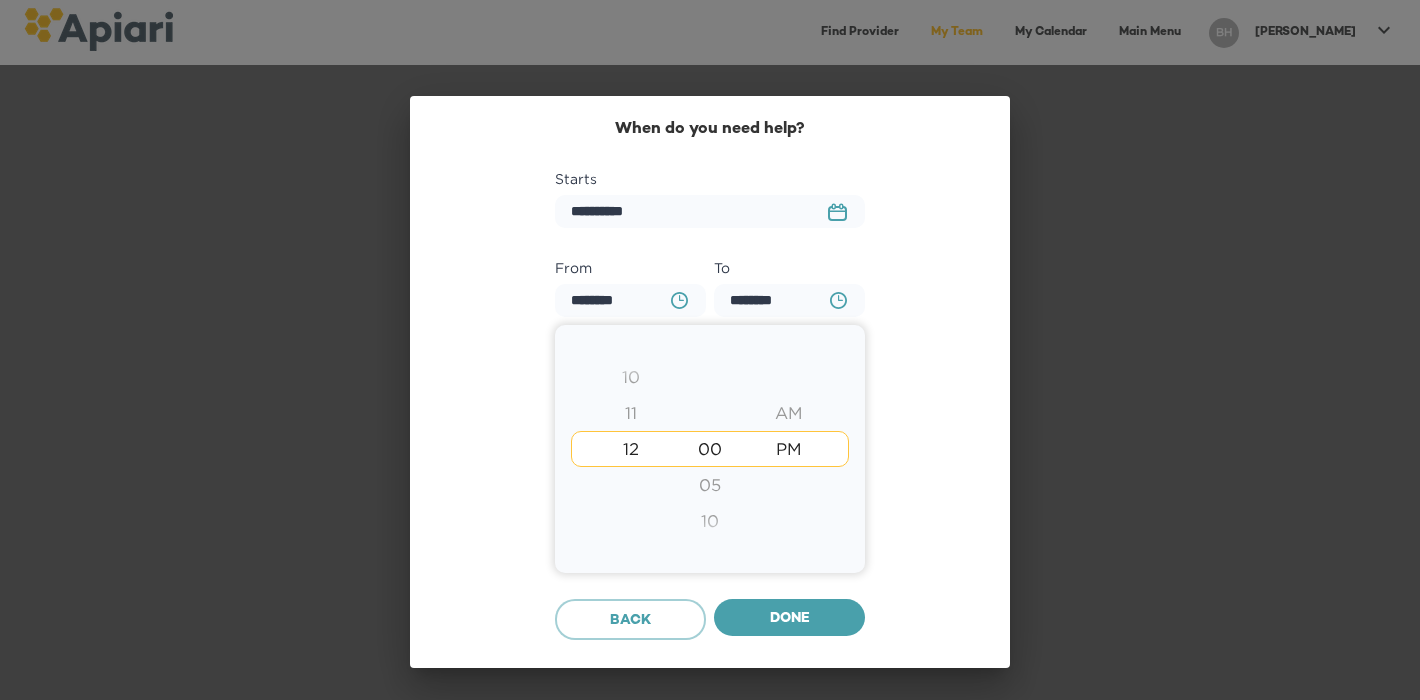 type on "********" 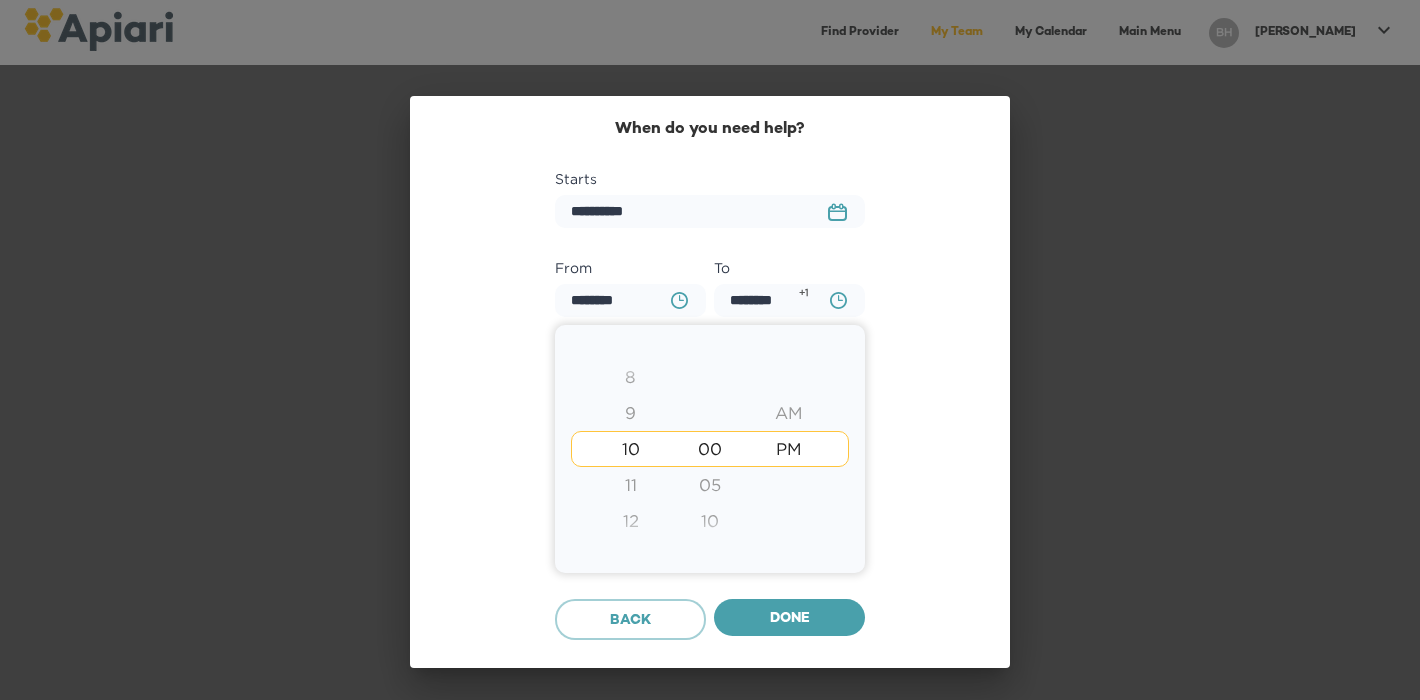click at bounding box center (710, 350) 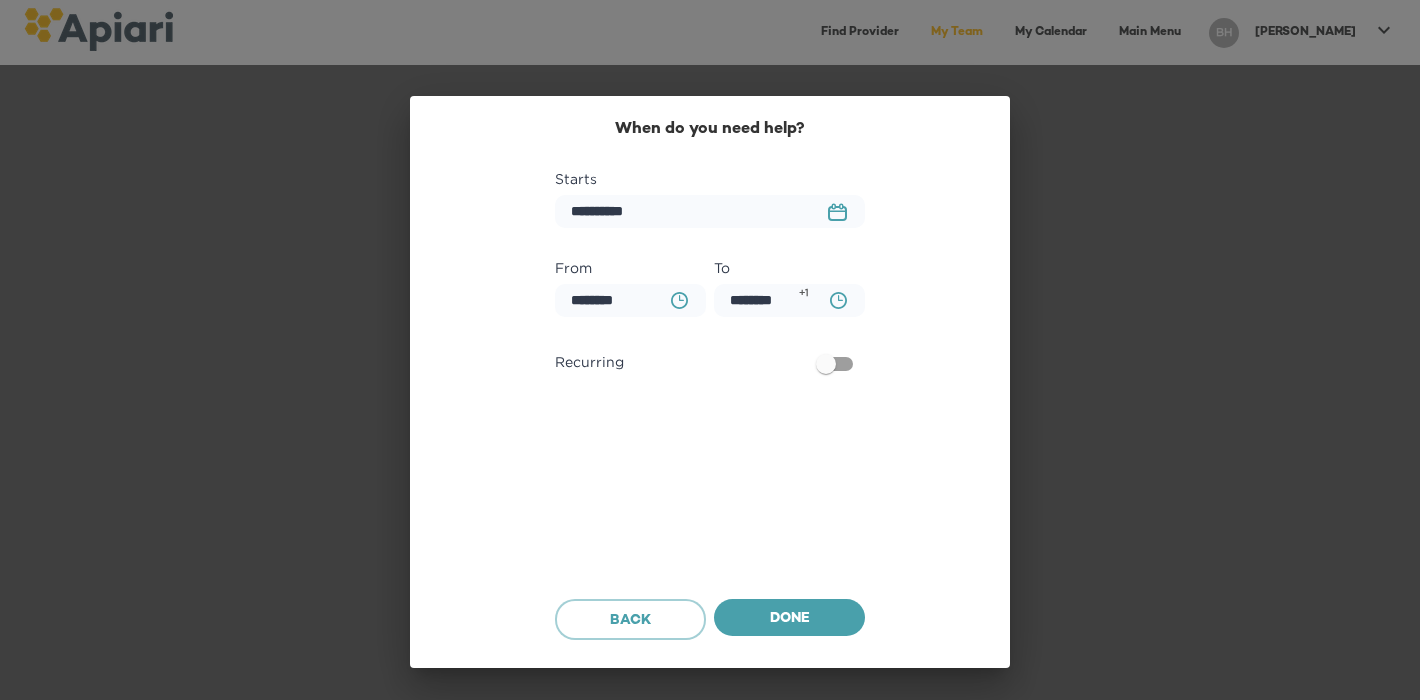 click on "BA0D2328-0349-4FFE-B945-982DA367CA30 Created with sketchtool." 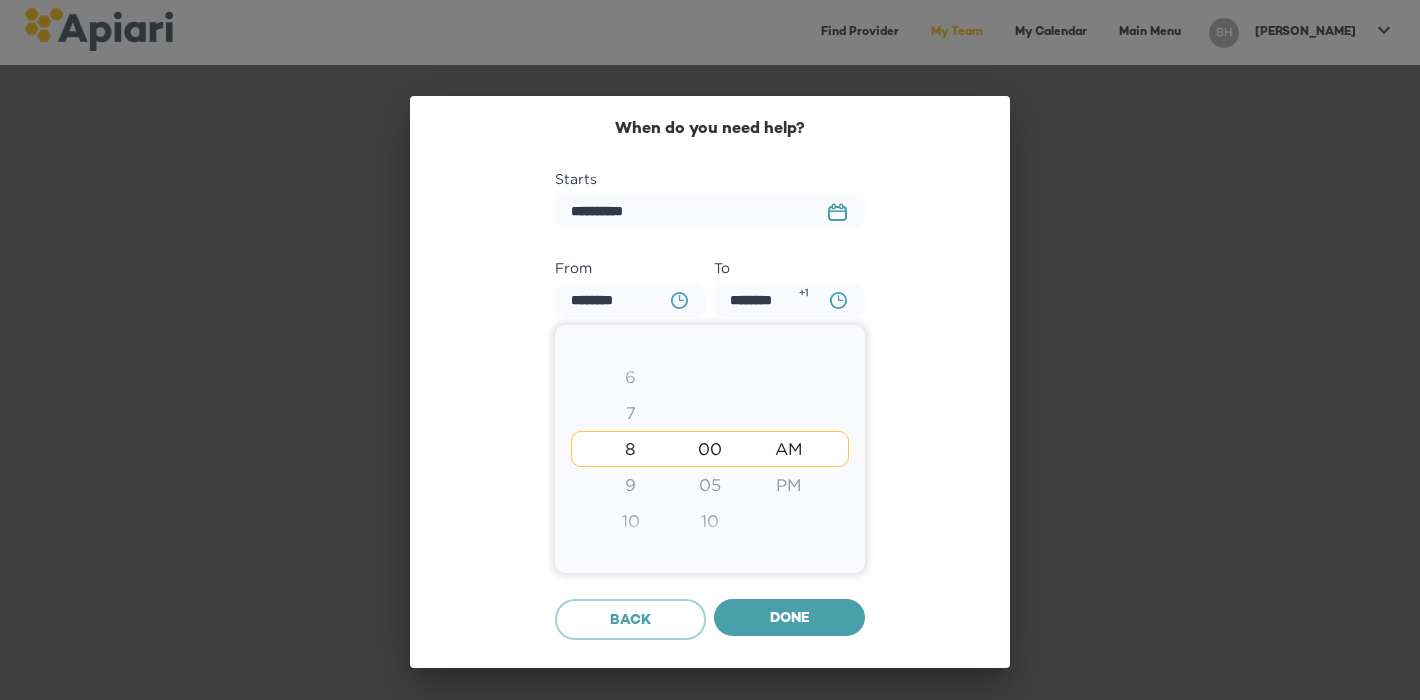 click on "7" at bounding box center [630, 413] 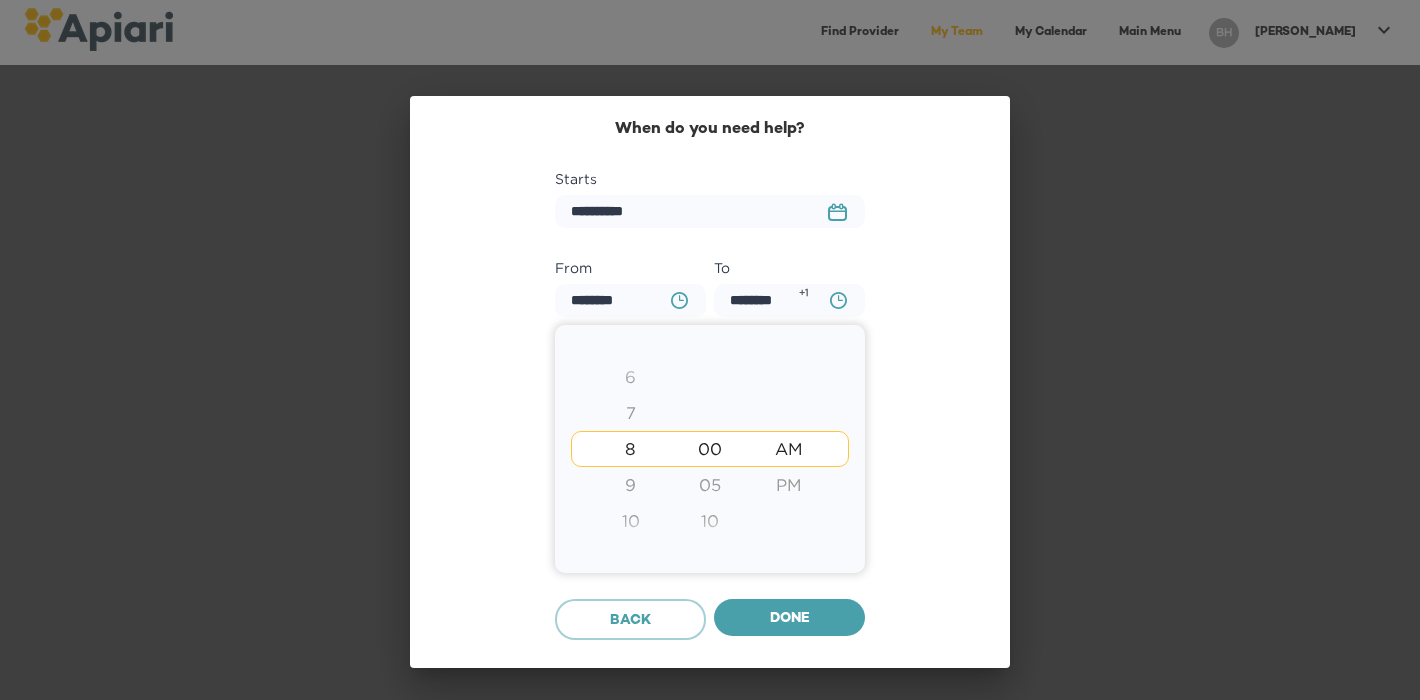type on "********" 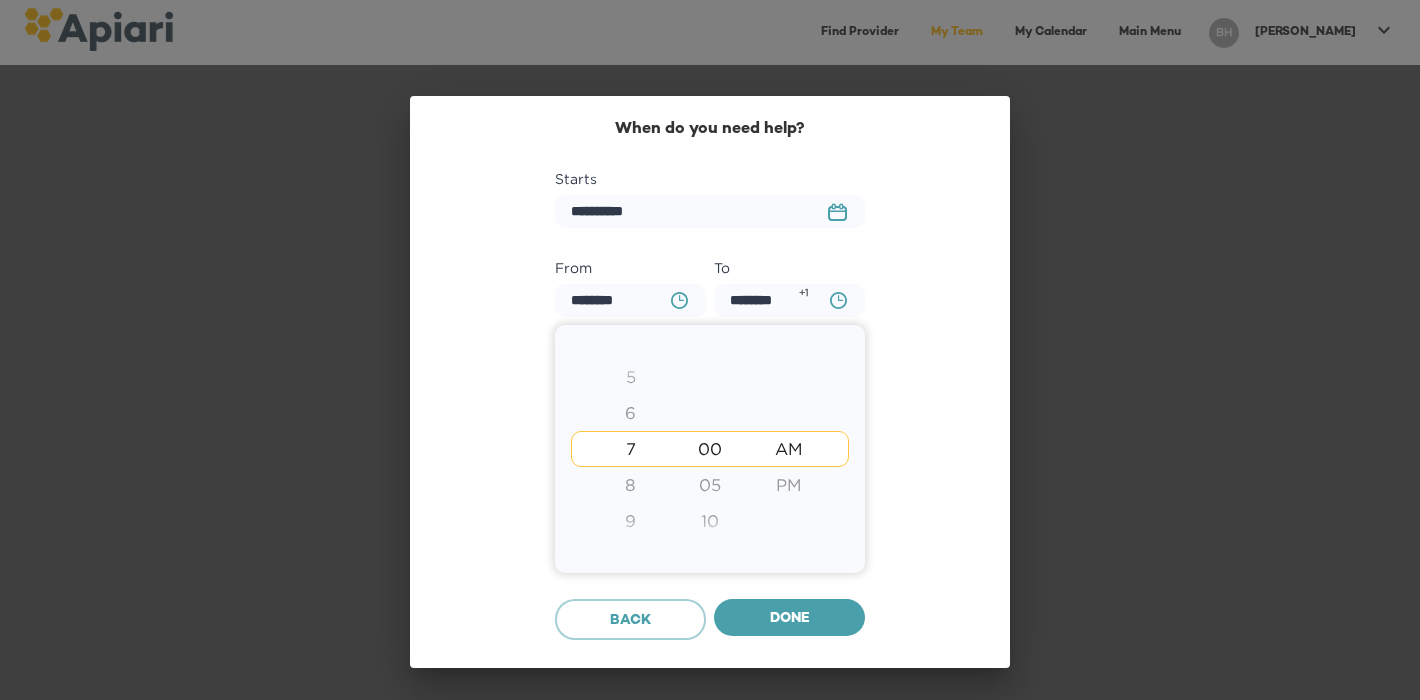 click at bounding box center [710, 350] 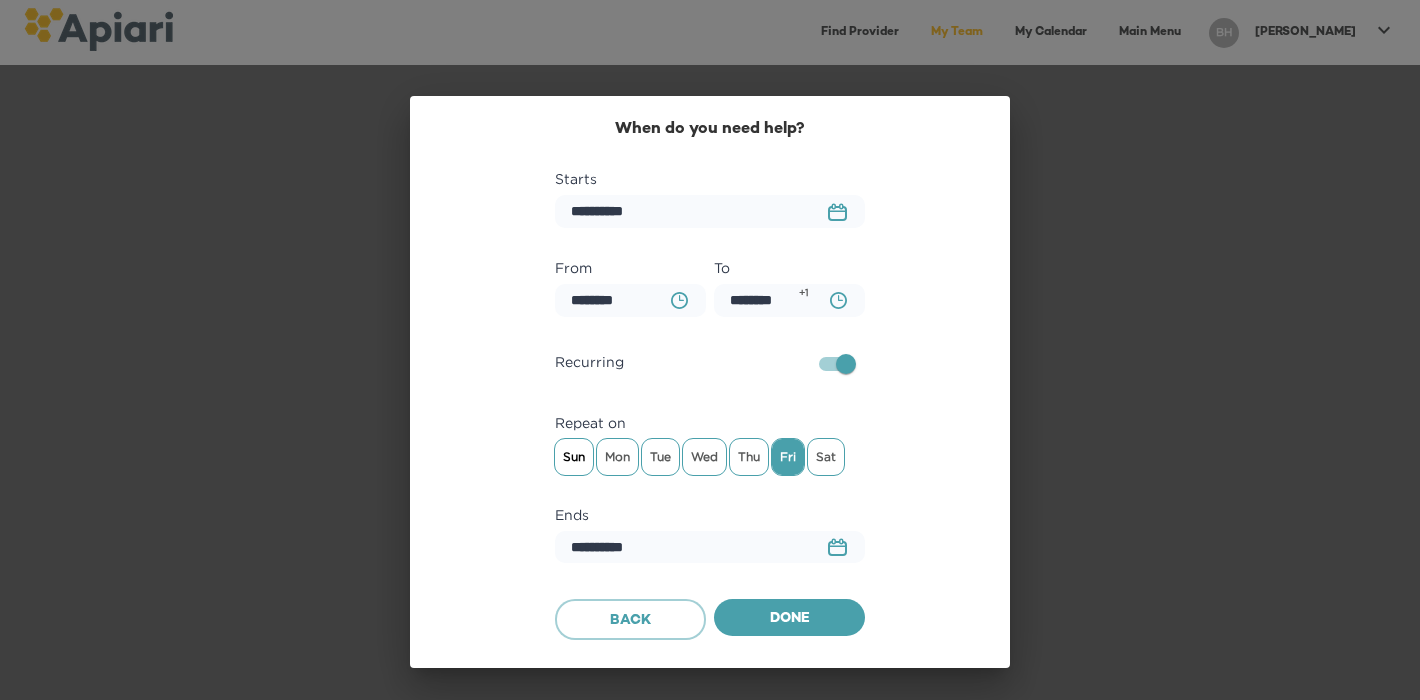 click on "Sun" at bounding box center (574, 457) 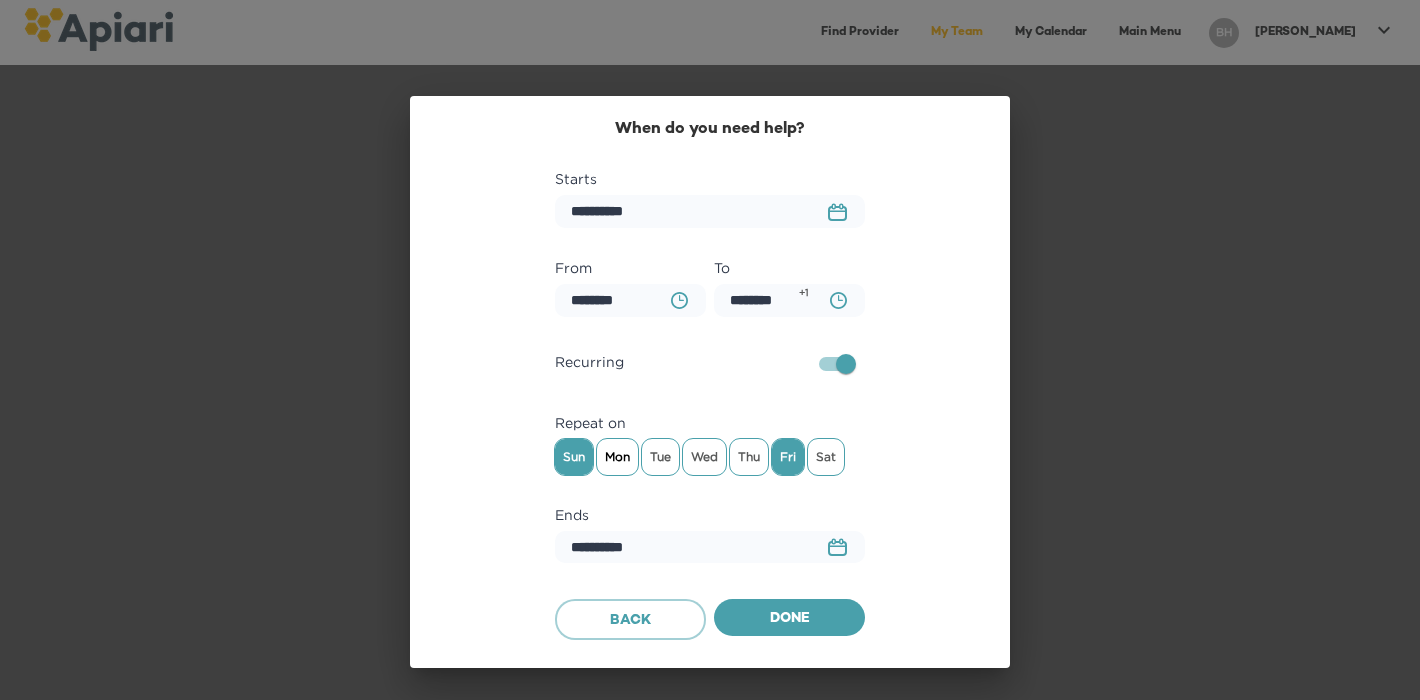 click on "Mon" at bounding box center (617, 457) 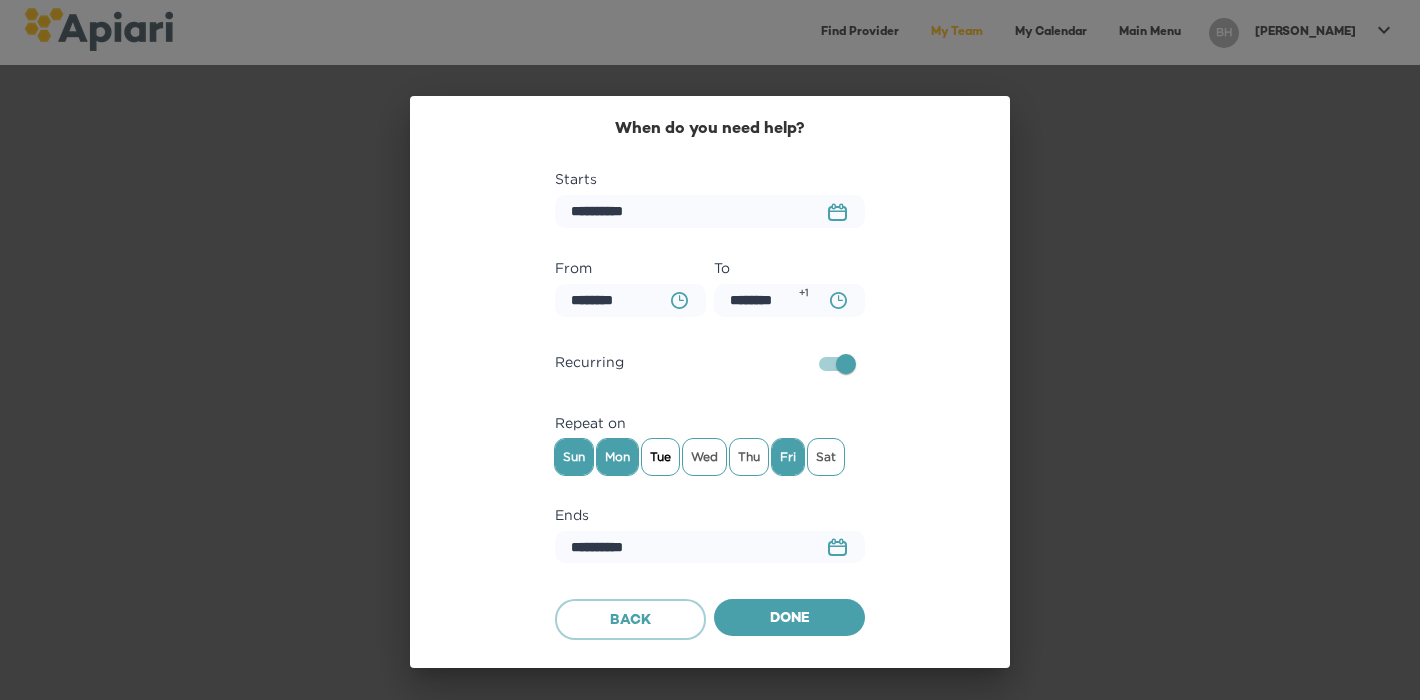 click on "Tue" at bounding box center [660, 457] 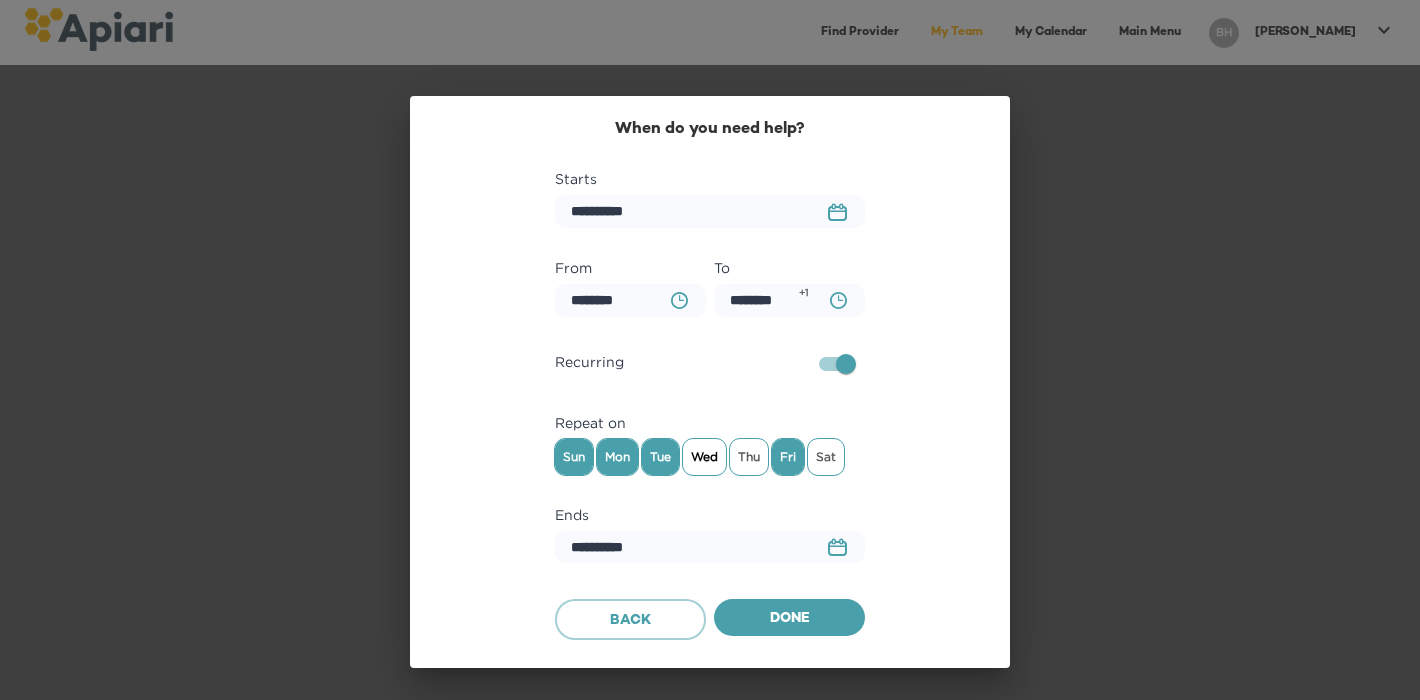 click on "Wed" at bounding box center (704, 457) 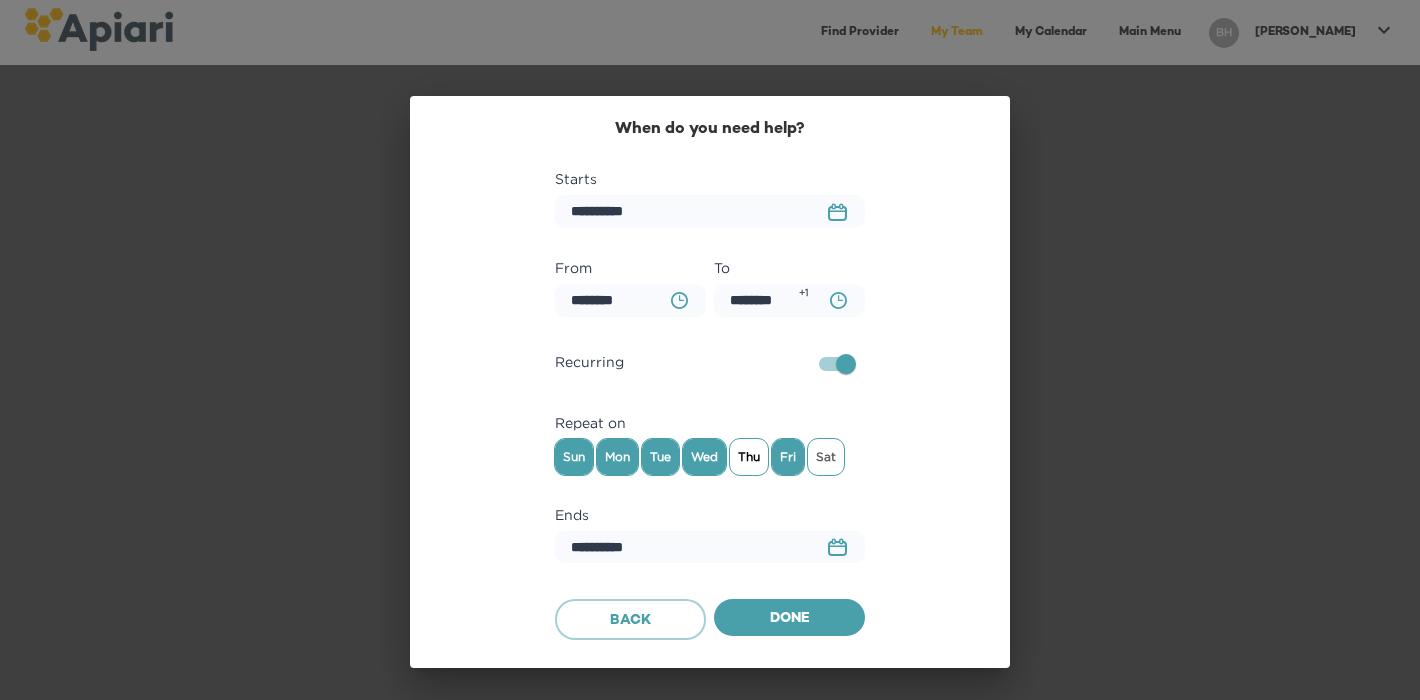click on "Thu" at bounding box center [749, 457] 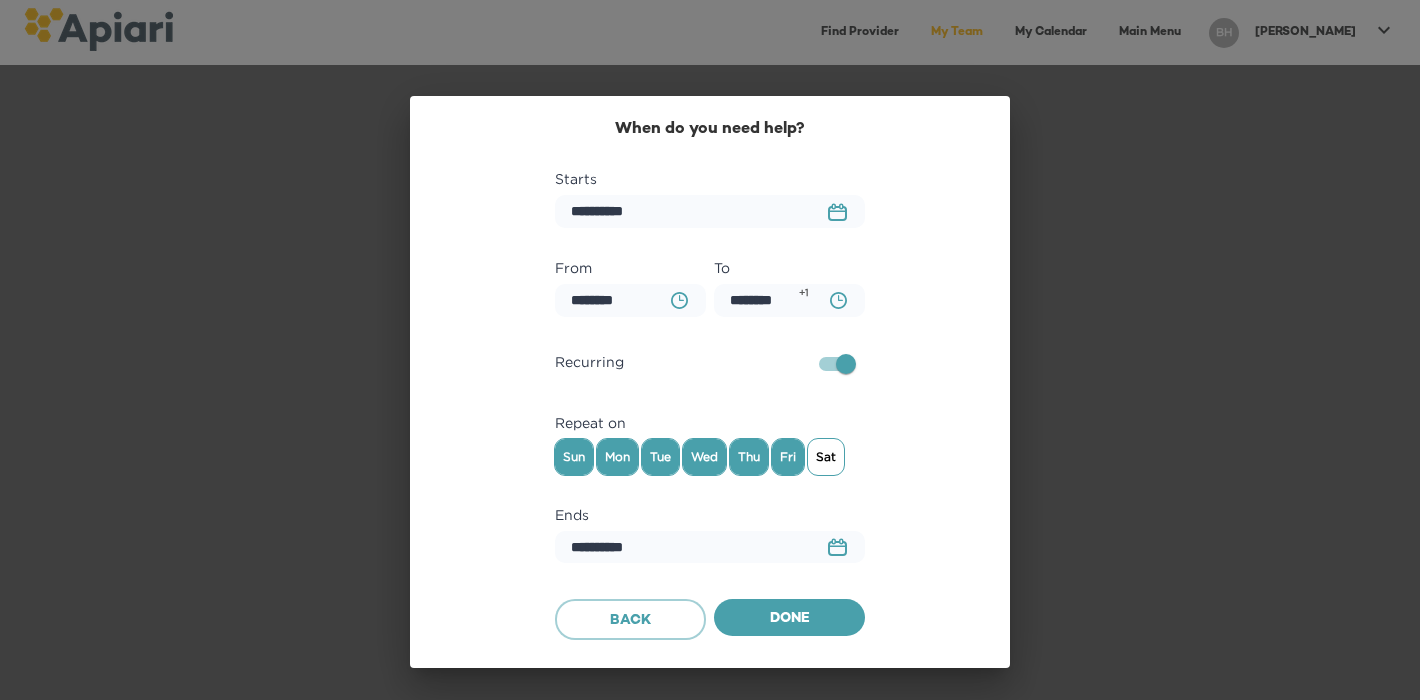 click on "Sat" at bounding box center (826, 457) 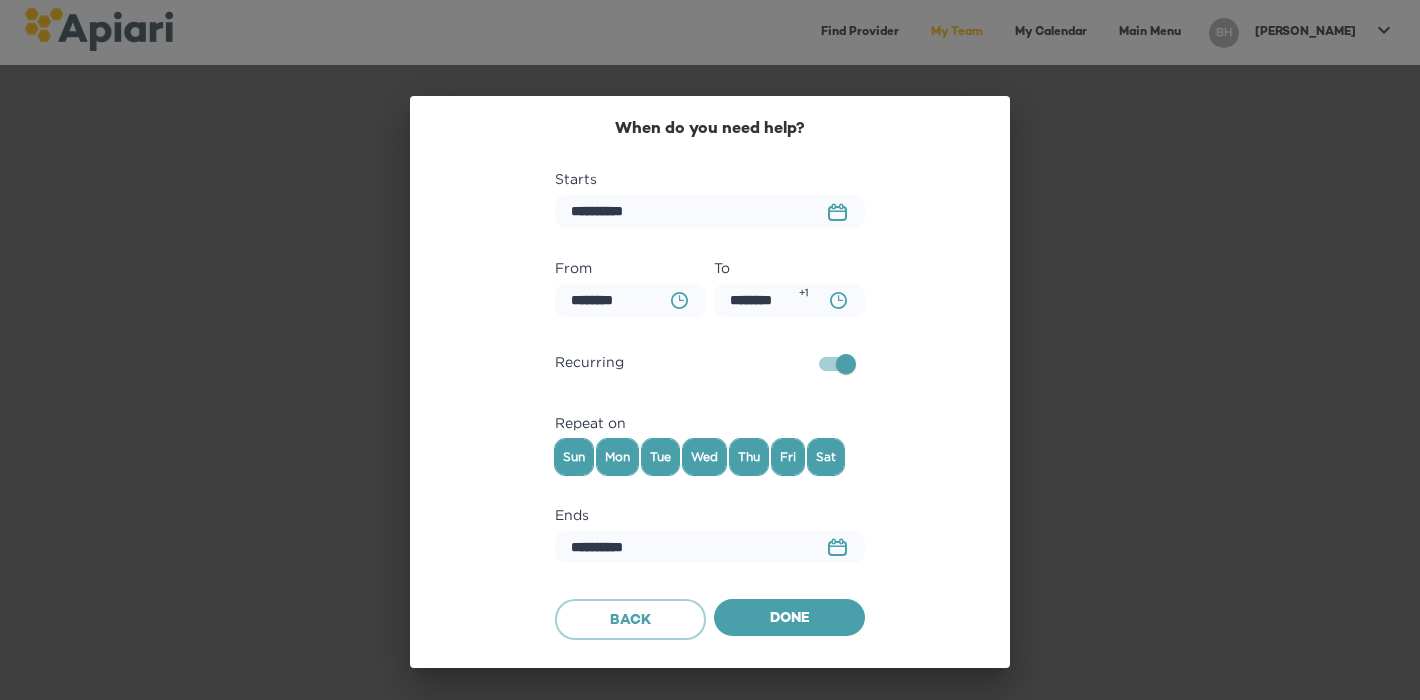 click 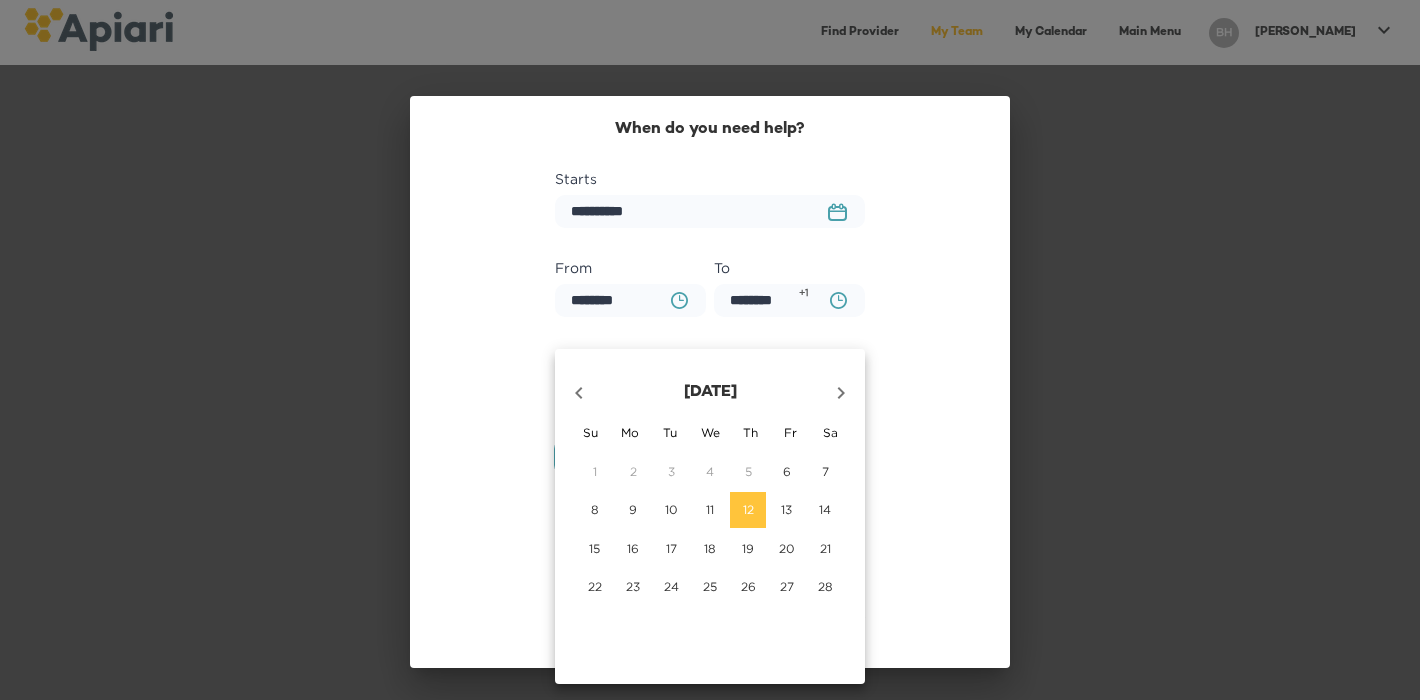 click on "5" at bounding box center [748, 472] 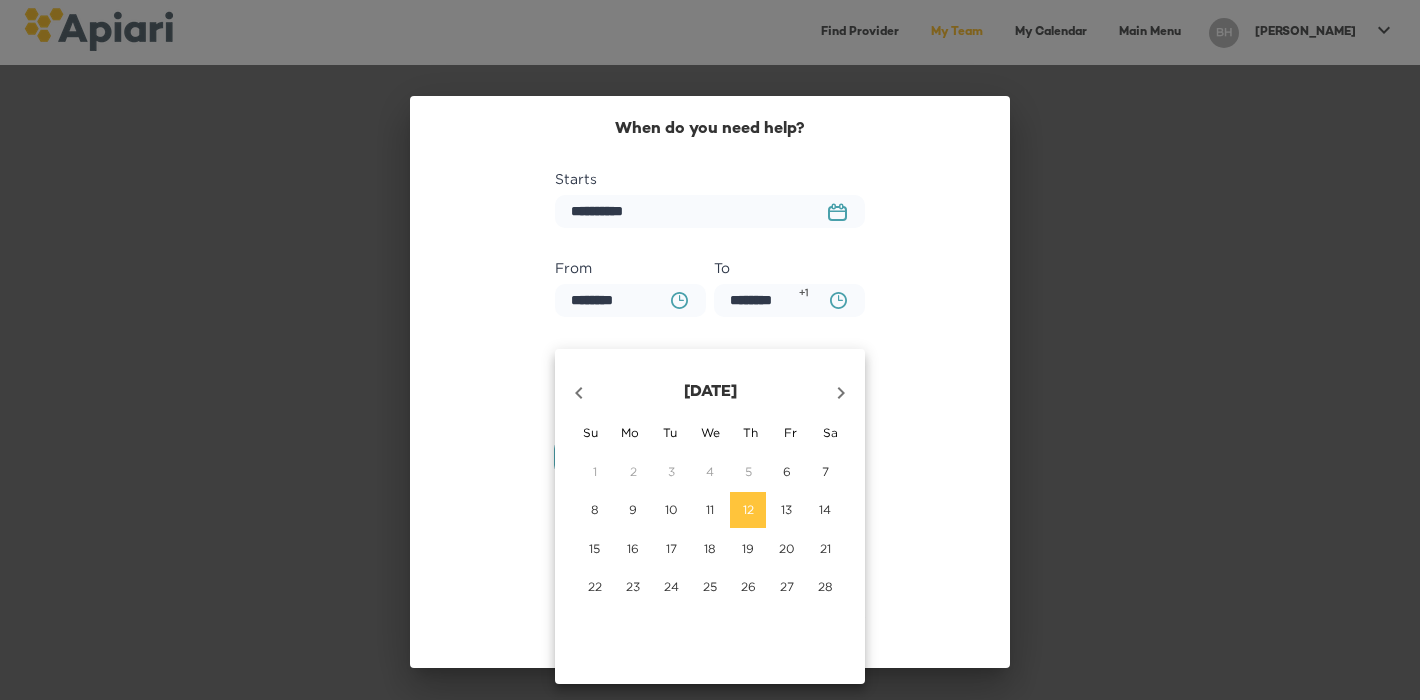 click on "6" at bounding box center [787, 471] 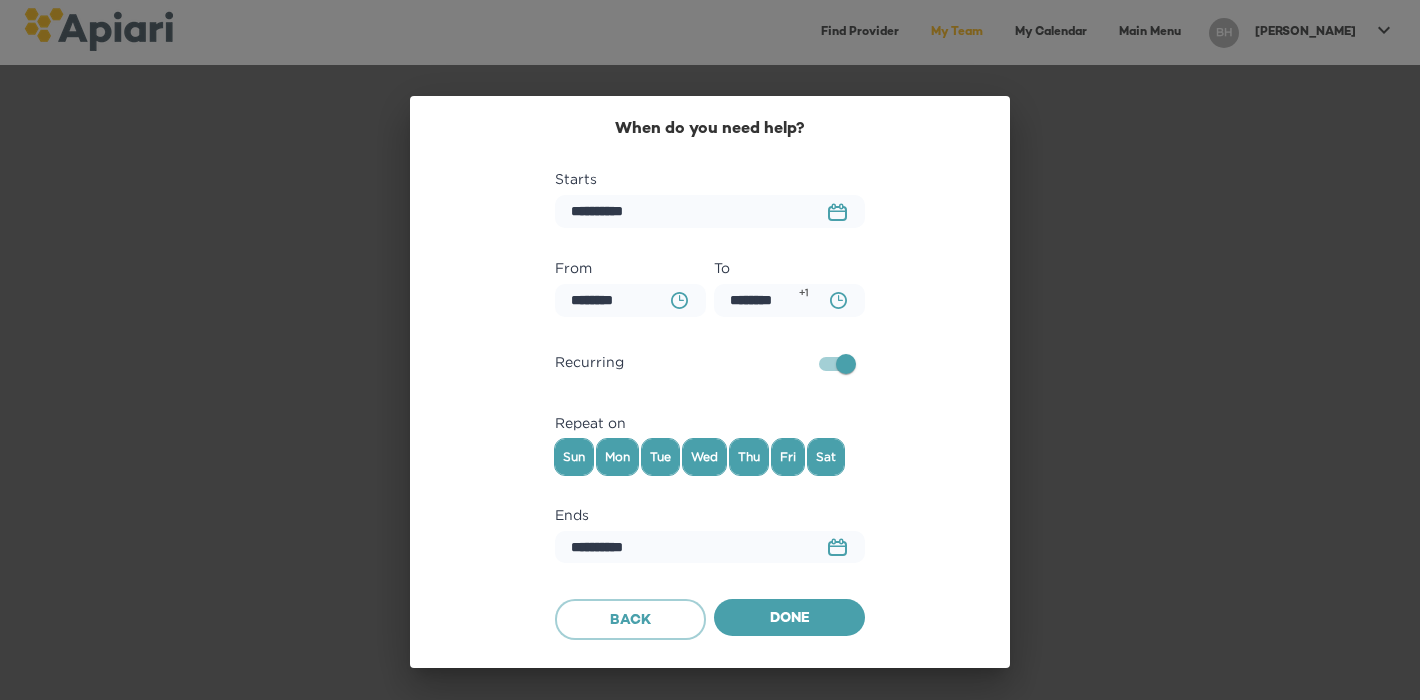 click on "23979DC4-A7E4-489C-88E7-37869341D308 Created with sketchtool." 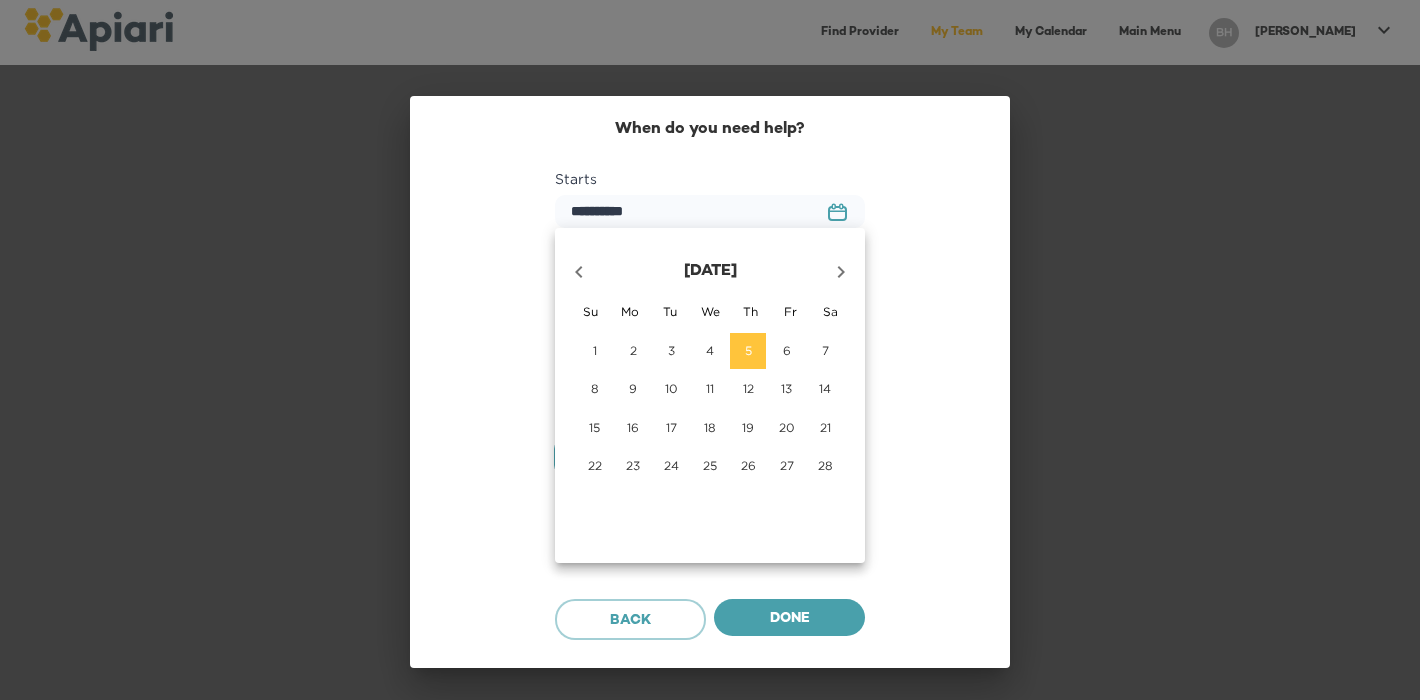 click at bounding box center (710, 350) 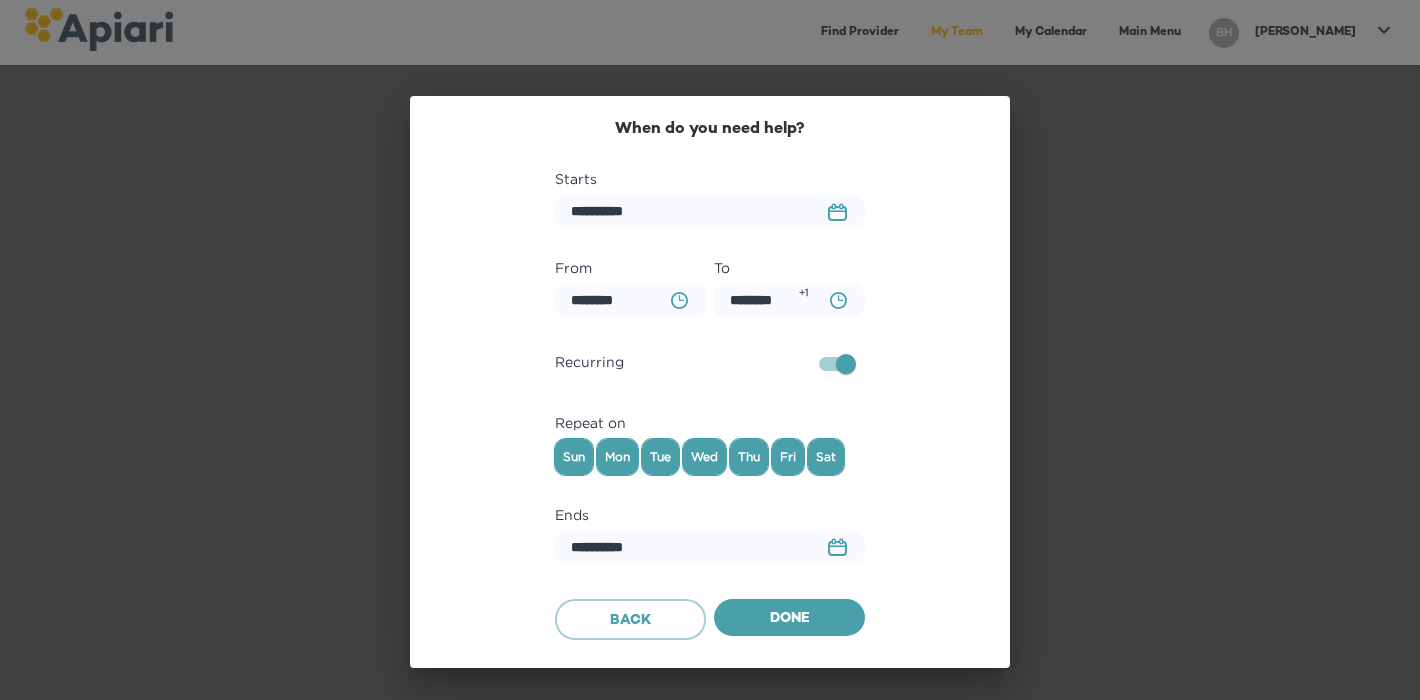 click on "23979DC4-A7E4-489C-88E7-37869341D308 Created with sketchtool." 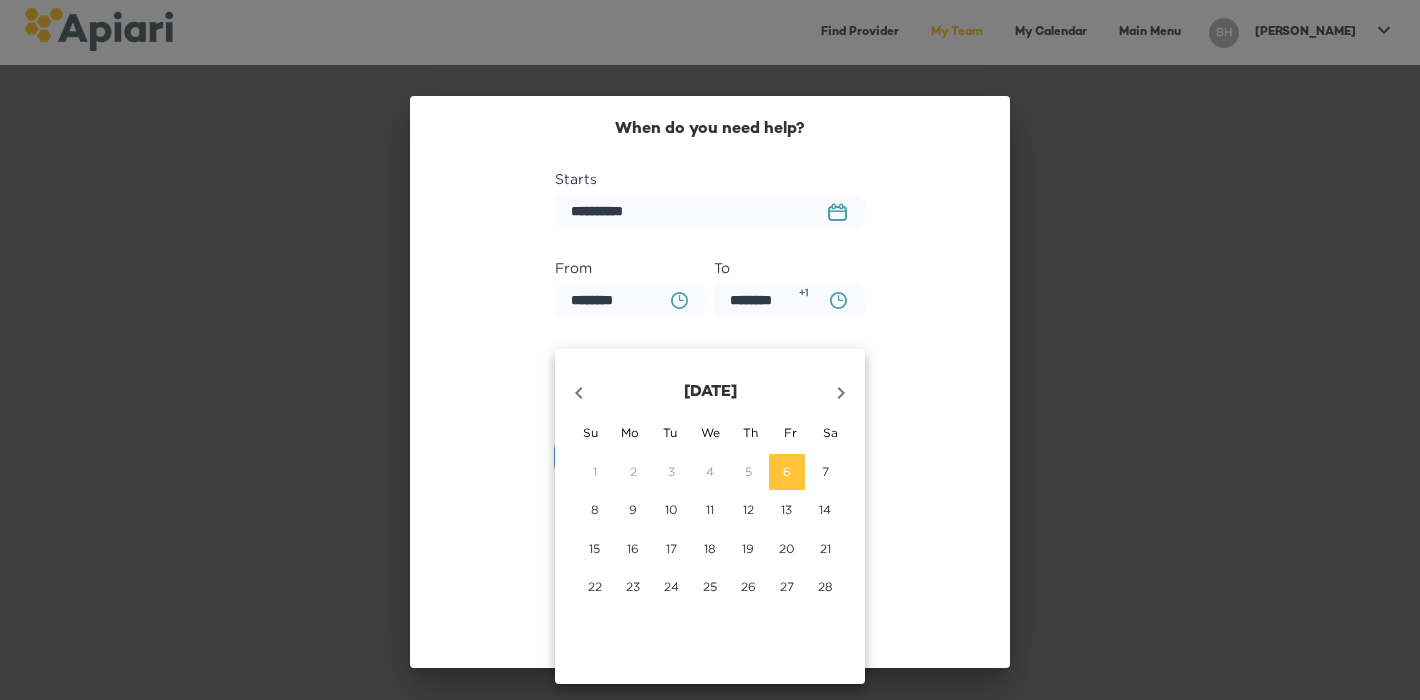 click 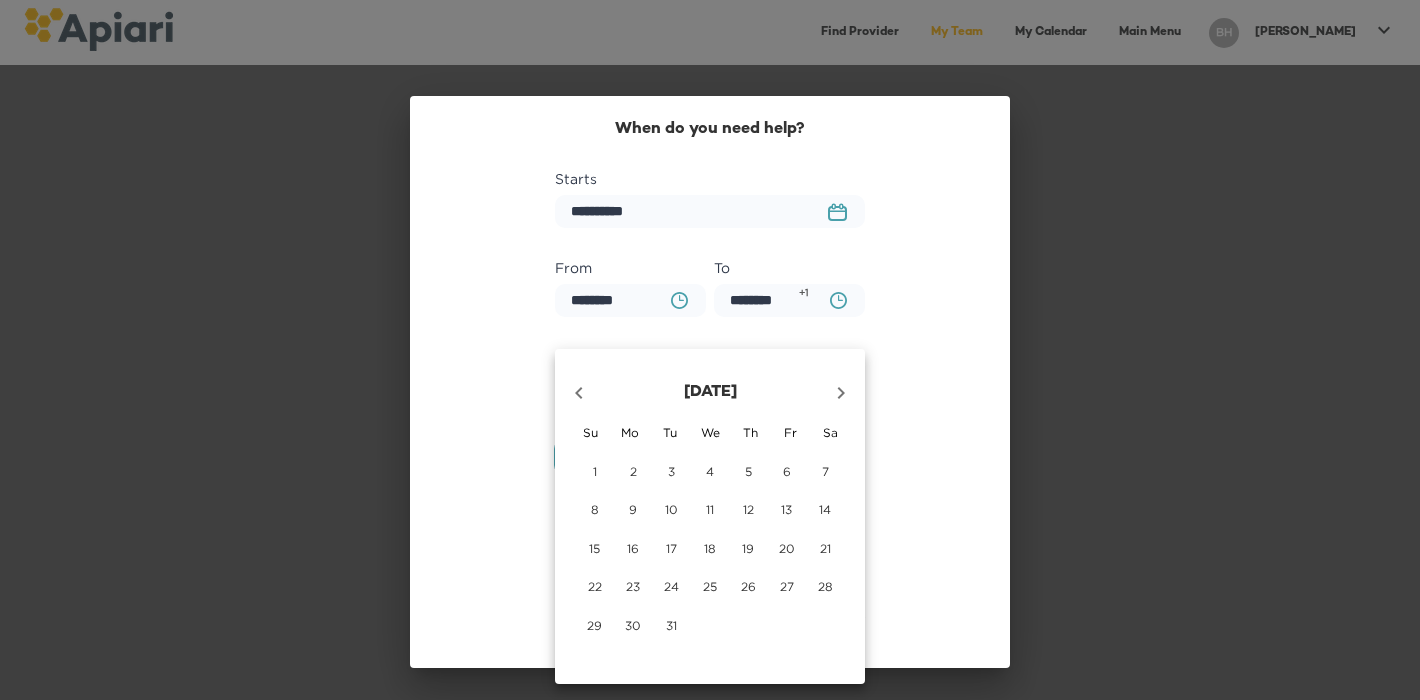 click on "5" at bounding box center (748, 471) 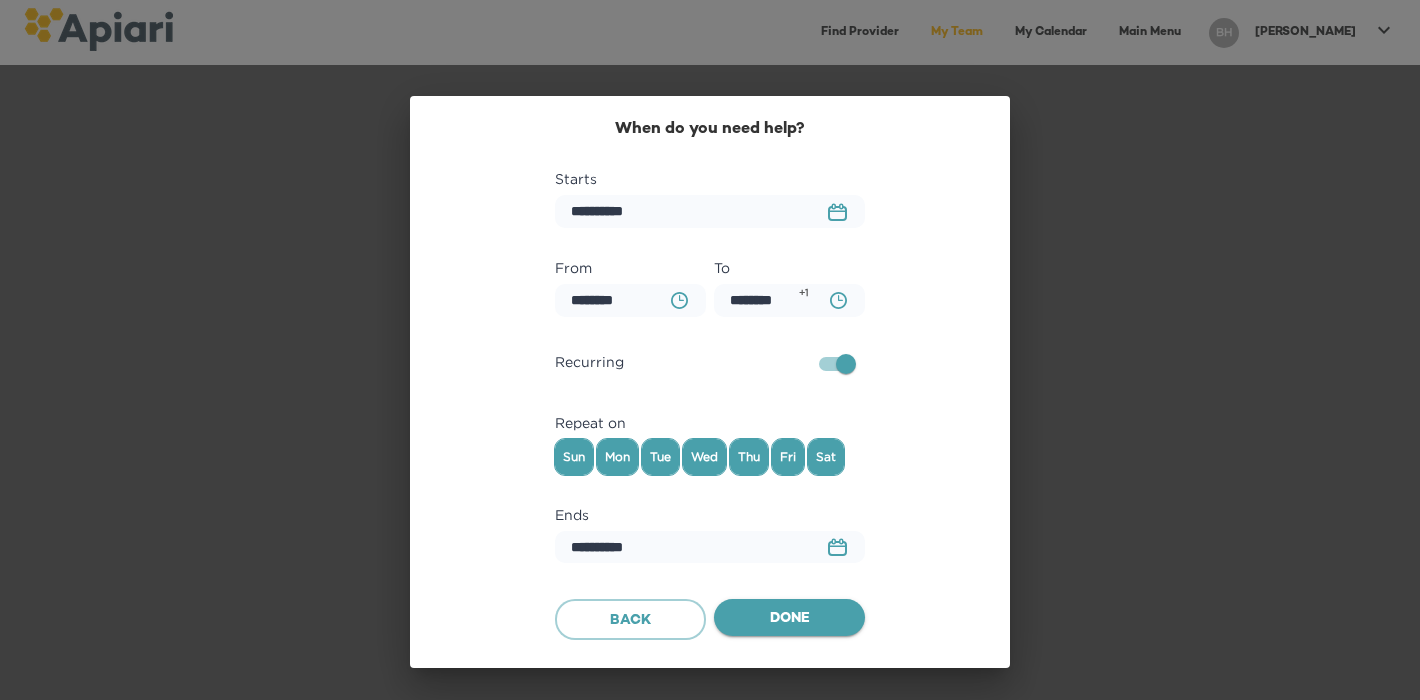 click on "Done" at bounding box center [789, 619] 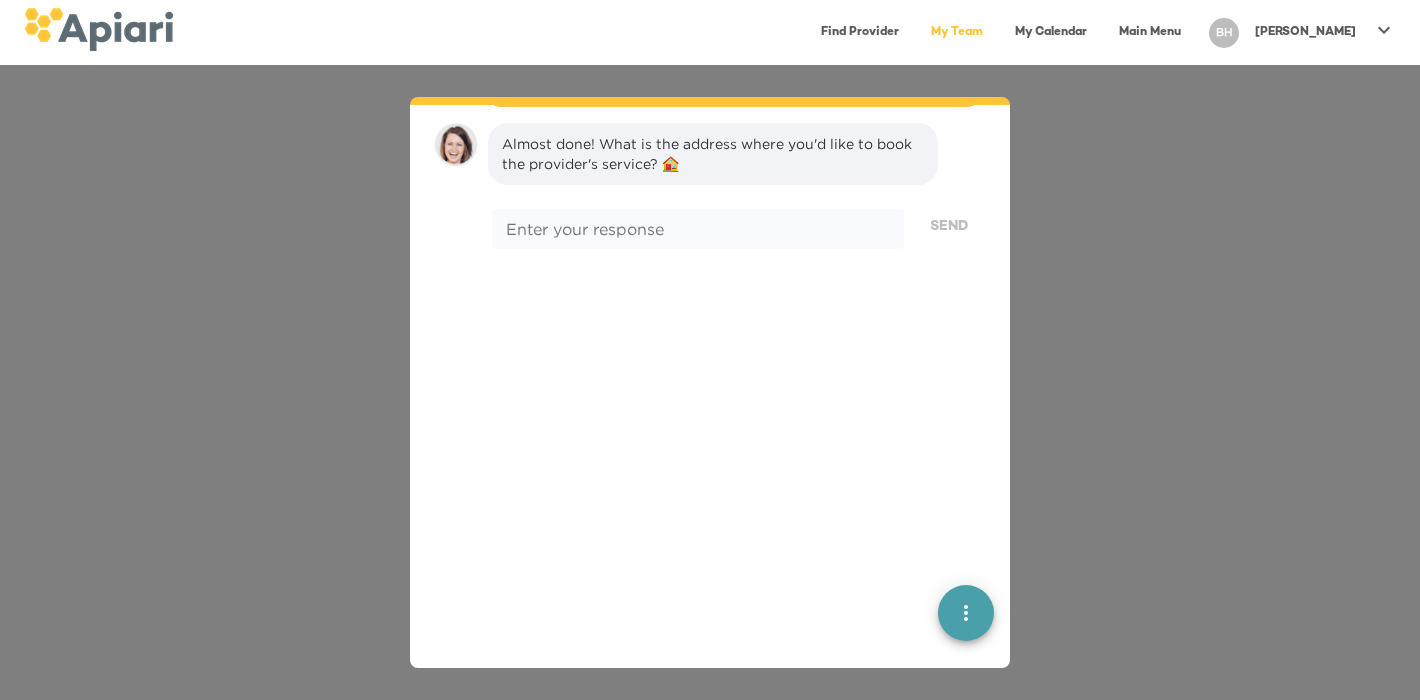 scroll, scrollTop: 1102, scrollLeft: 0, axis: vertical 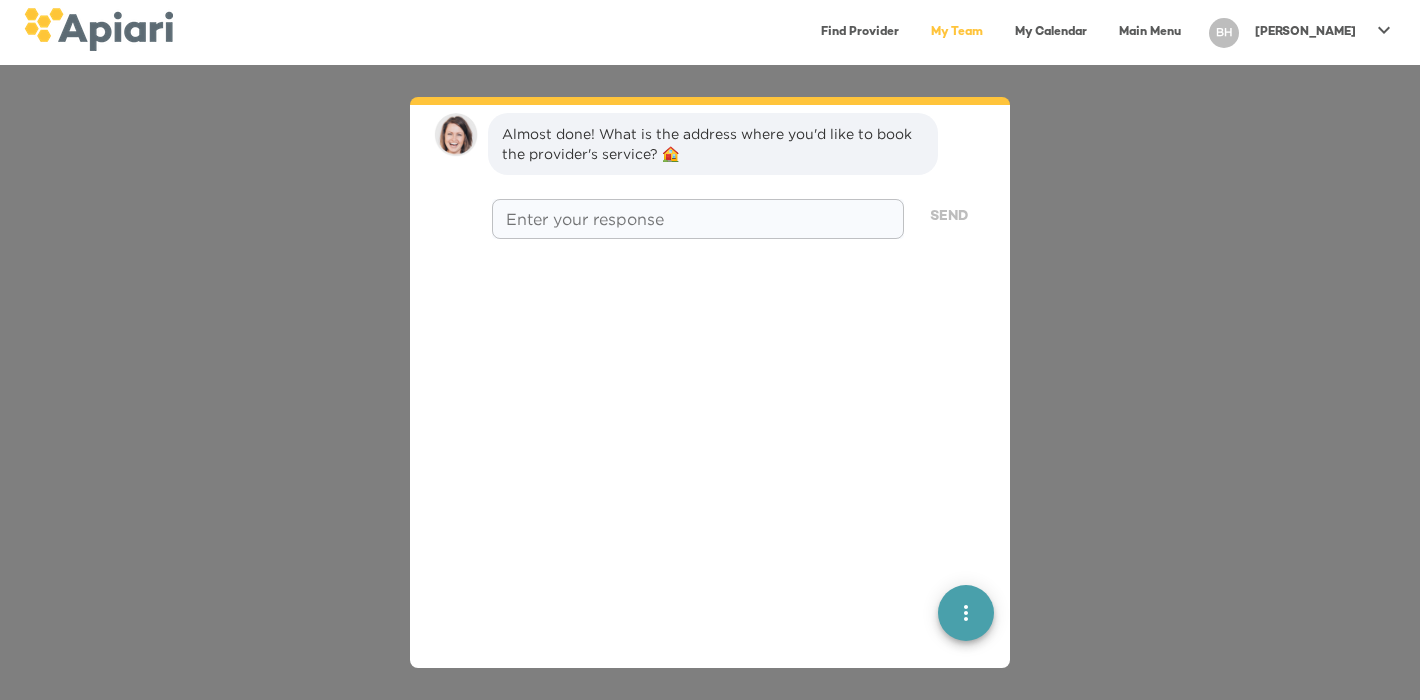click at bounding box center [698, 219] 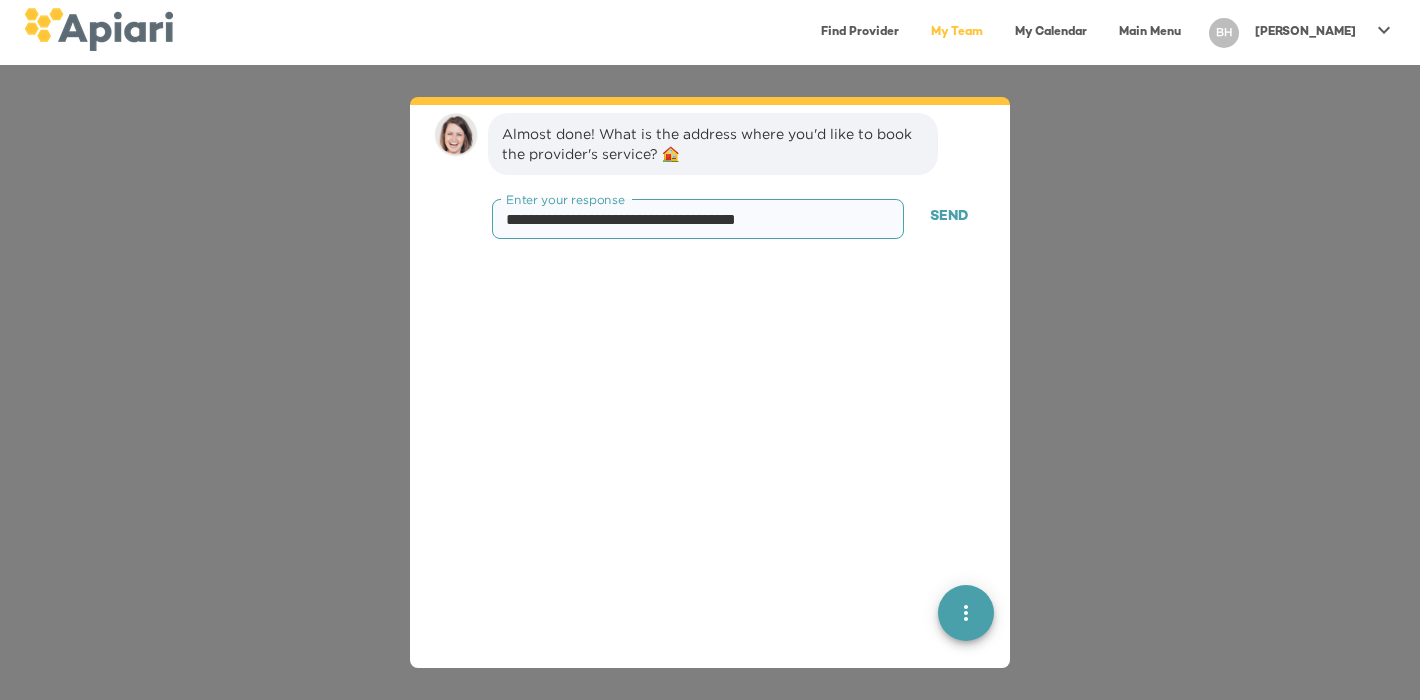 type on "**********" 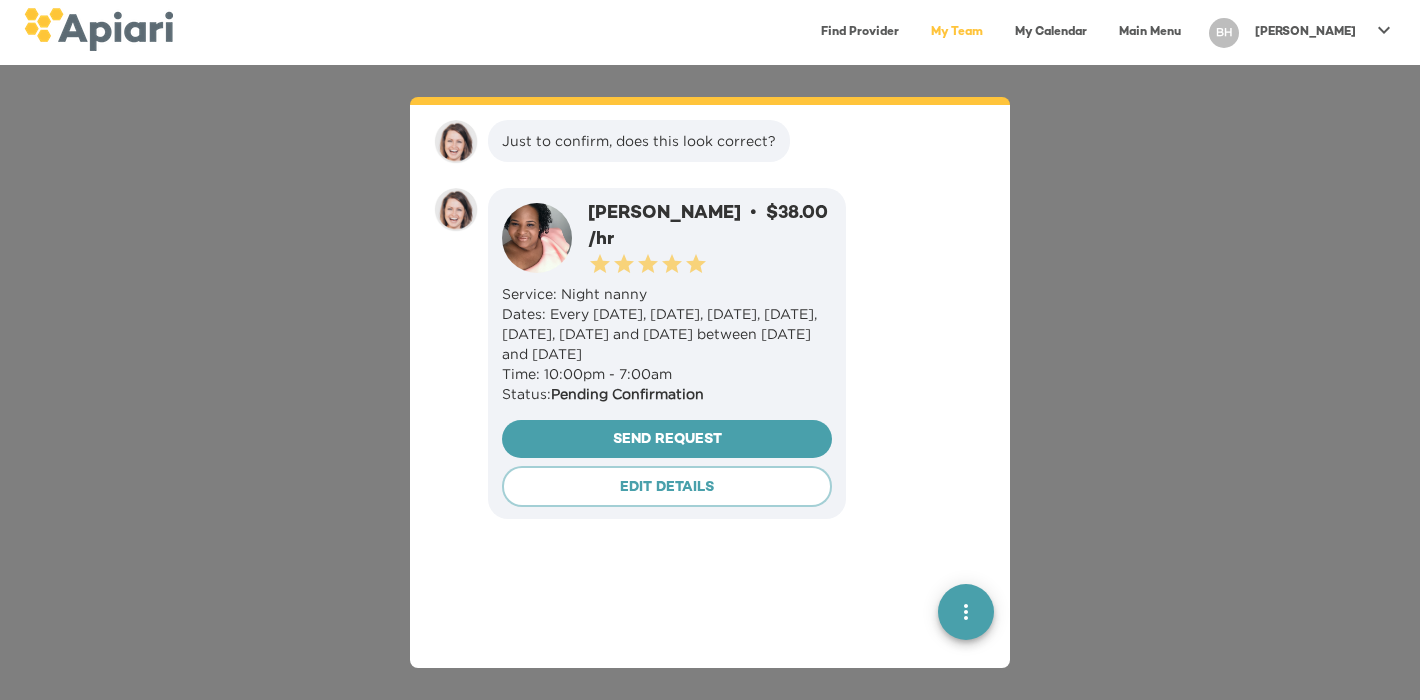 scroll, scrollTop: 1239, scrollLeft: 0, axis: vertical 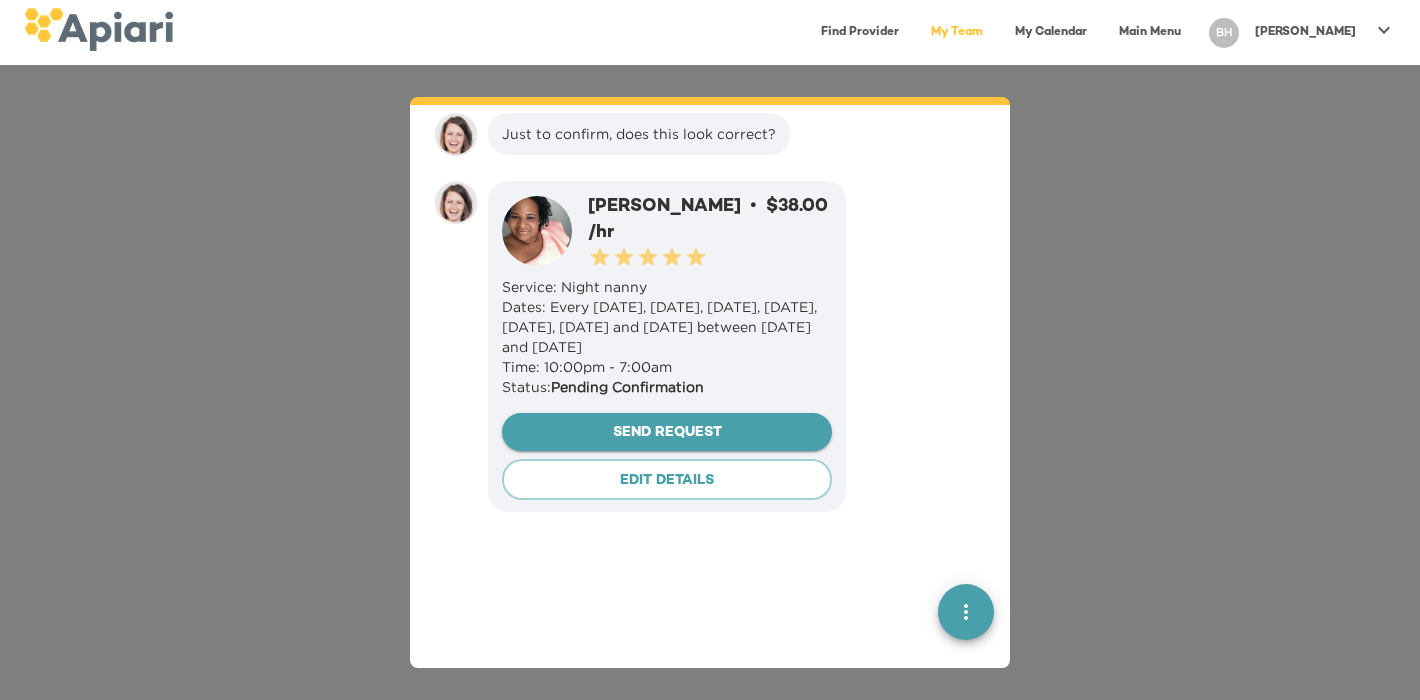 click on "Send Request" at bounding box center [667, 433] 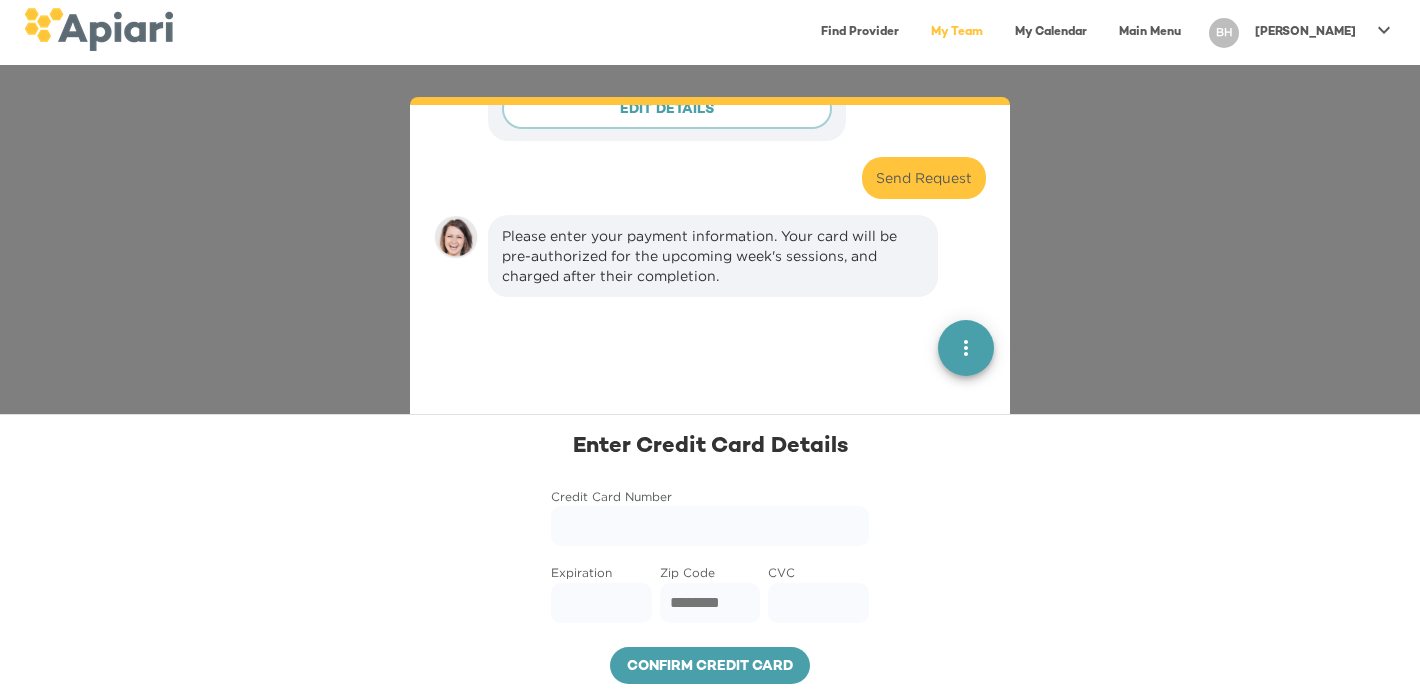 scroll, scrollTop: 1705, scrollLeft: 0, axis: vertical 